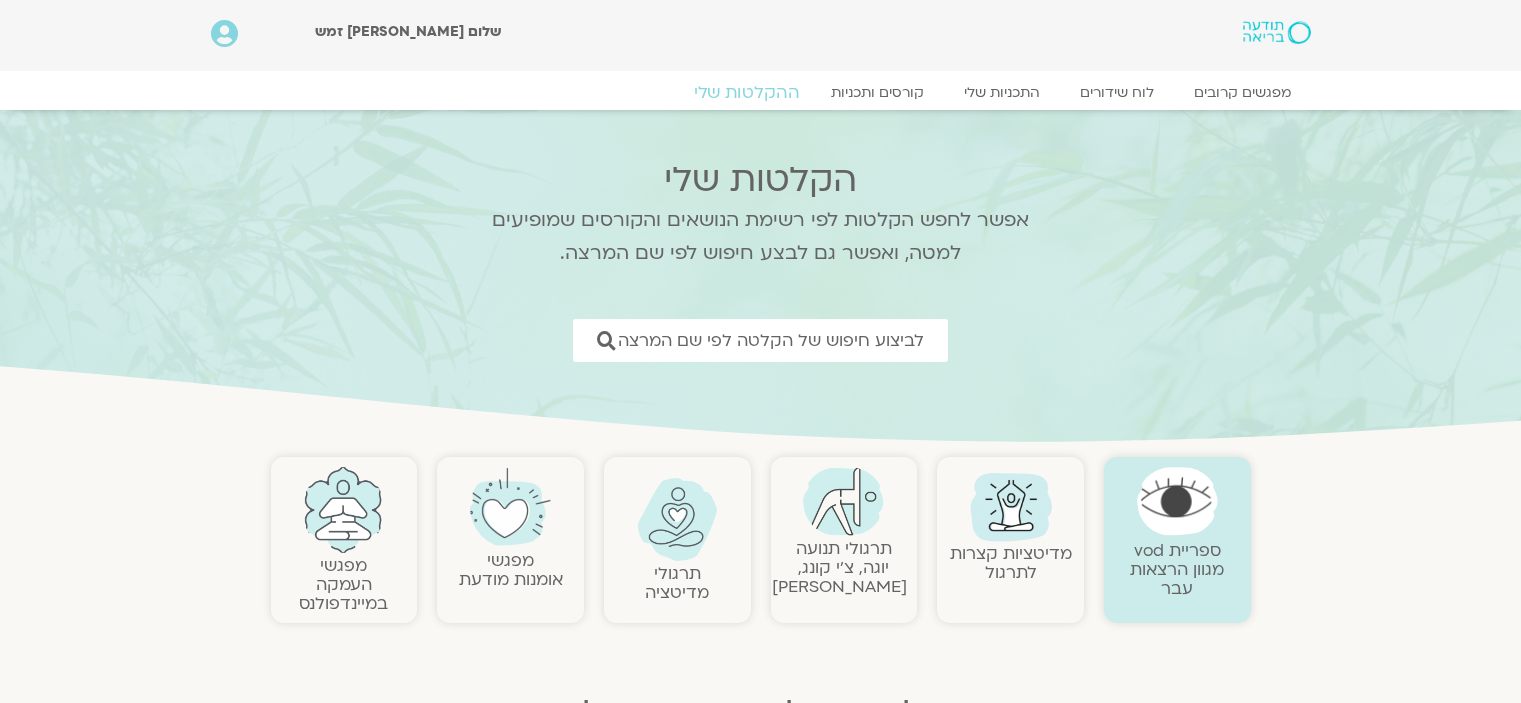 scroll, scrollTop: 0, scrollLeft: 0, axis: both 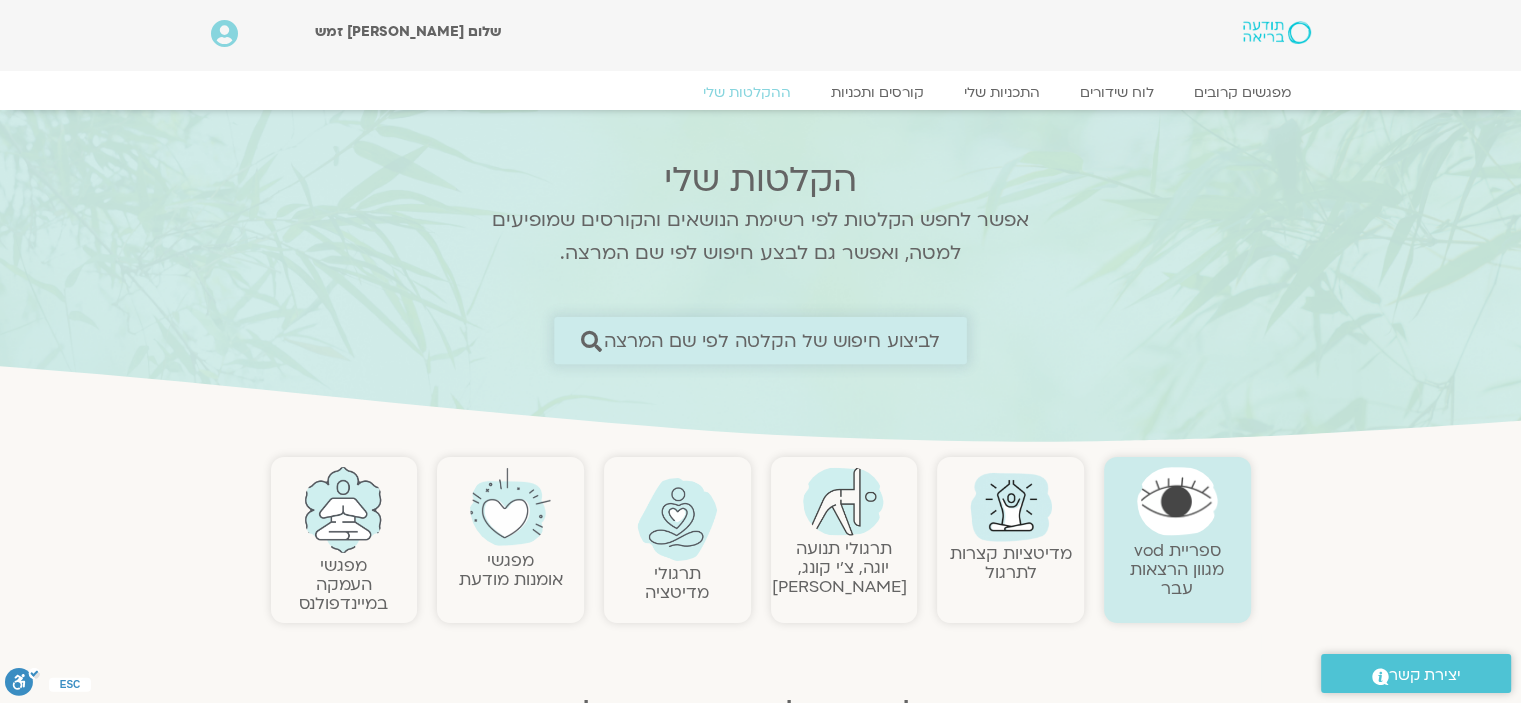 click on "לביצוע חיפוש של הקלטה לפי שם המרצה" at bounding box center (772, 340) 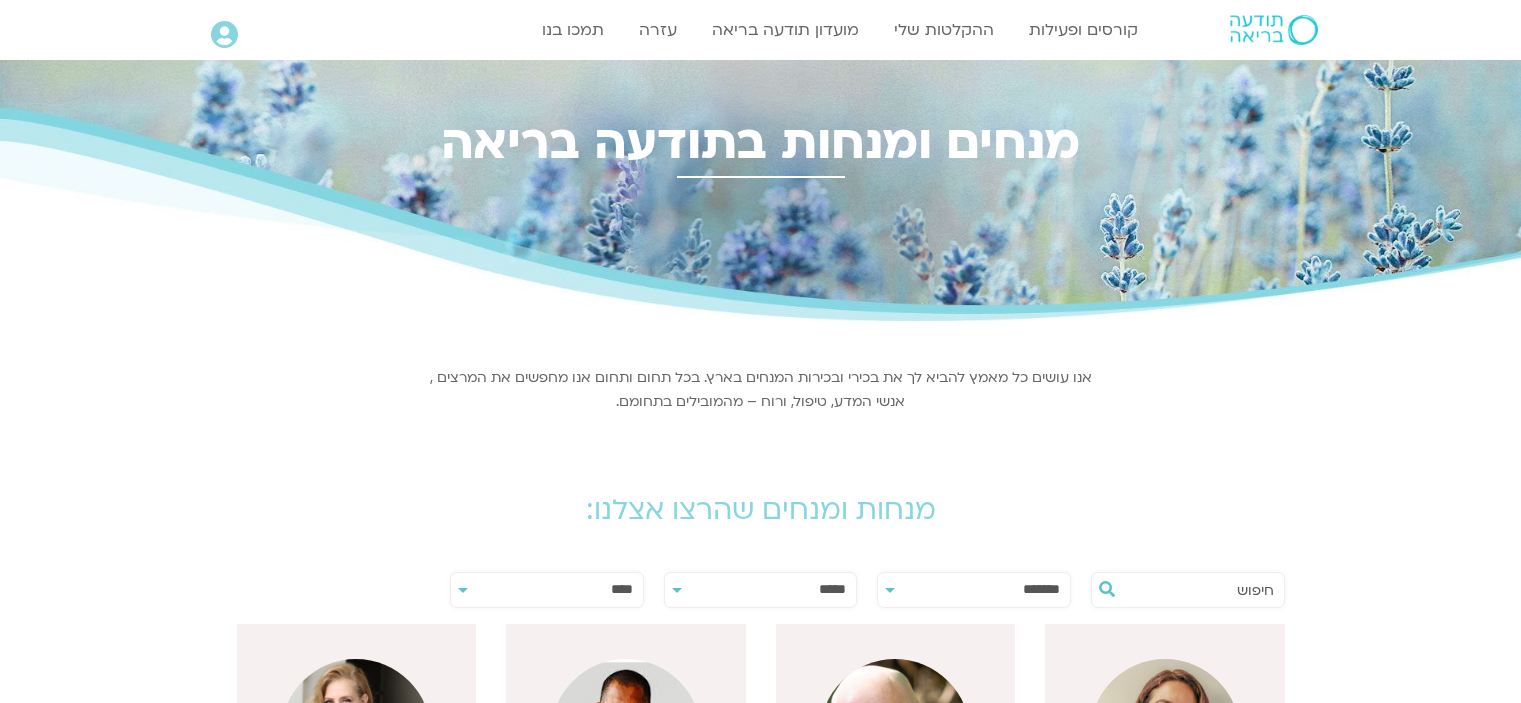 scroll, scrollTop: 0, scrollLeft: 0, axis: both 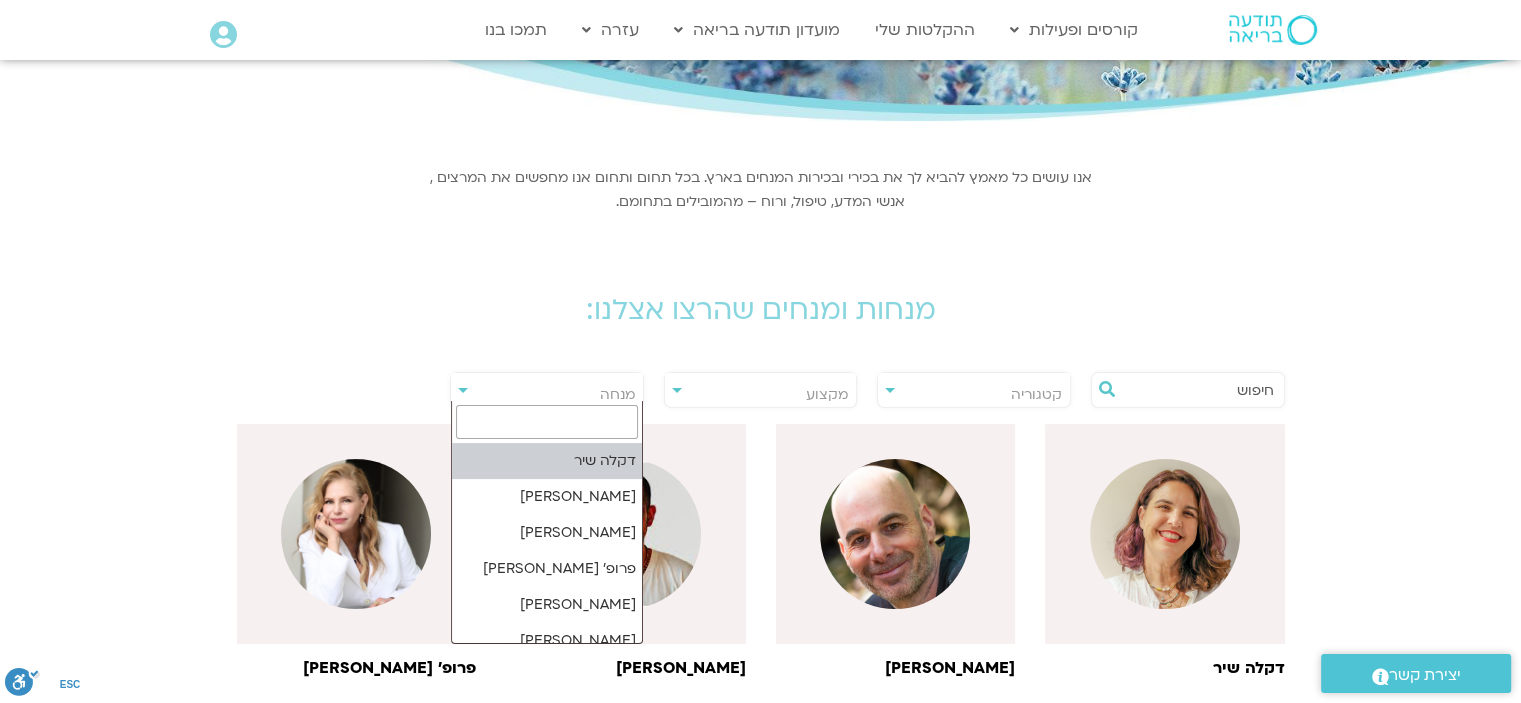 click on "מנחה" at bounding box center (547, 395) 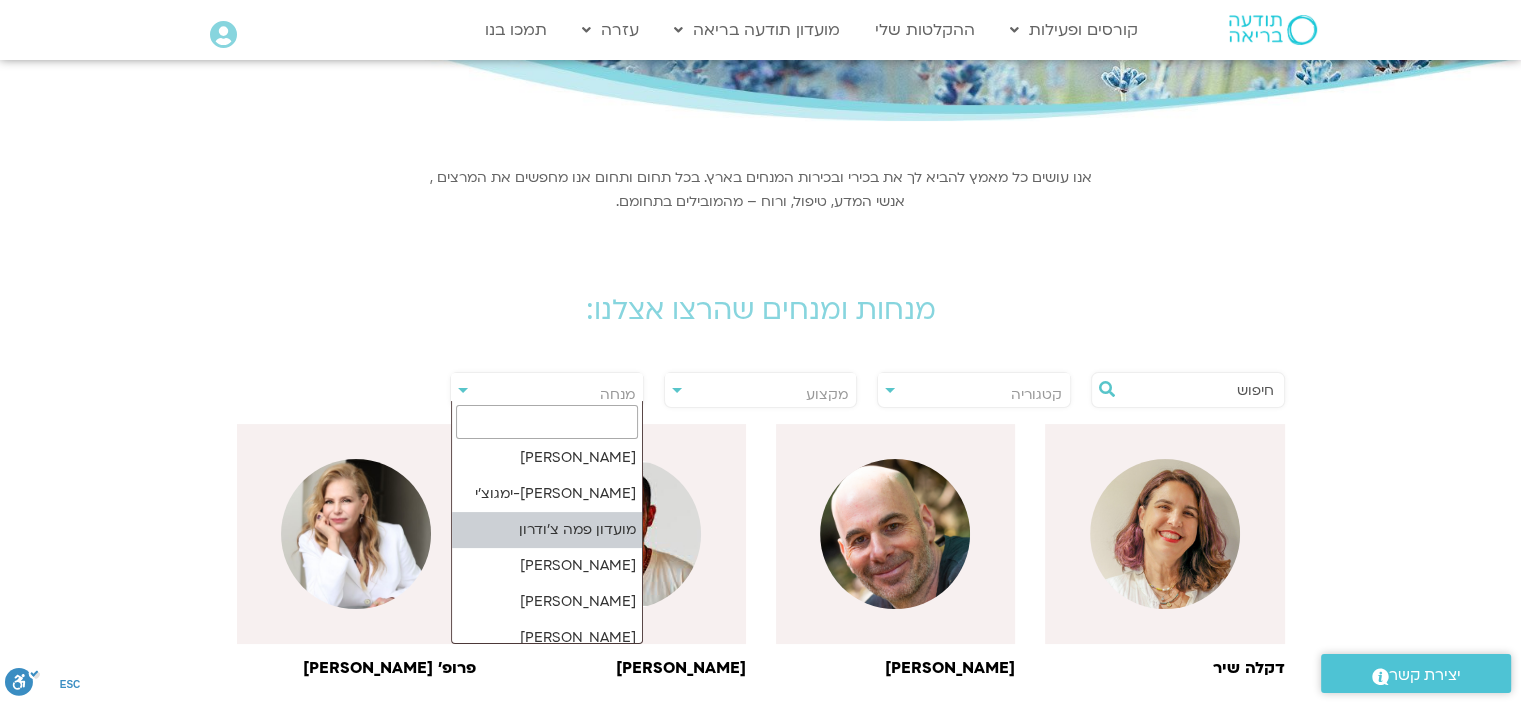 scroll, scrollTop: 1300, scrollLeft: 0, axis: vertical 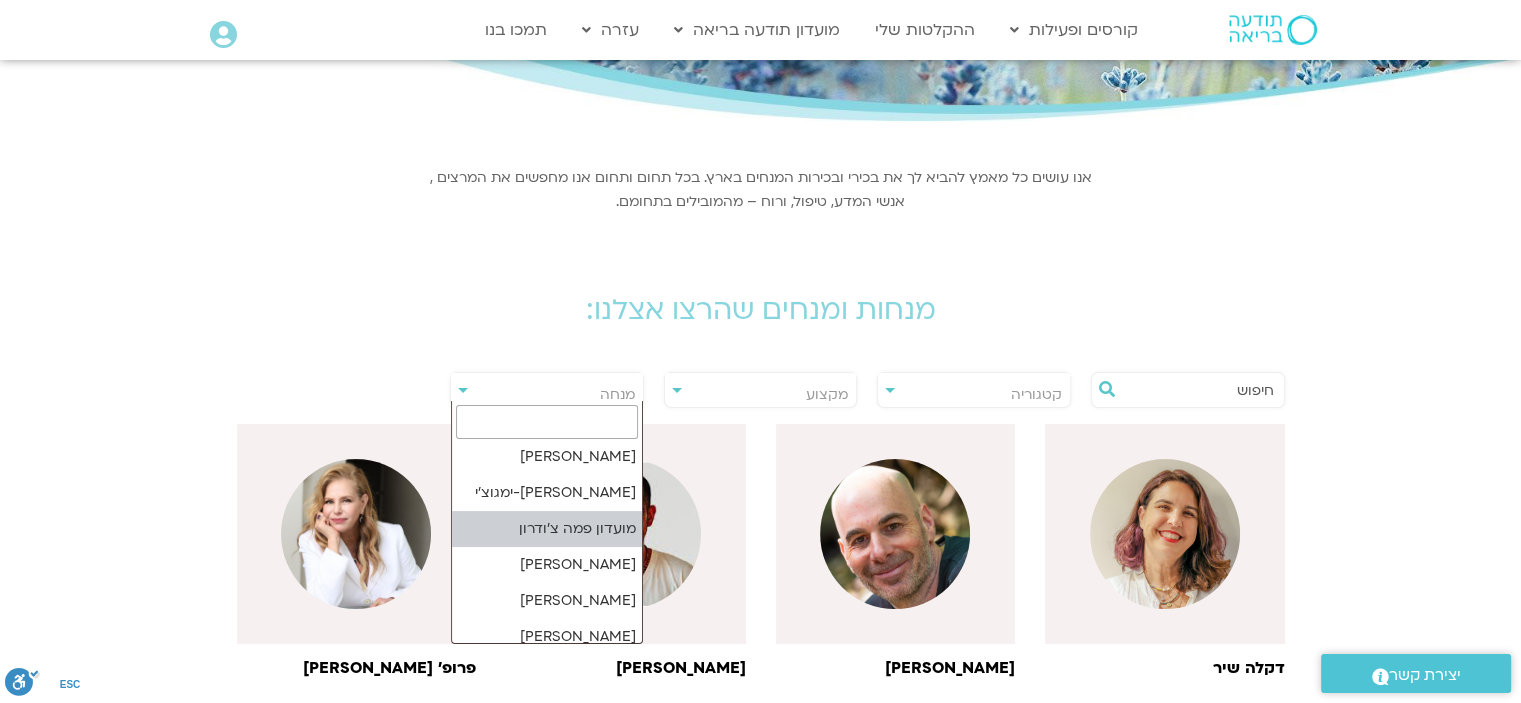 click on "מנחות ומנחים שהרצו אצלנו:" at bounding box center (761, 295) 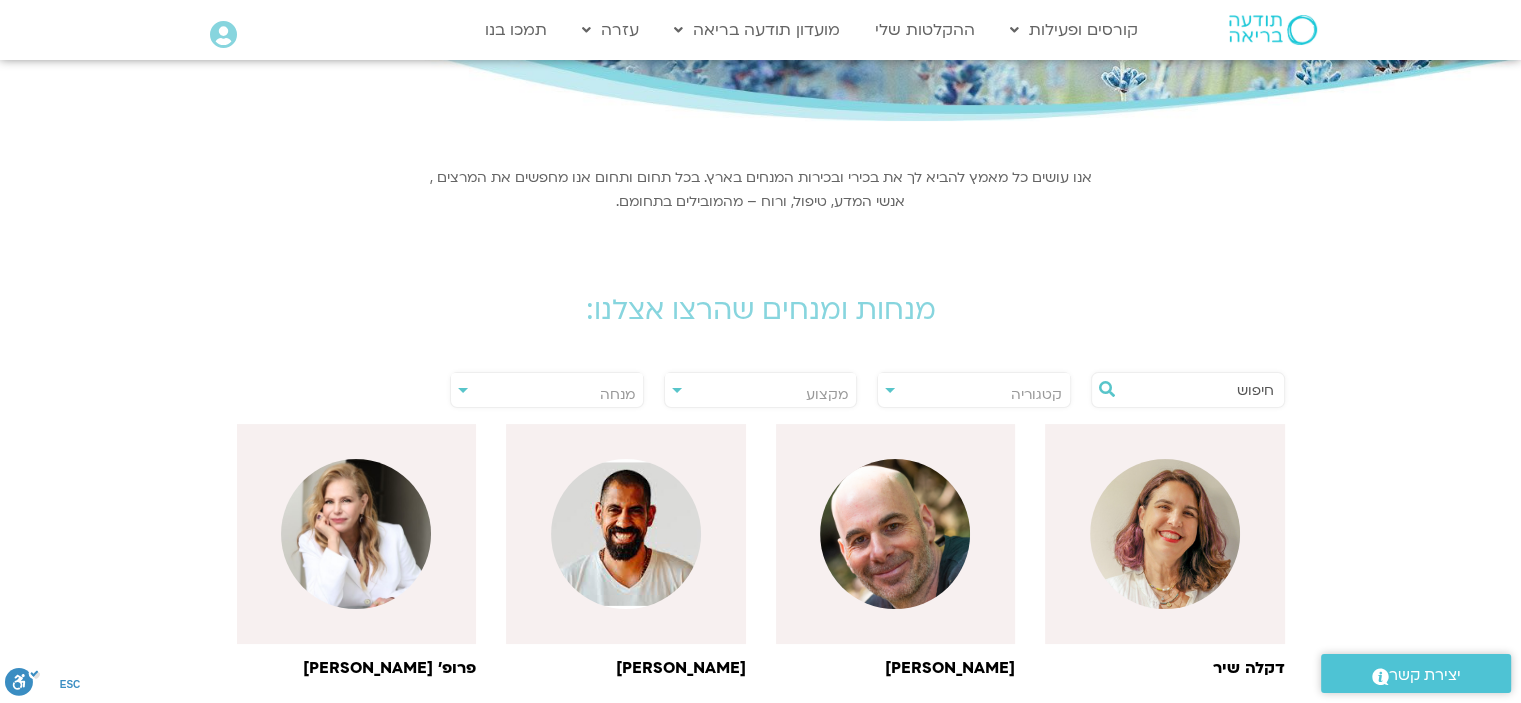scroll, scrollTop: 0, scrollLeft: 0, axis: both 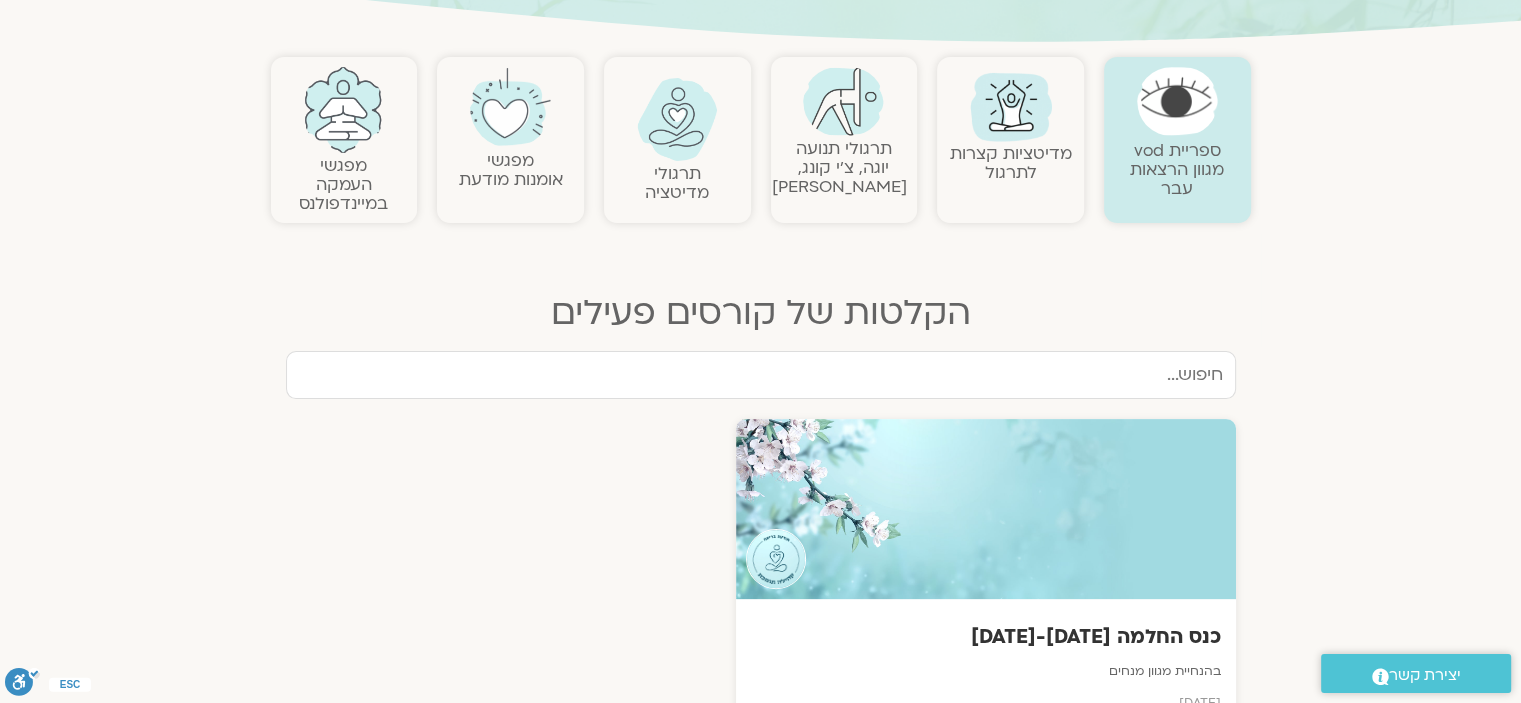 click at bounding box center (761, 375) 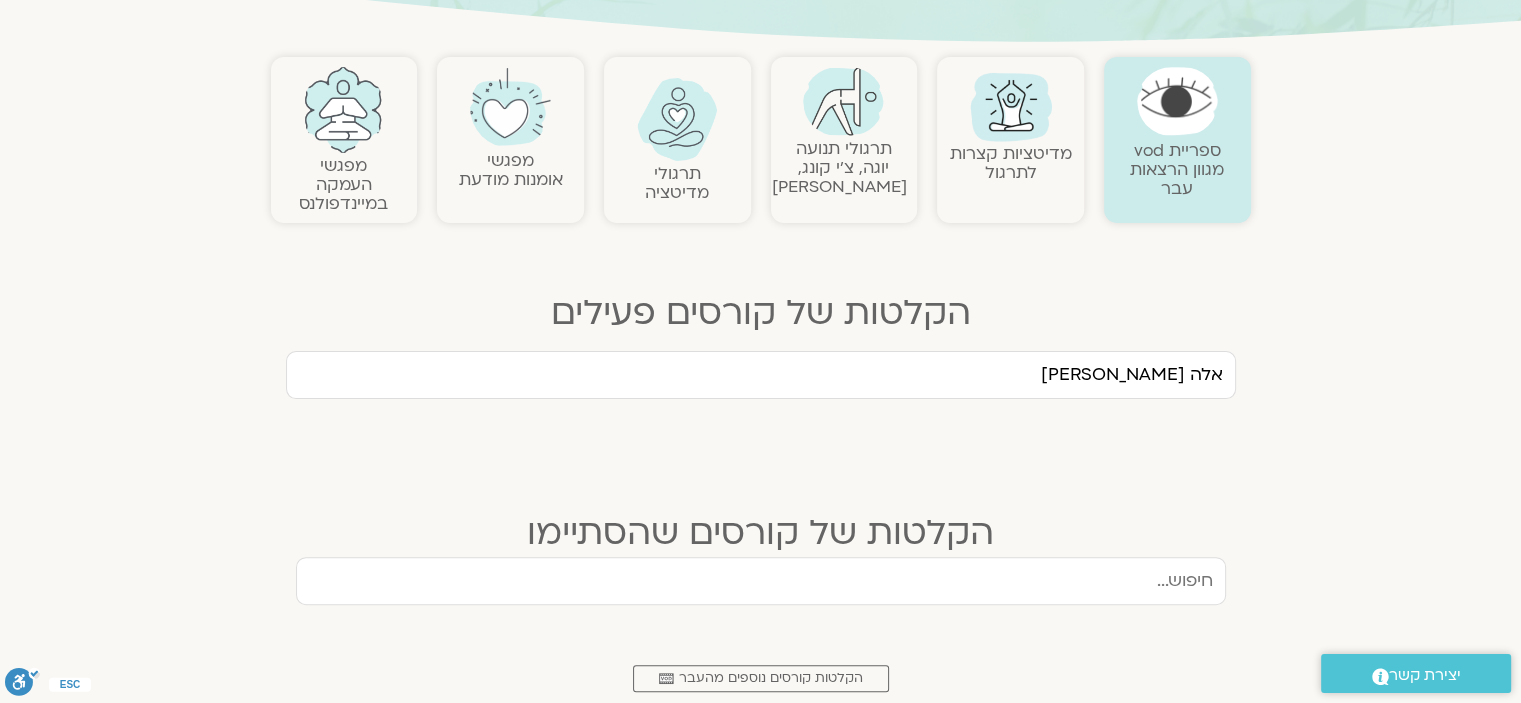 type on "אלה טולנאי" 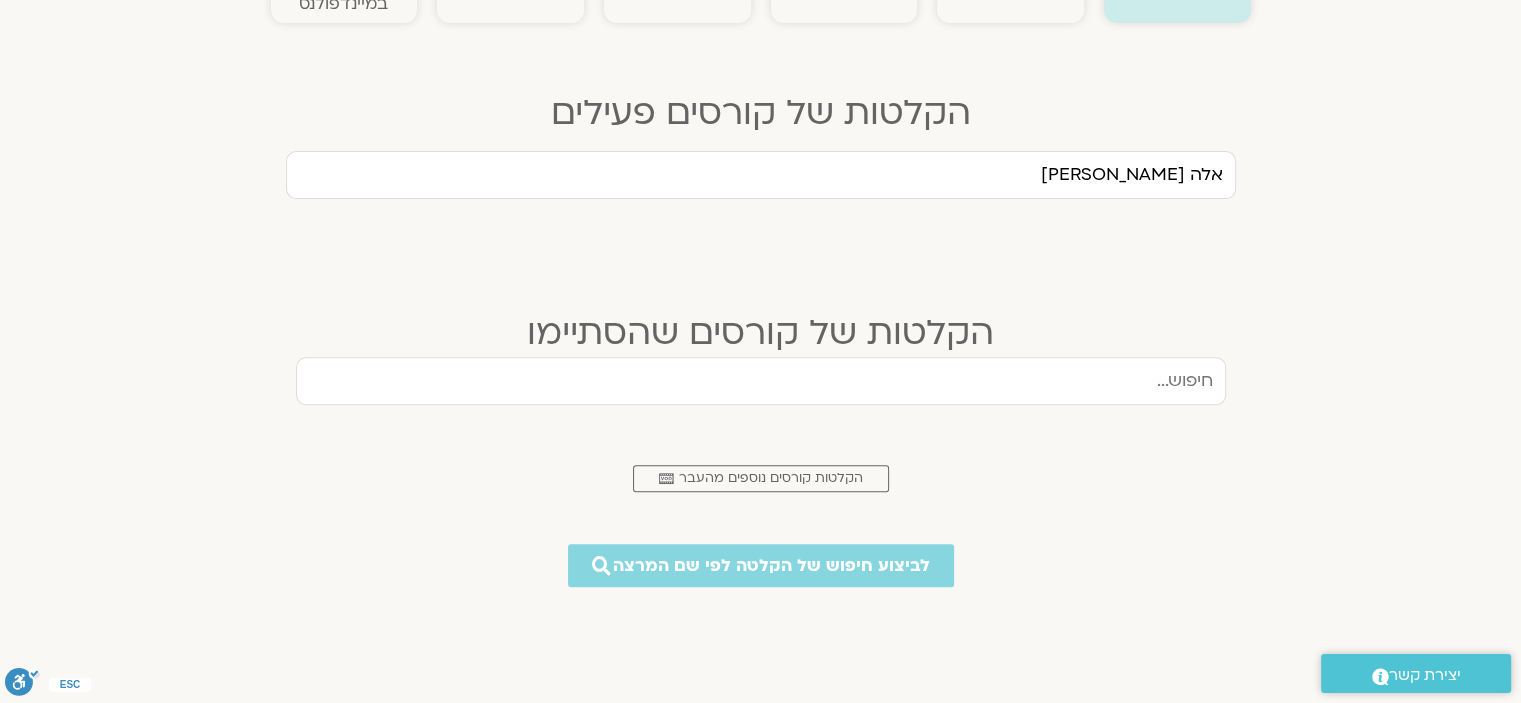 scroll, scrollTop: 700, scrollLeft: 0, axis: vertical 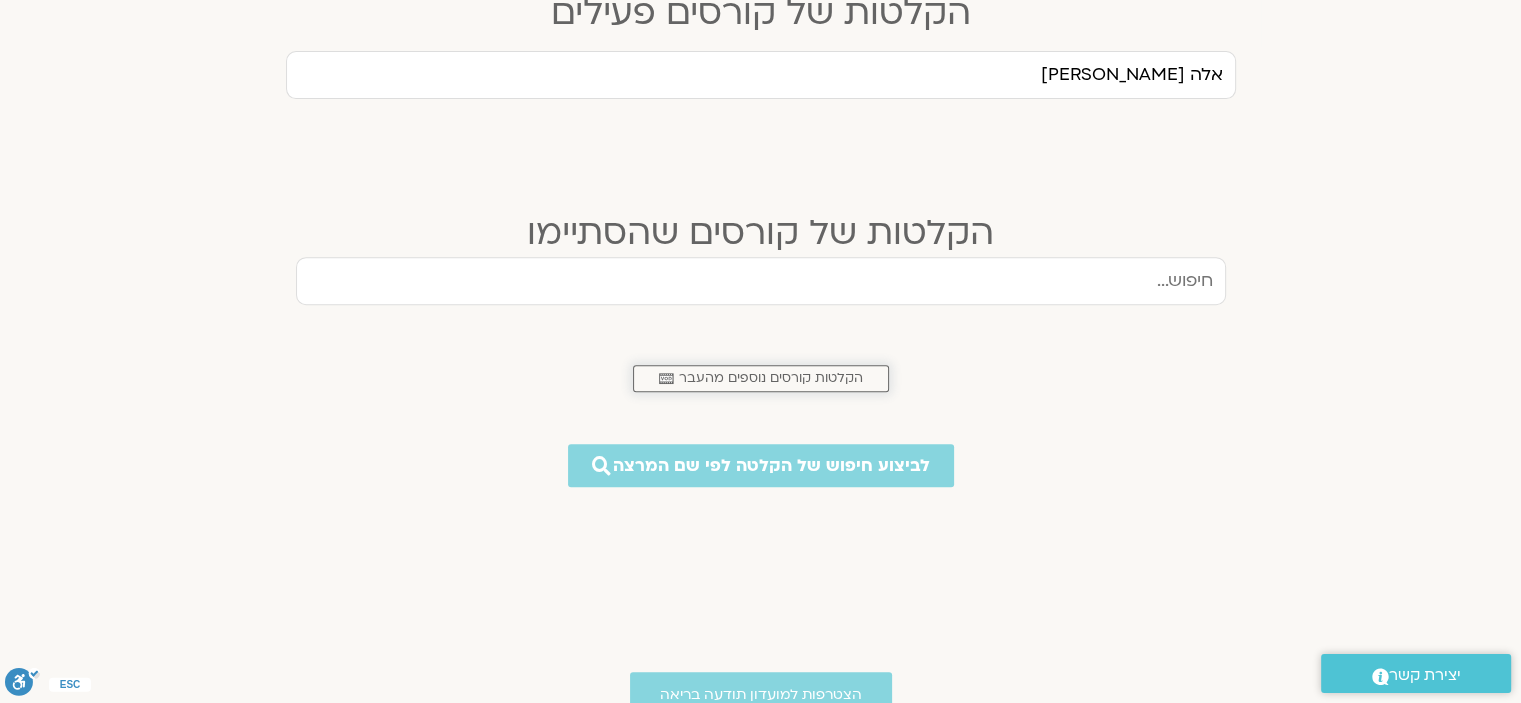 click on "הקלטות קורסים נוספים מהעבר" at bounding box center [771, 378] 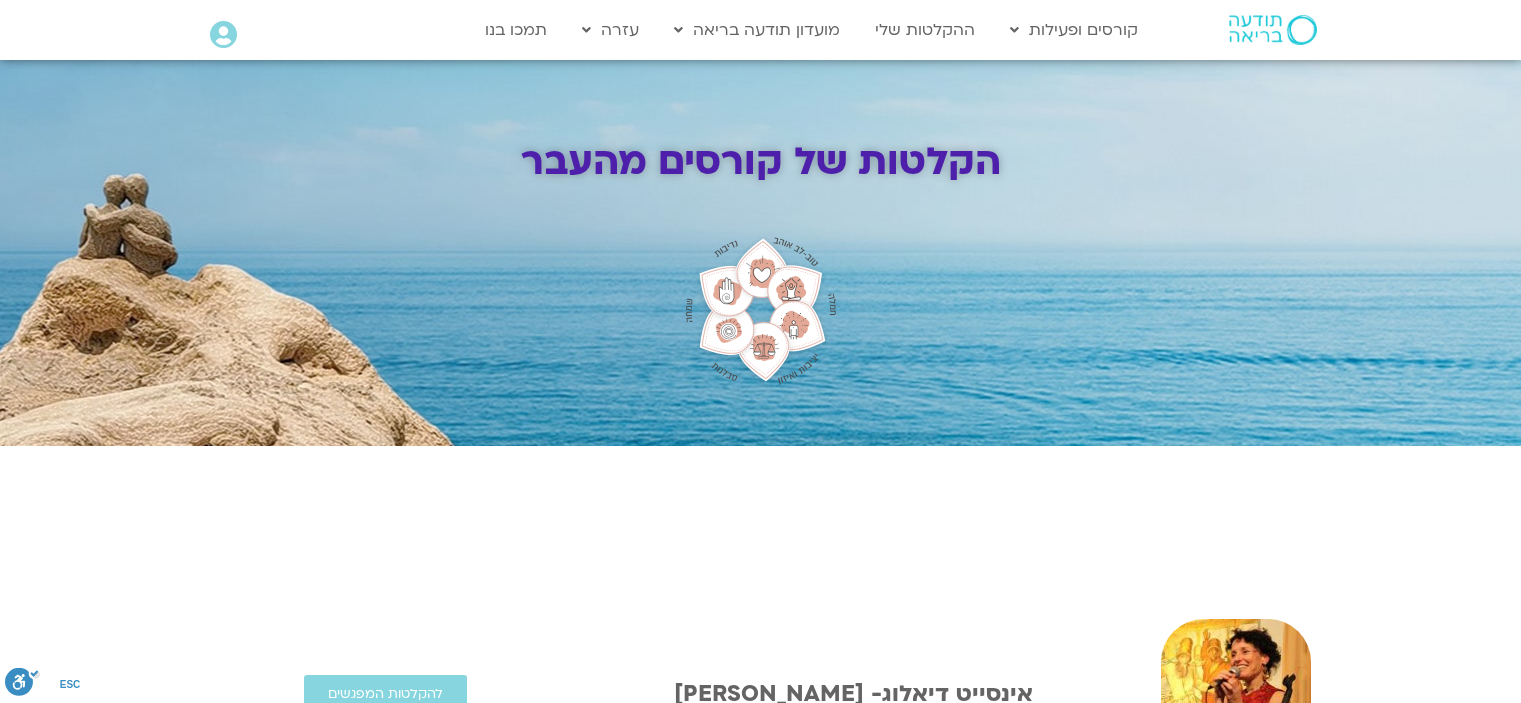 scroll, scrollTop: 0, scrollLeft: 0, axis: both 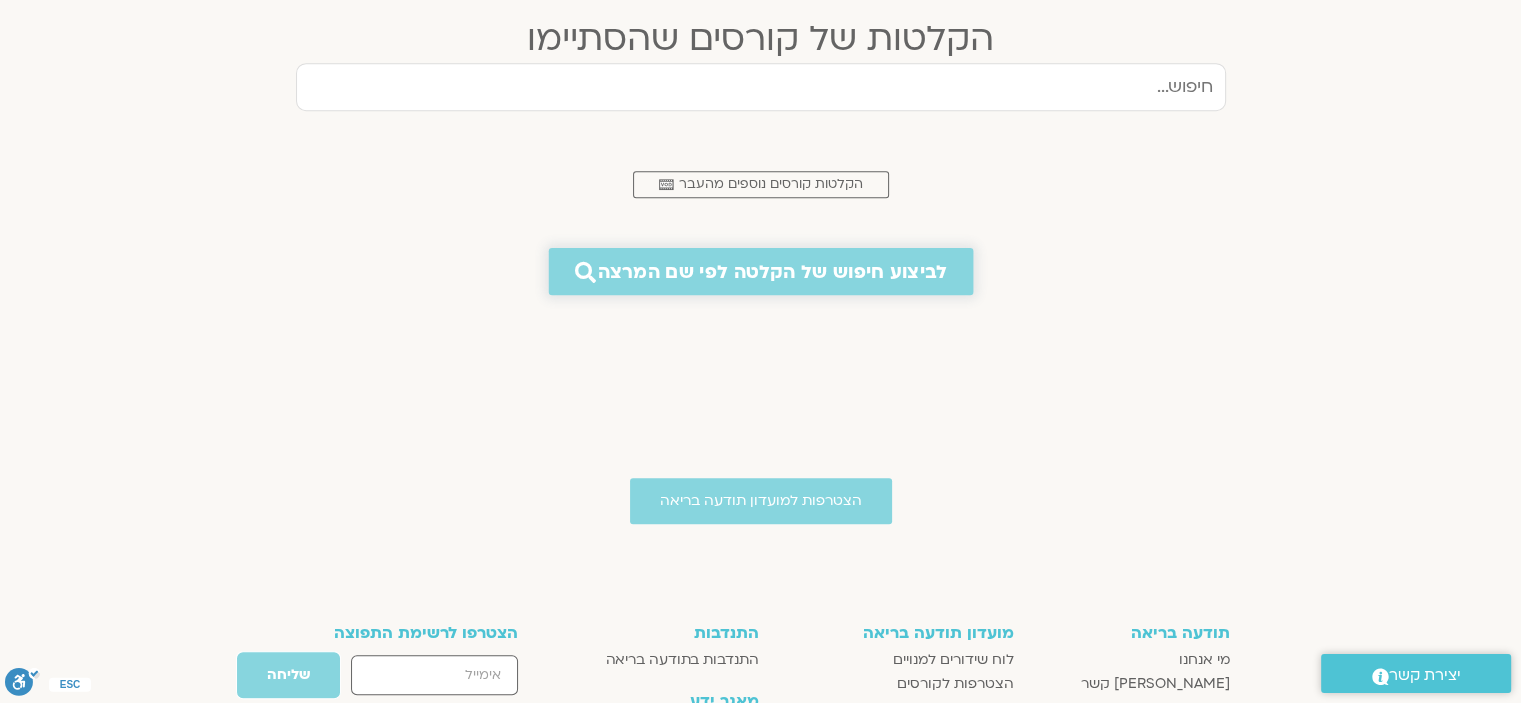click on "לביצוע חיפוש של הקלטה לפי שם המרצה" at bounding box center (772, 271) 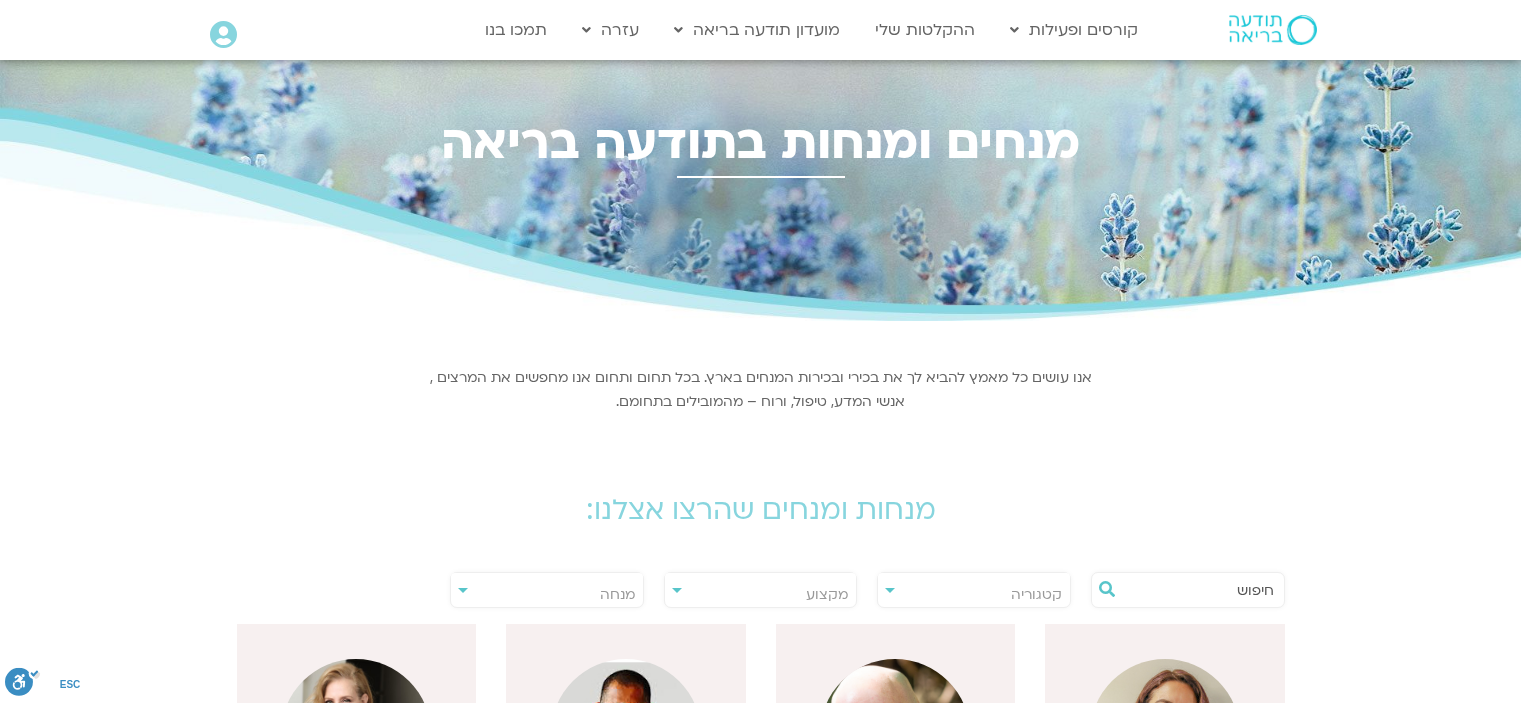 scroll, scrollTop: 0, scrollLeft: 0, axis: both 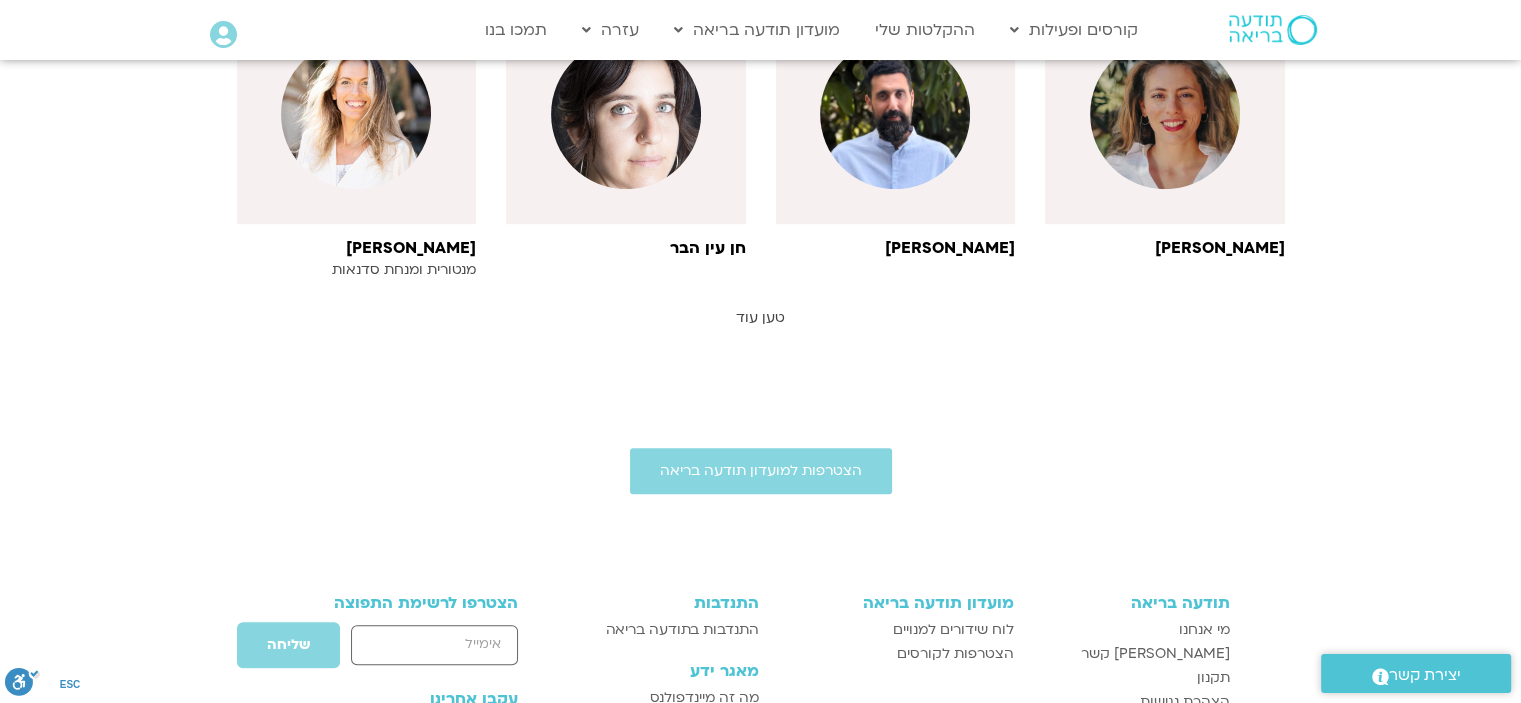 click on "טען עוד" at bounding box center [760, 317] 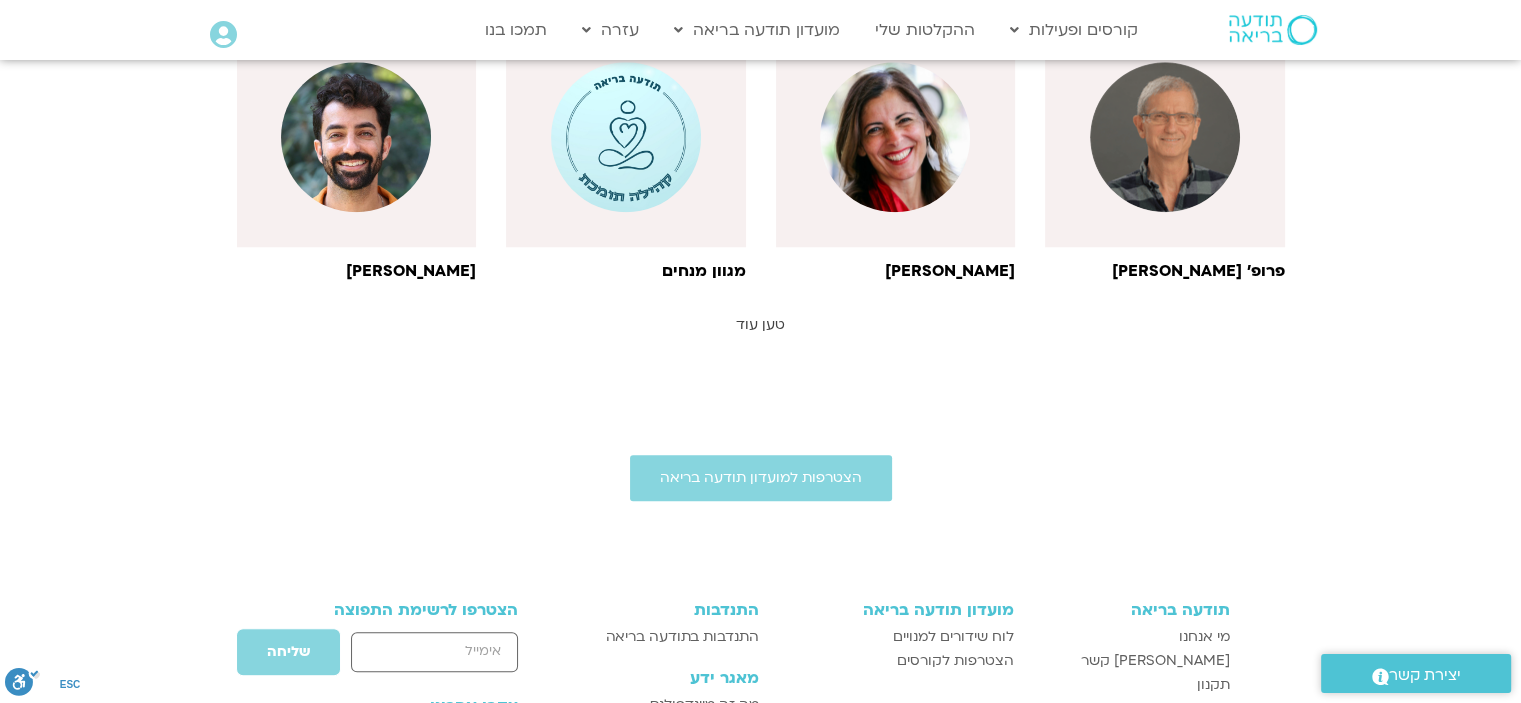 scroll, scrollTop: 2100, scrollLeft: 0, axis: vertical 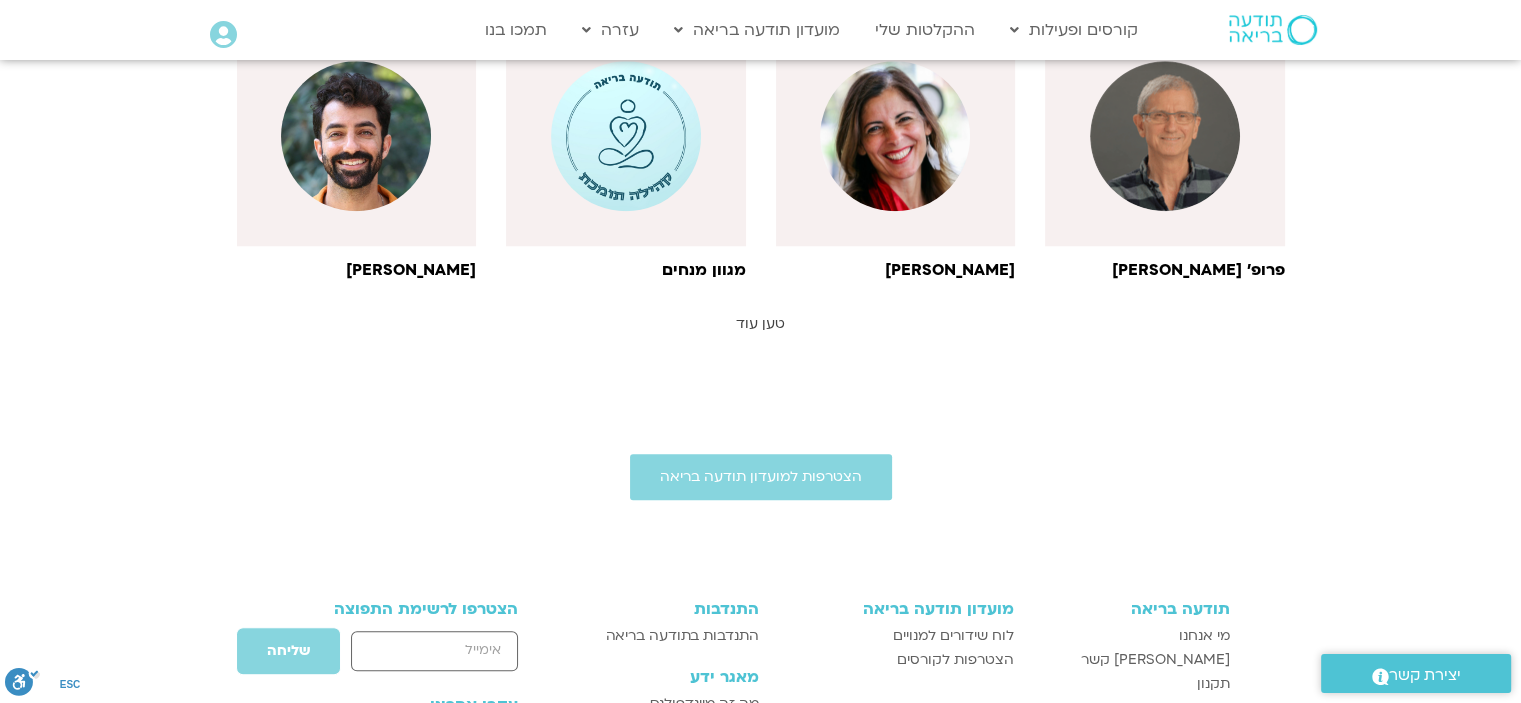 click on "טען עוד" at bounding box center [760, 323] 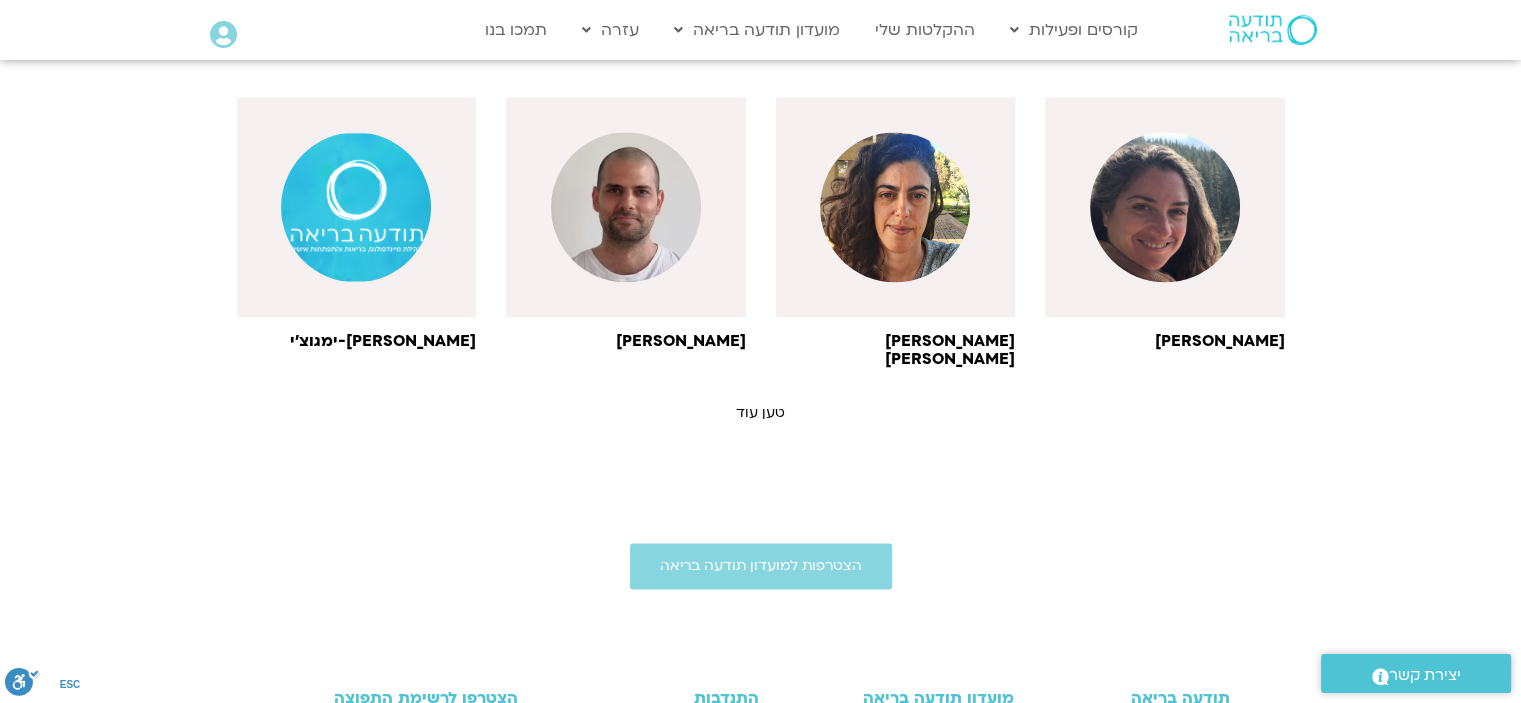 scroll, scrollTop: 2900, scrollLeft: 0, axis: vertical 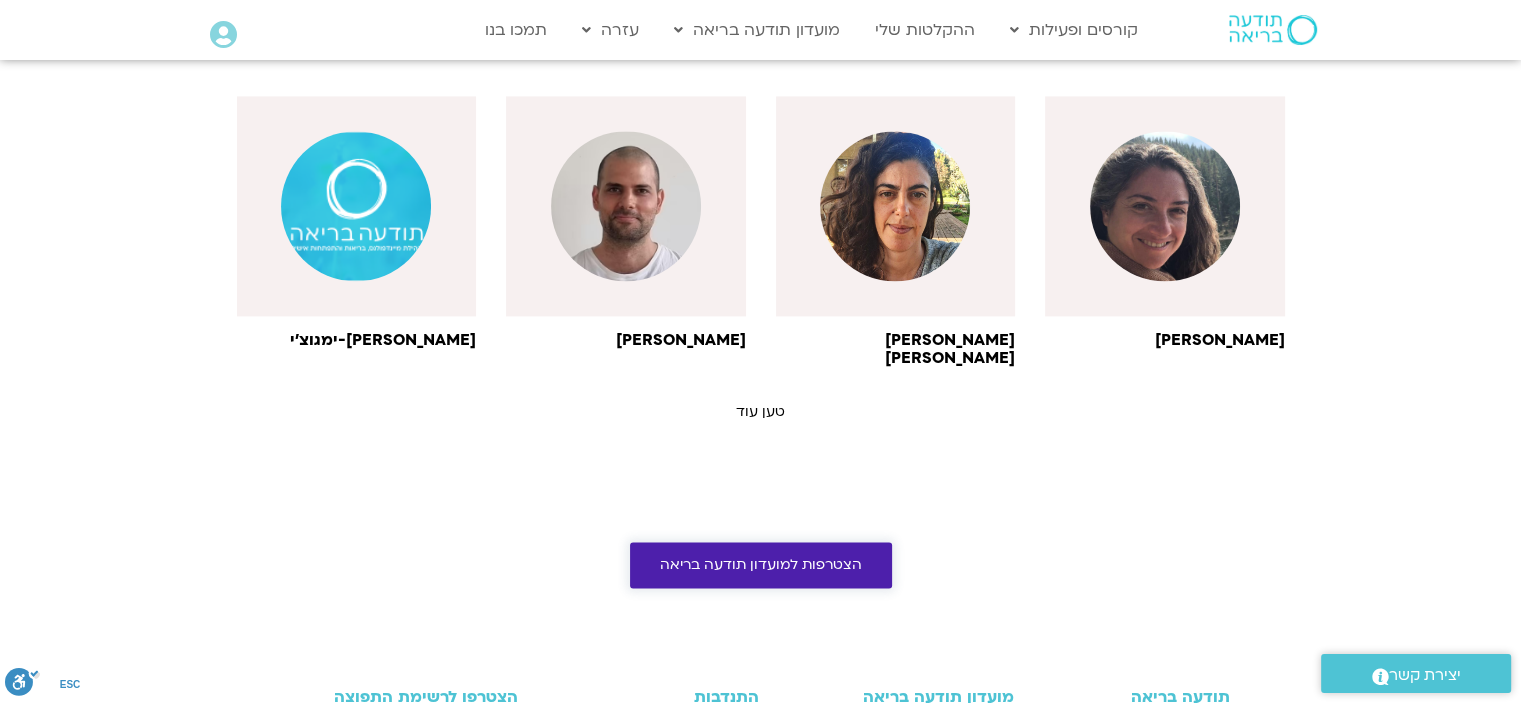 click on "הצטרפות למועדון תודעה בריאה" at bounding box center (761, 565) 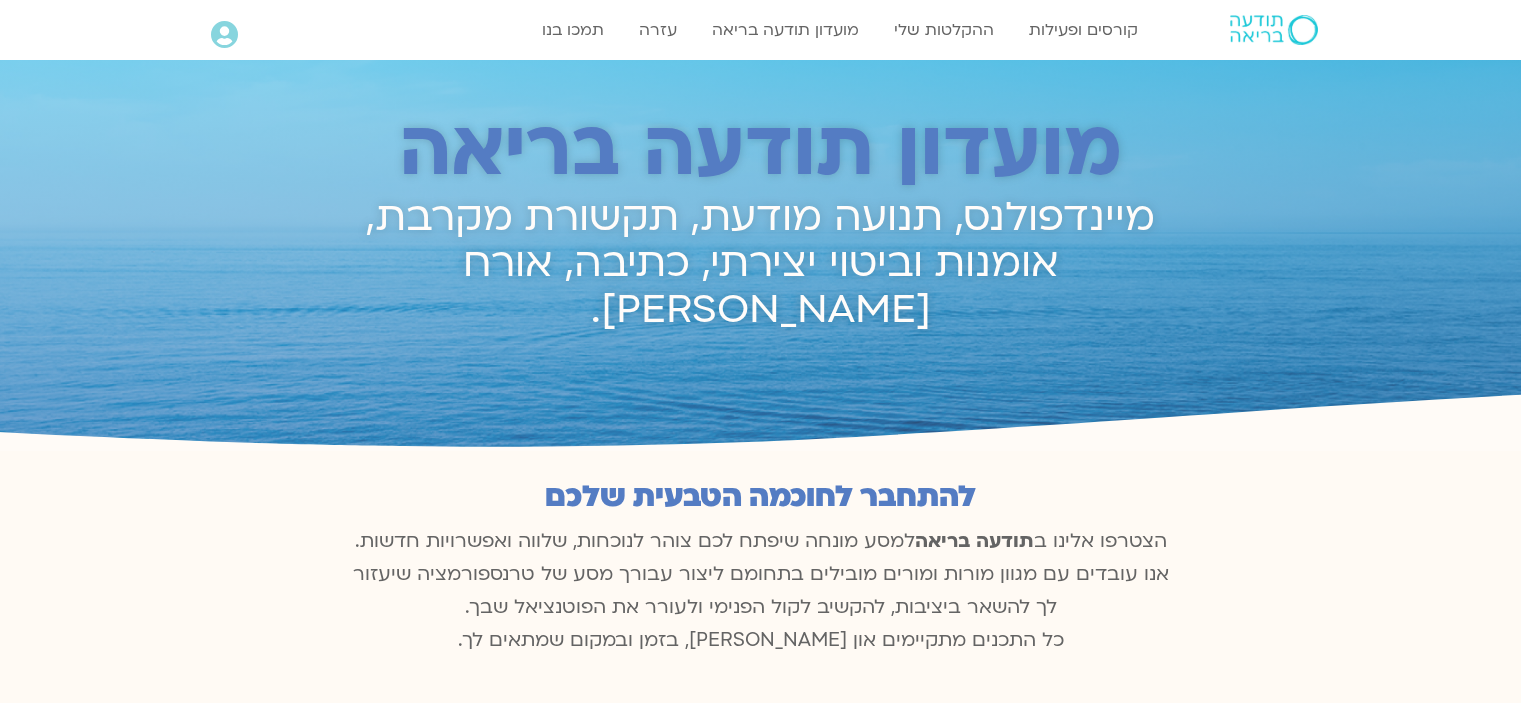 scroll, scrollTop: 0, scrollLeft: 0, axis: both 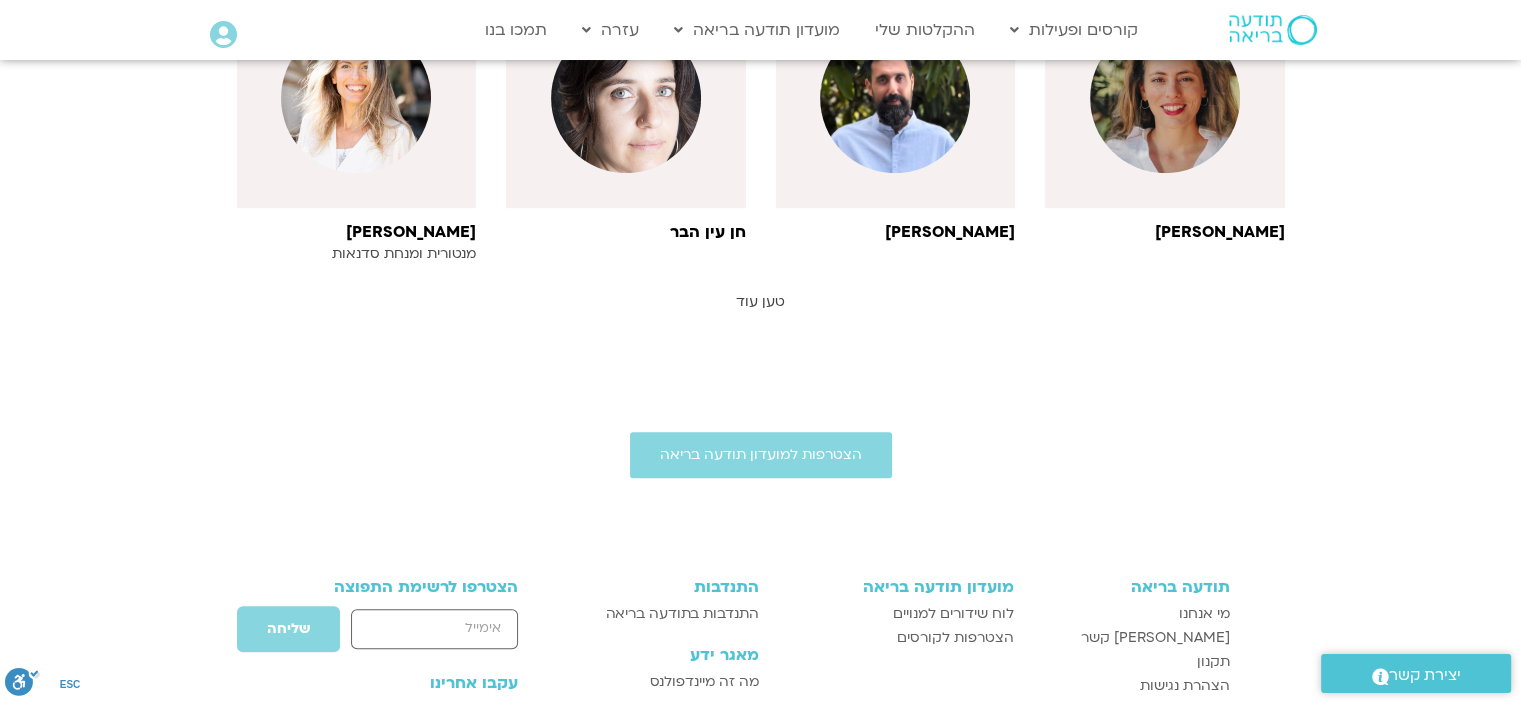 click on "טען עוד" at bounding box center (760, 301) 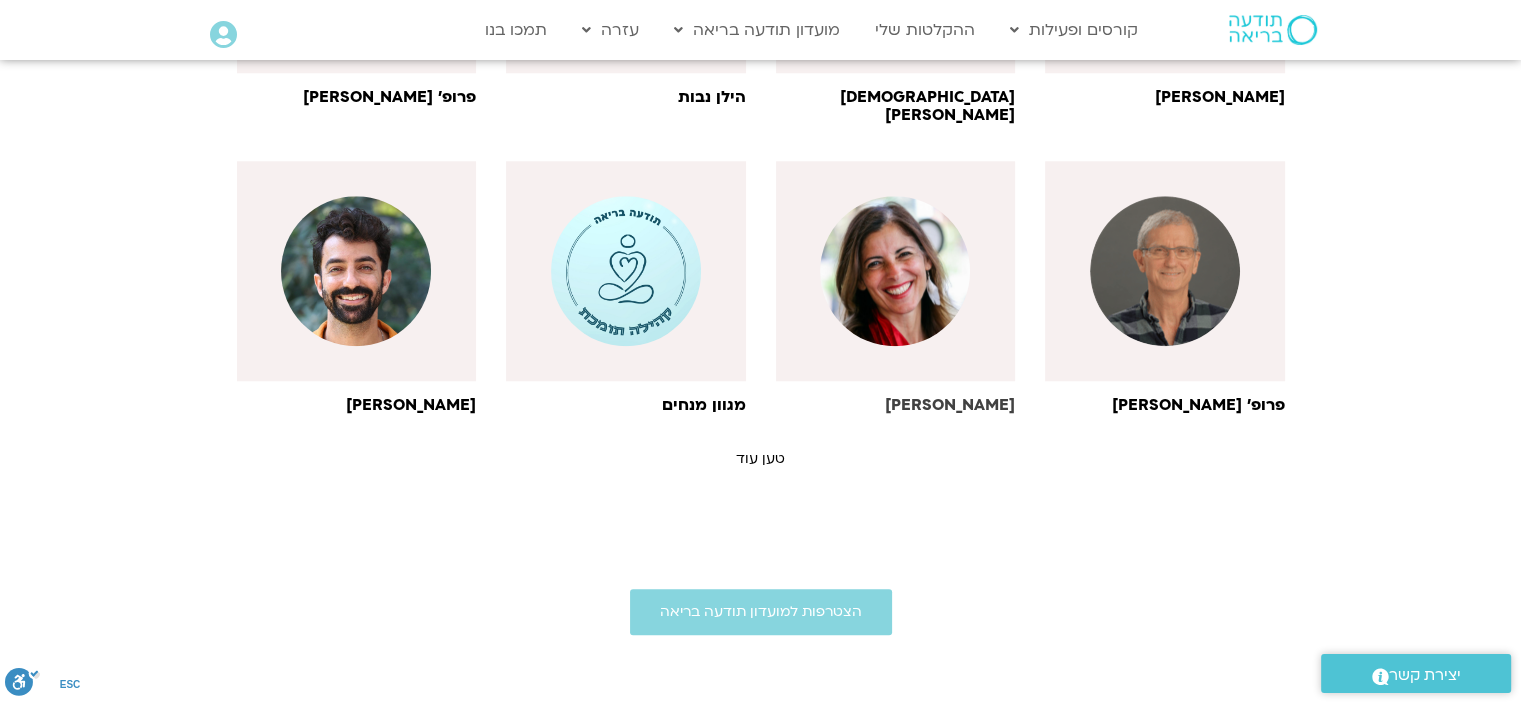 scroll, scrollTop: 2016, scrollLeft: 0, axis: vertical 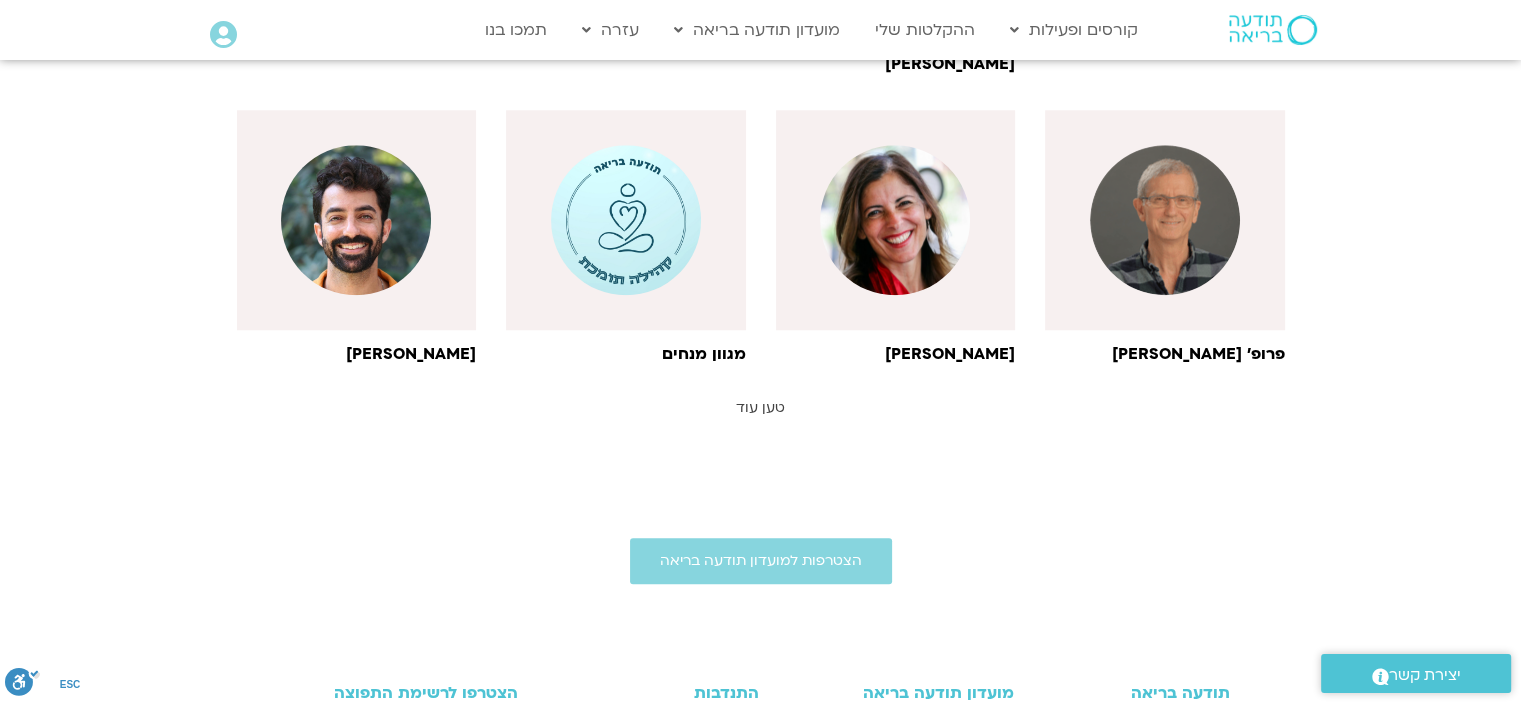 click on "טען עוד" at bounding box center (760, 407) 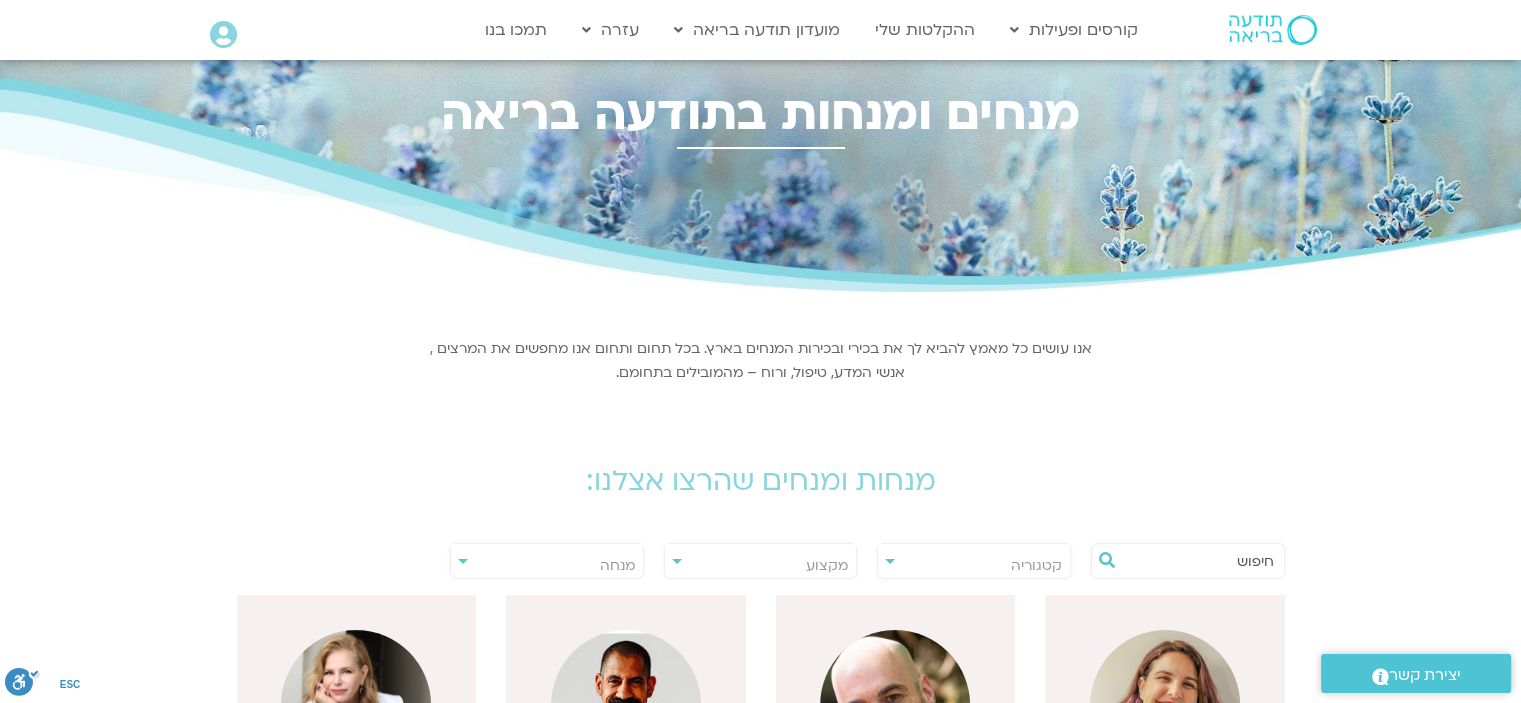 scroll, scrollTop: 0, scrollLeft: 0, axis: both 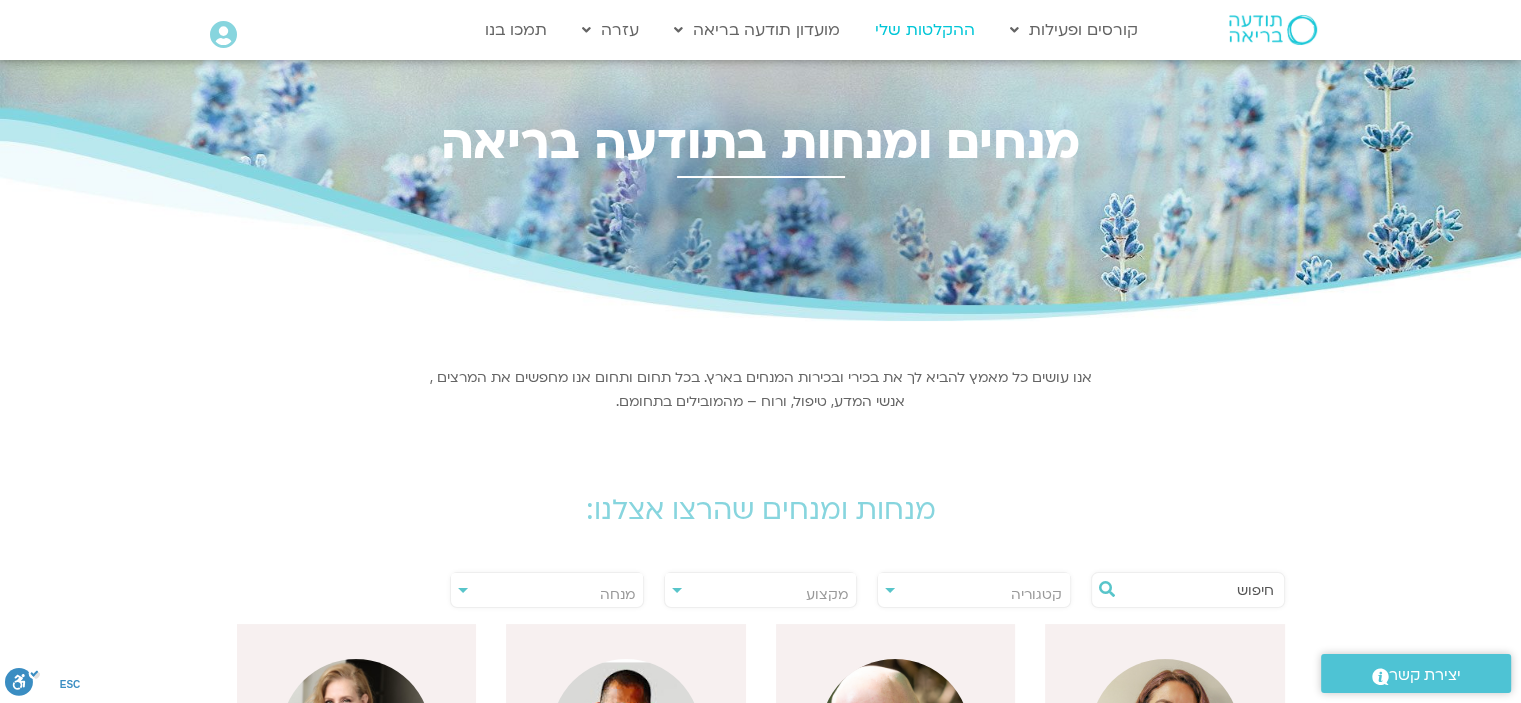 click on "ההקלטות שלי" at bounding box center (925, 30) 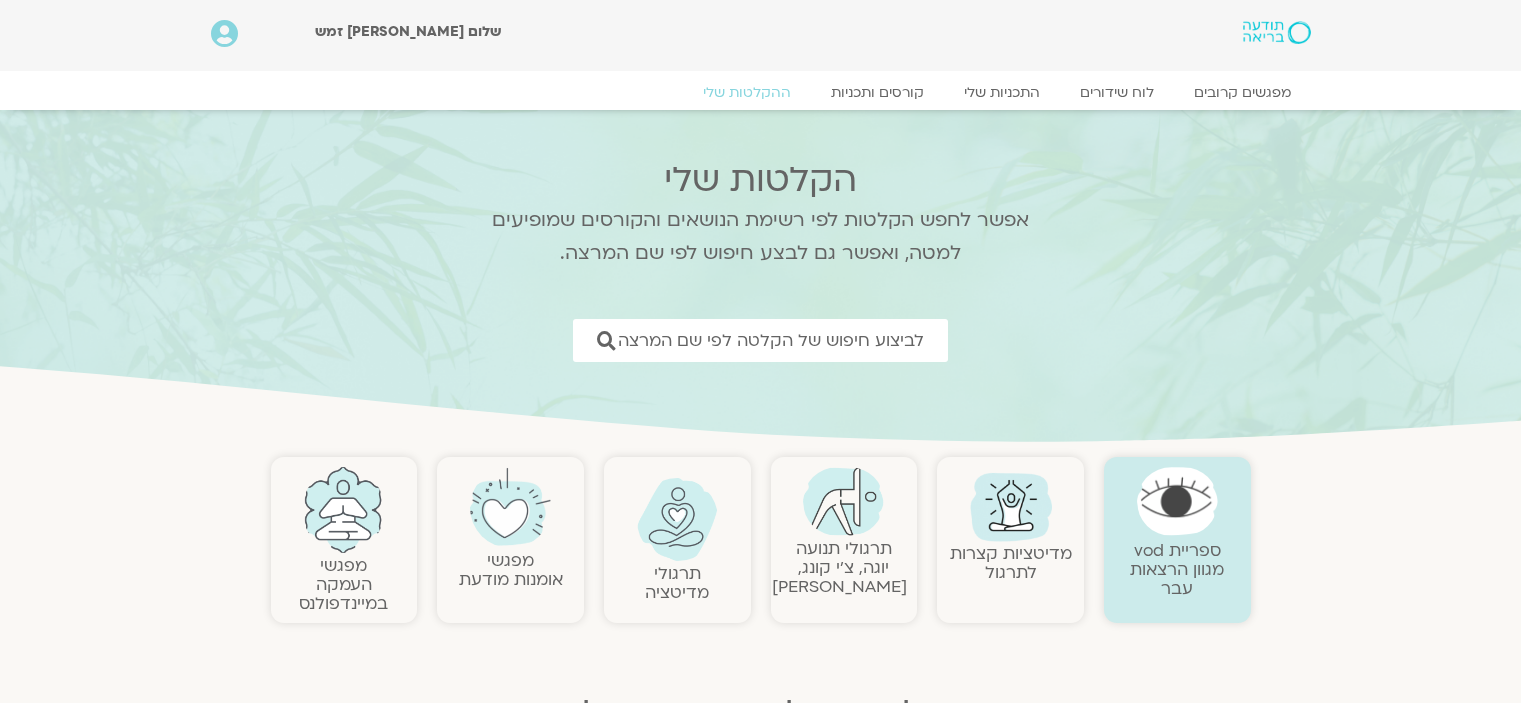 scroll, scrollTop: 0, scrollLeft: 0, axis: both 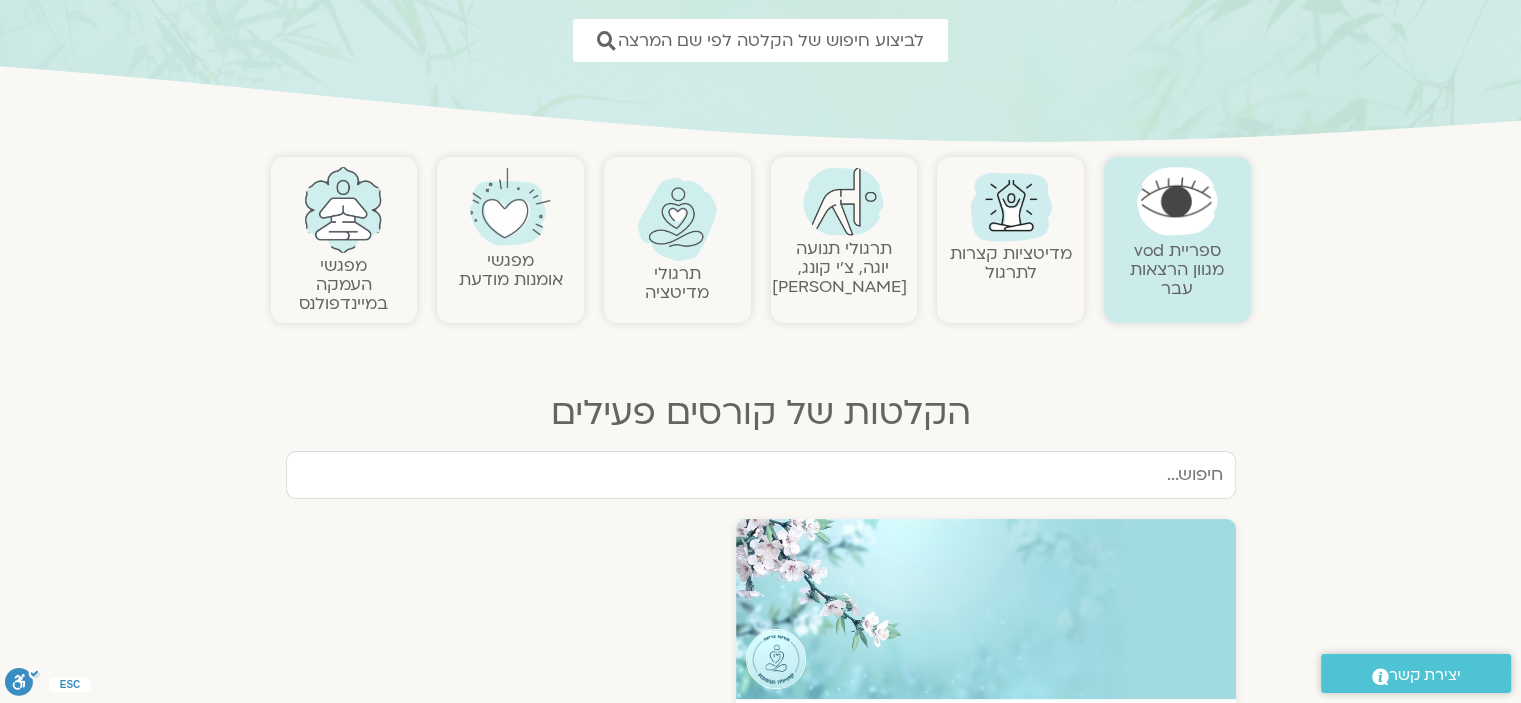 click at bounding box center [761, 475] 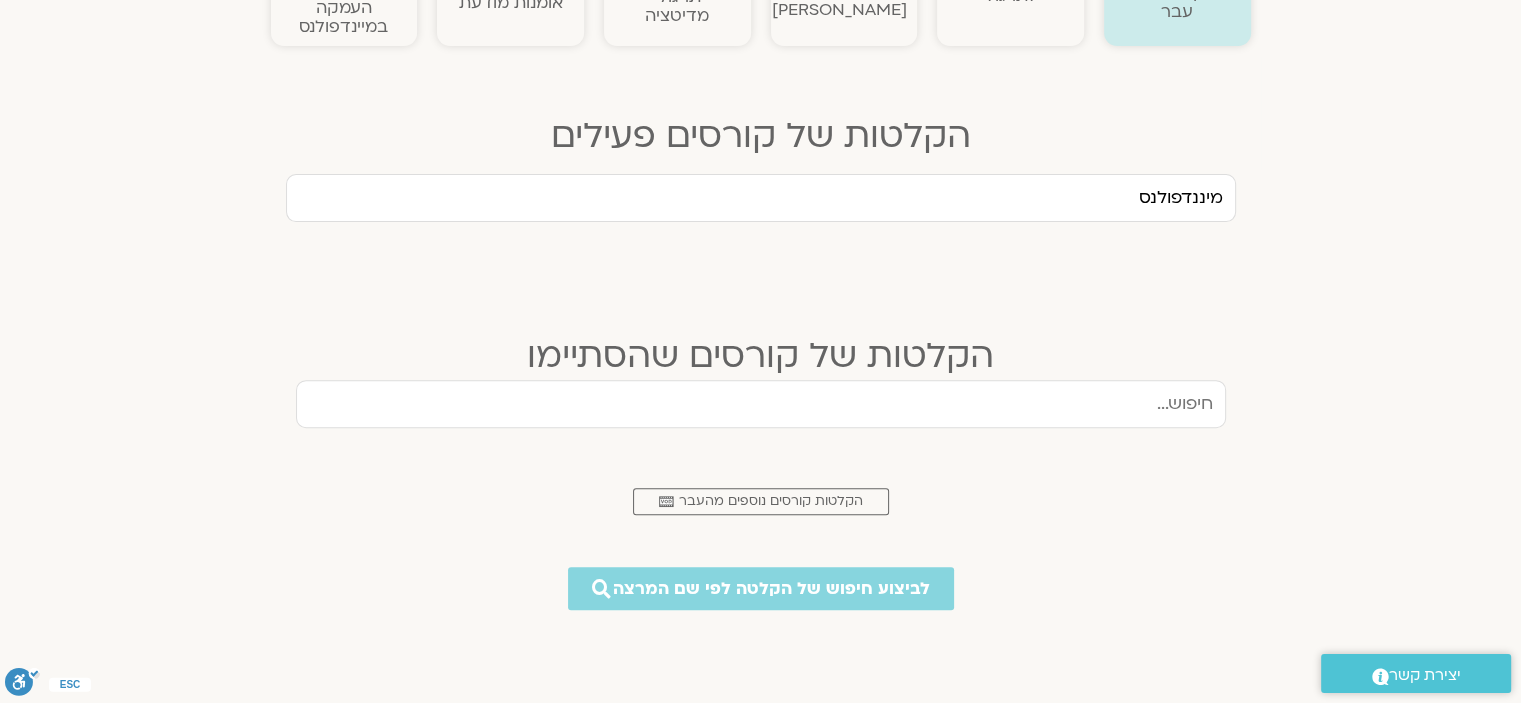 scroll, scrollTop: 400, scrollLeft: 0, axis: vertical 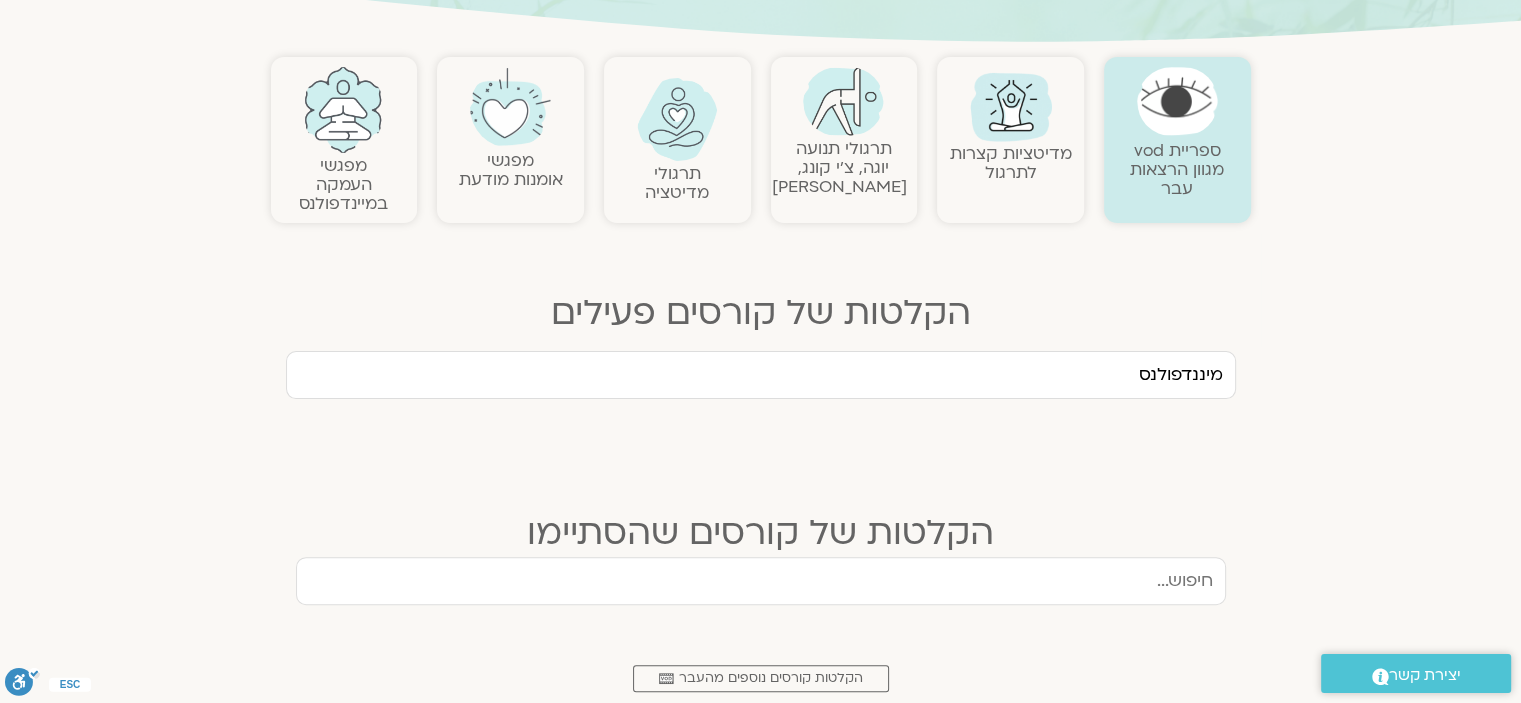 click on "מיננדפולנס" at bounding box center [761, 375] 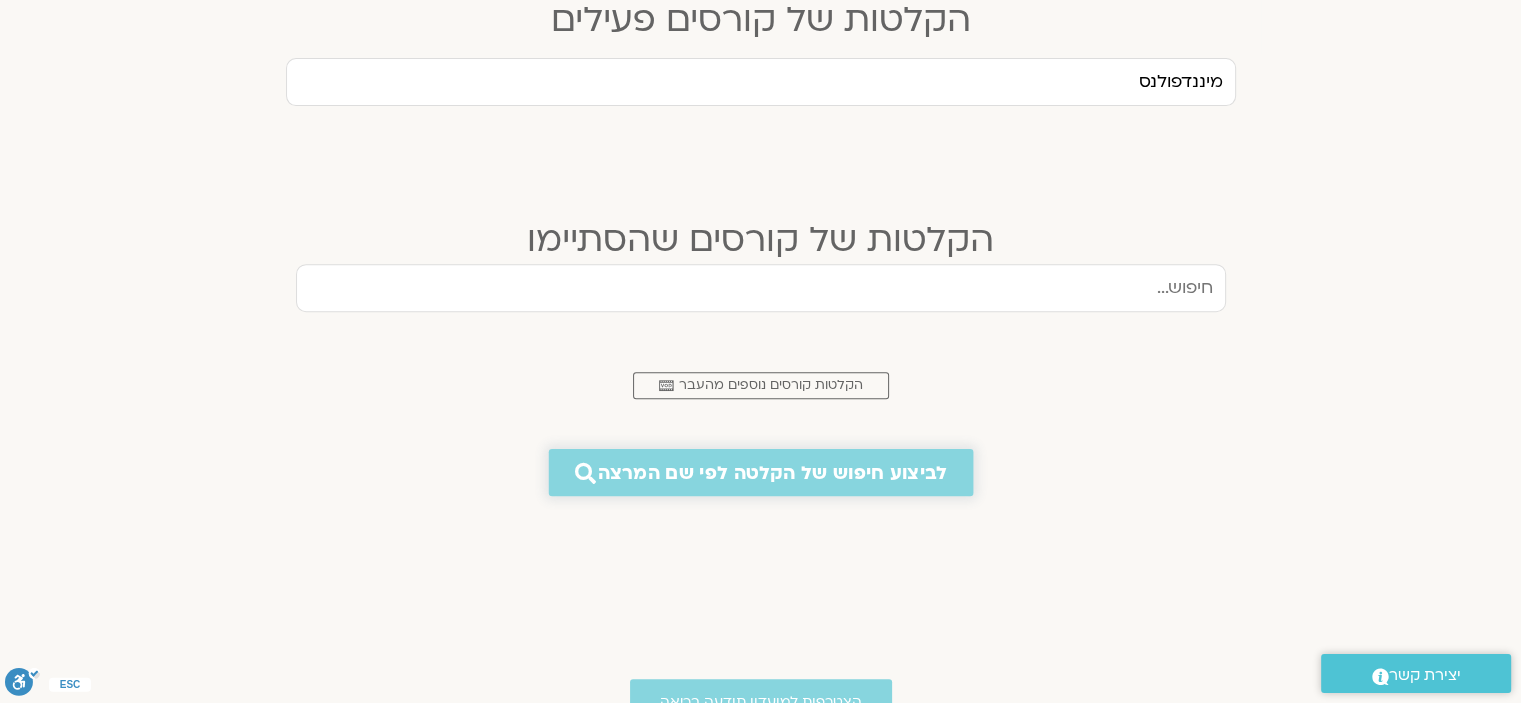 scroll, scrollTop: 300, scrollLeft: 0, axis: vertical 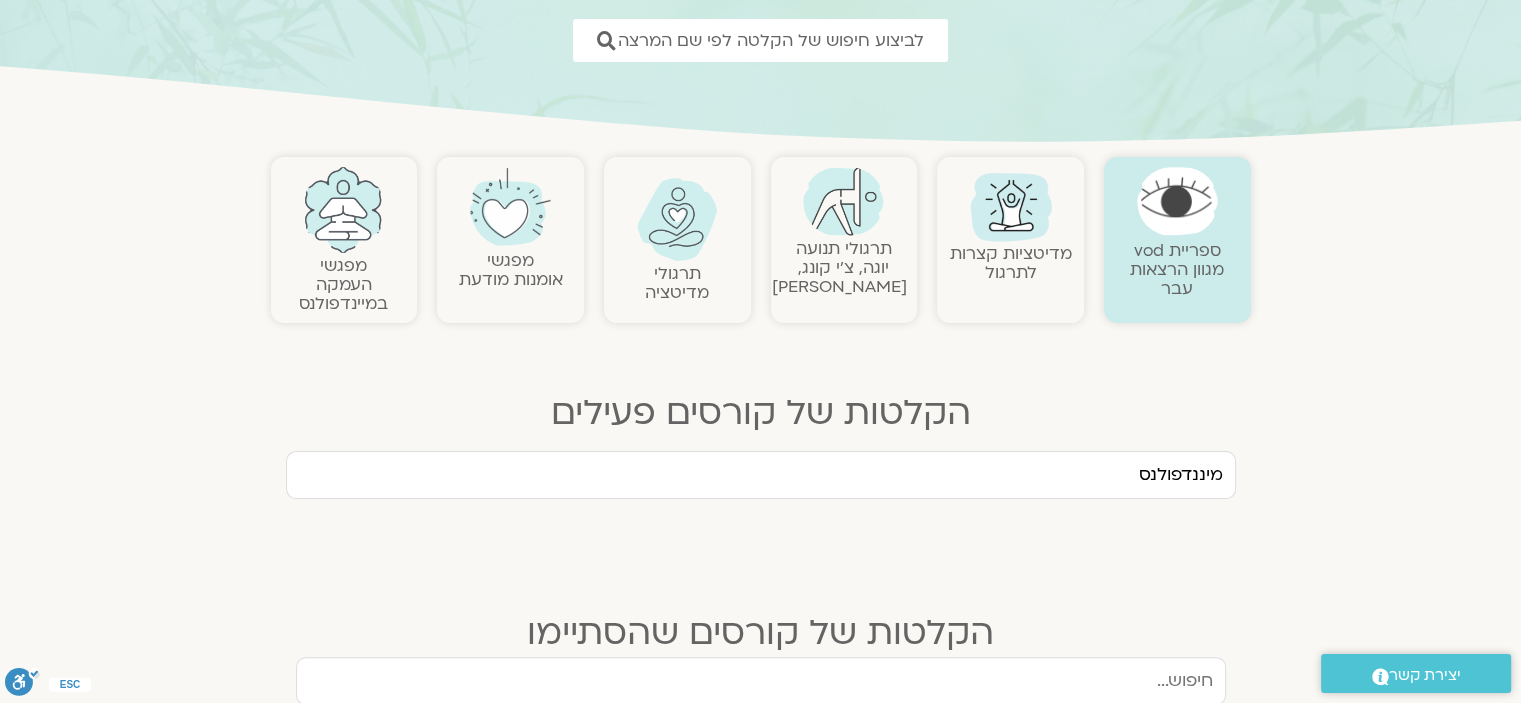 click on "מיננדפולנס" at bounding box center (761, 475) 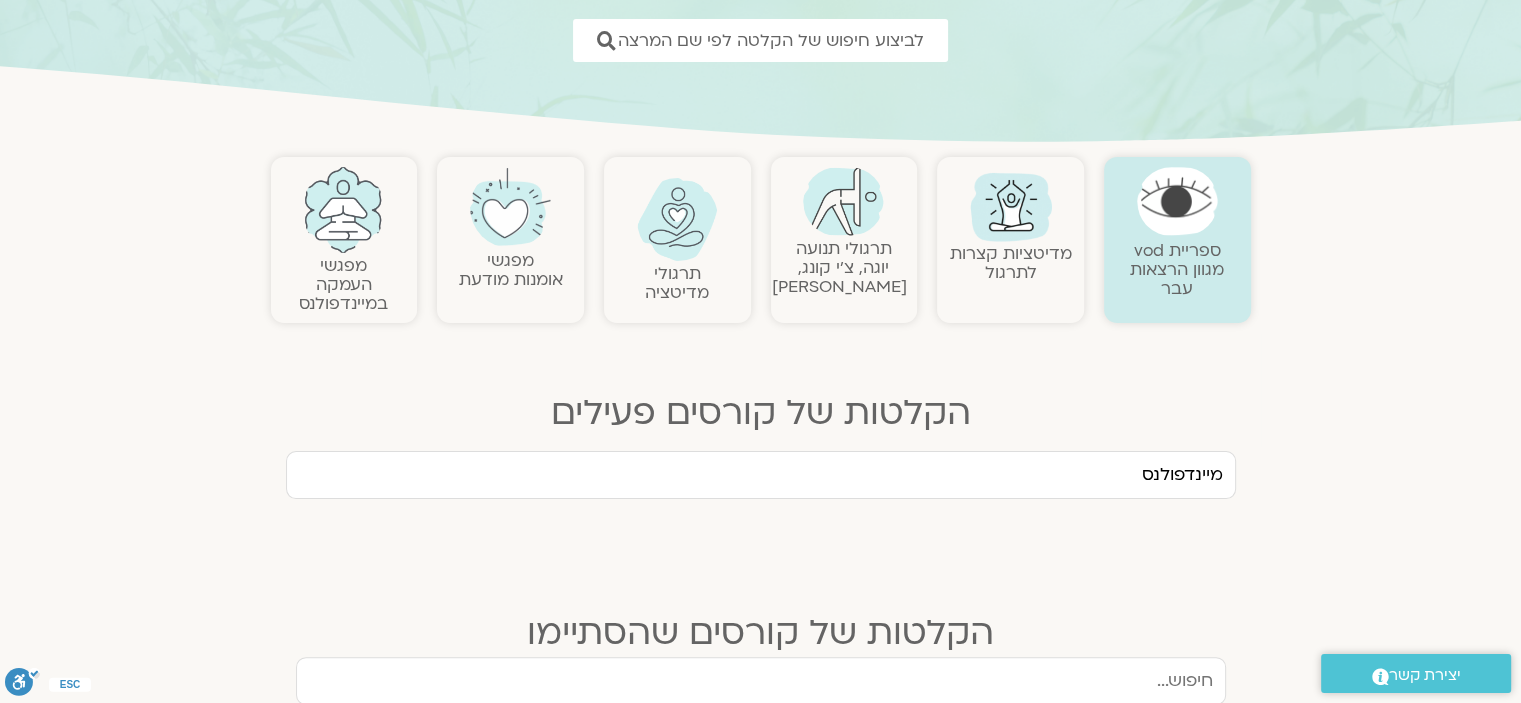 click on "מיינדפולנס" at bounding box center [761, 475] 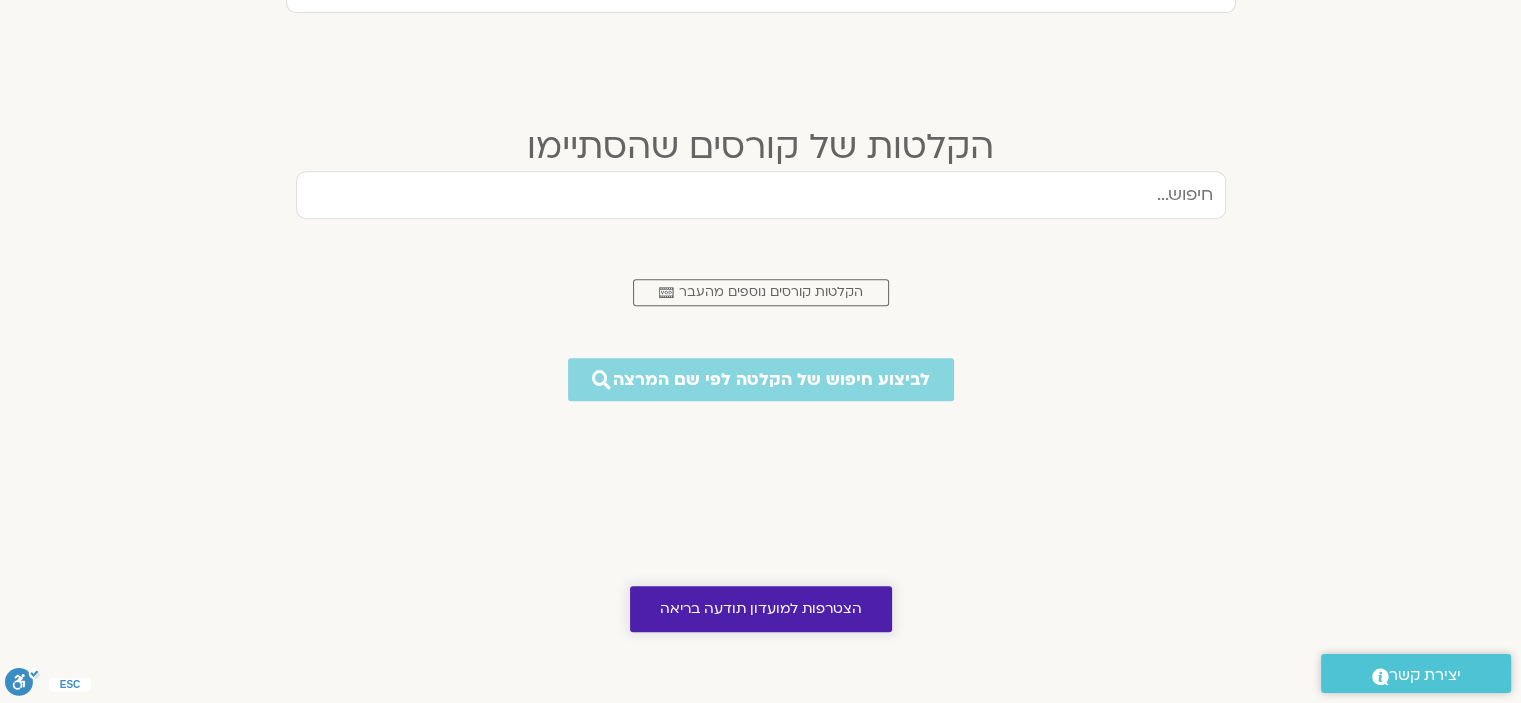 scroll, scrollTop: 800, scrollLeft: 0, axis: vertical 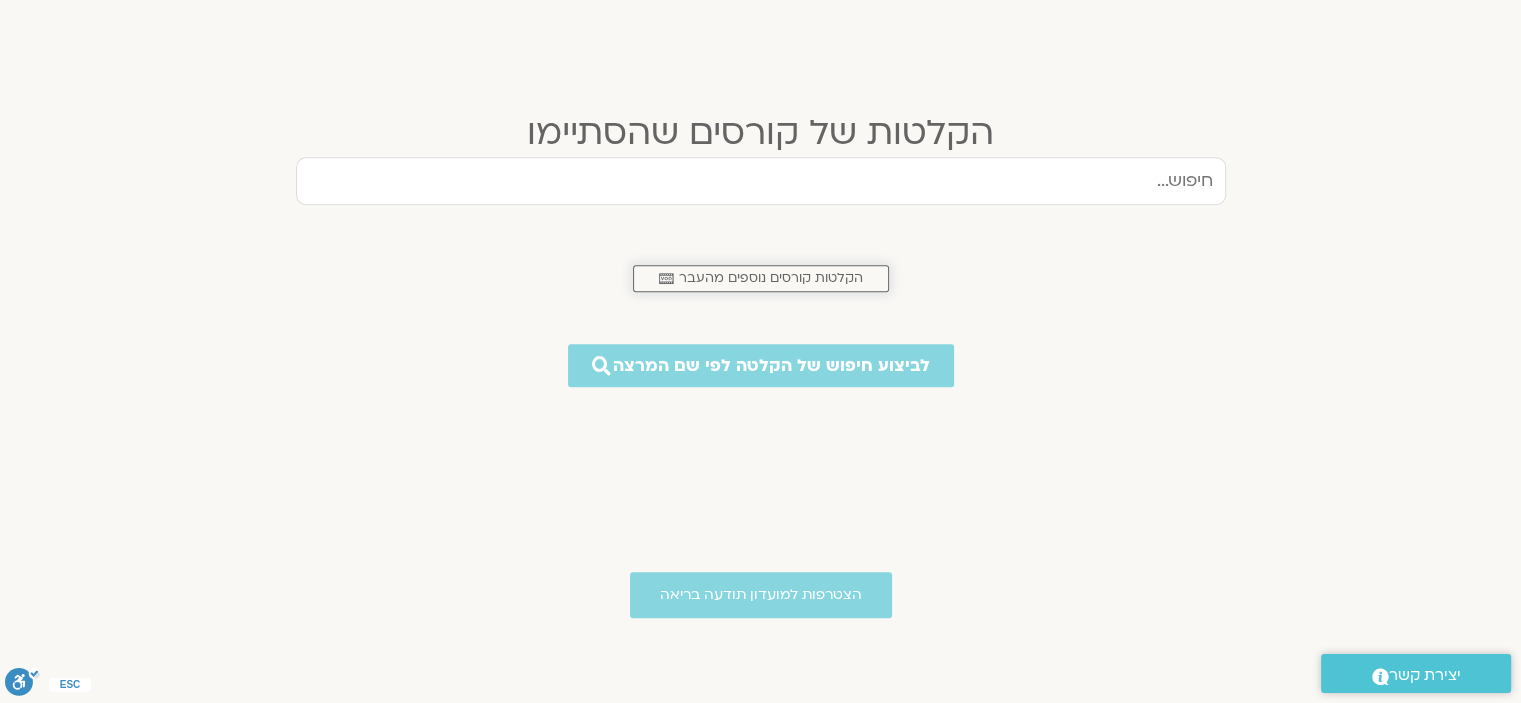click on "הקלטות קורסים נוספים מהעבר" at bounding box center (771, 278) 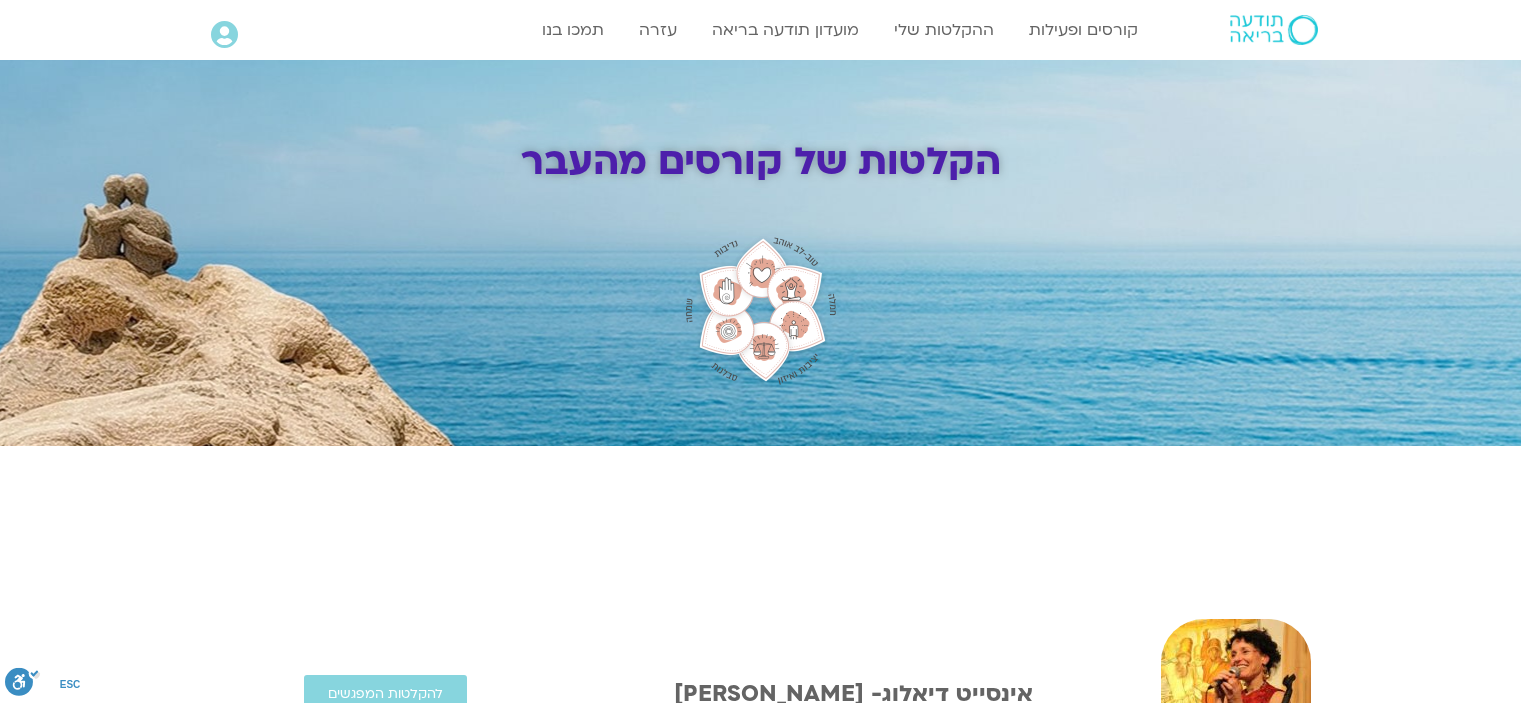 scroll, scrollTop: 0, scrollLeft: 0, axis: both 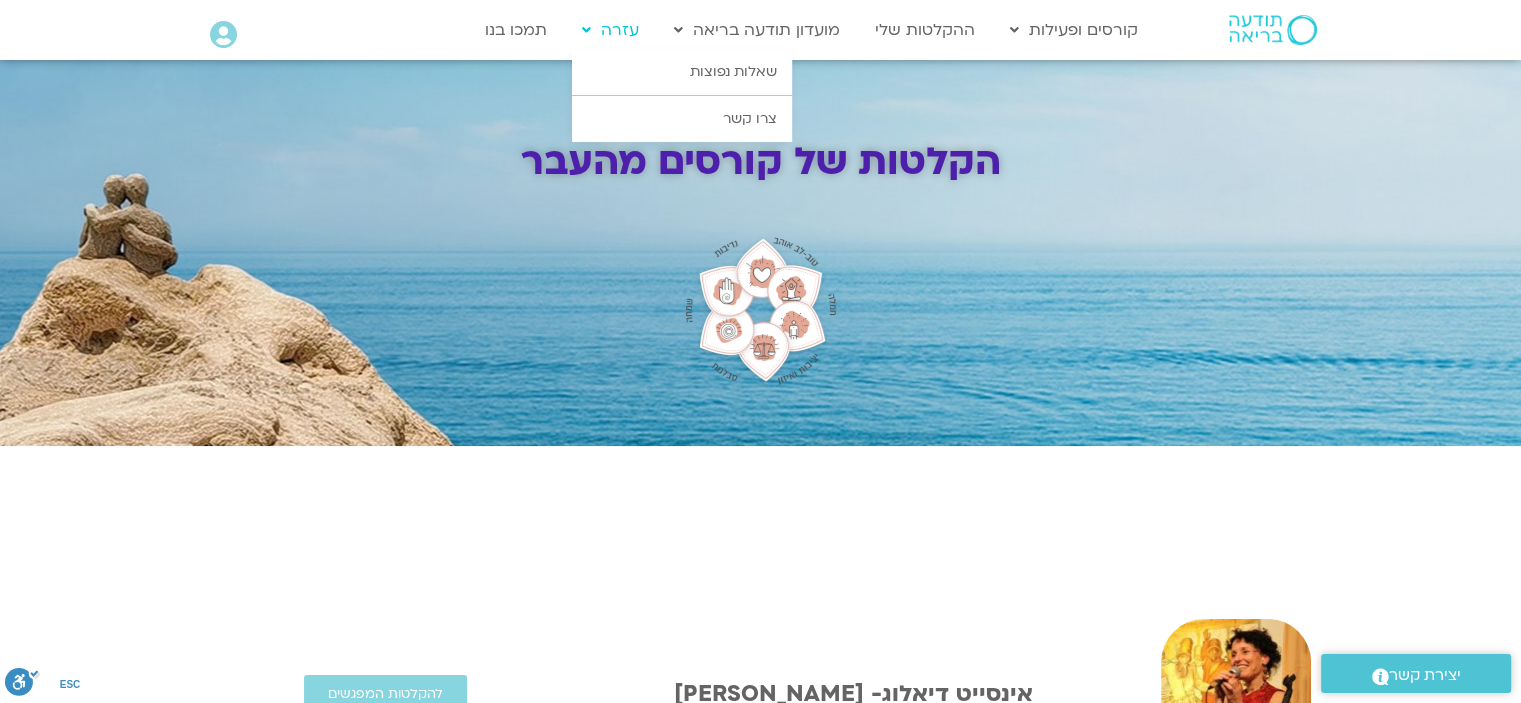 click on "עזרה" at bounding box center [610, 30] 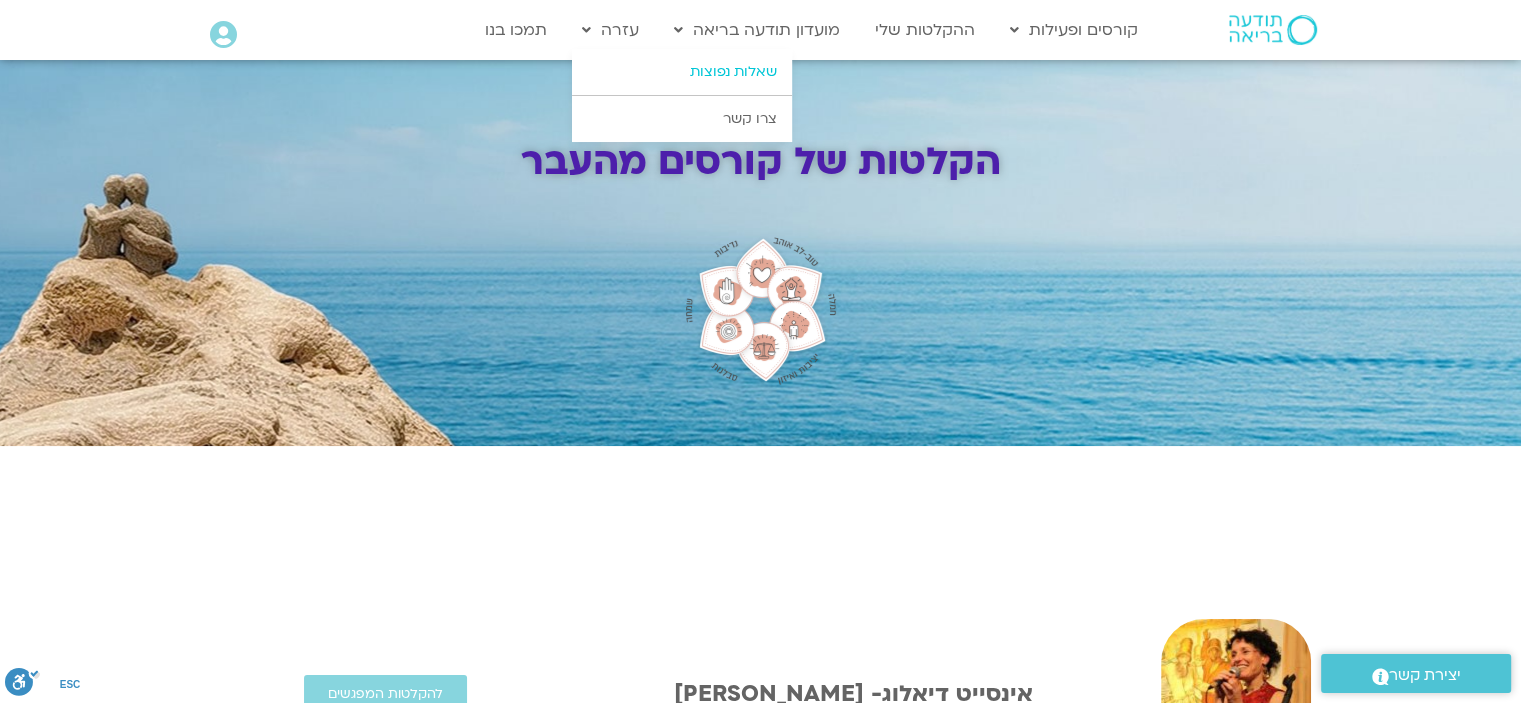 click on "שאלות נפוצות" at bounding box center [682, 72] 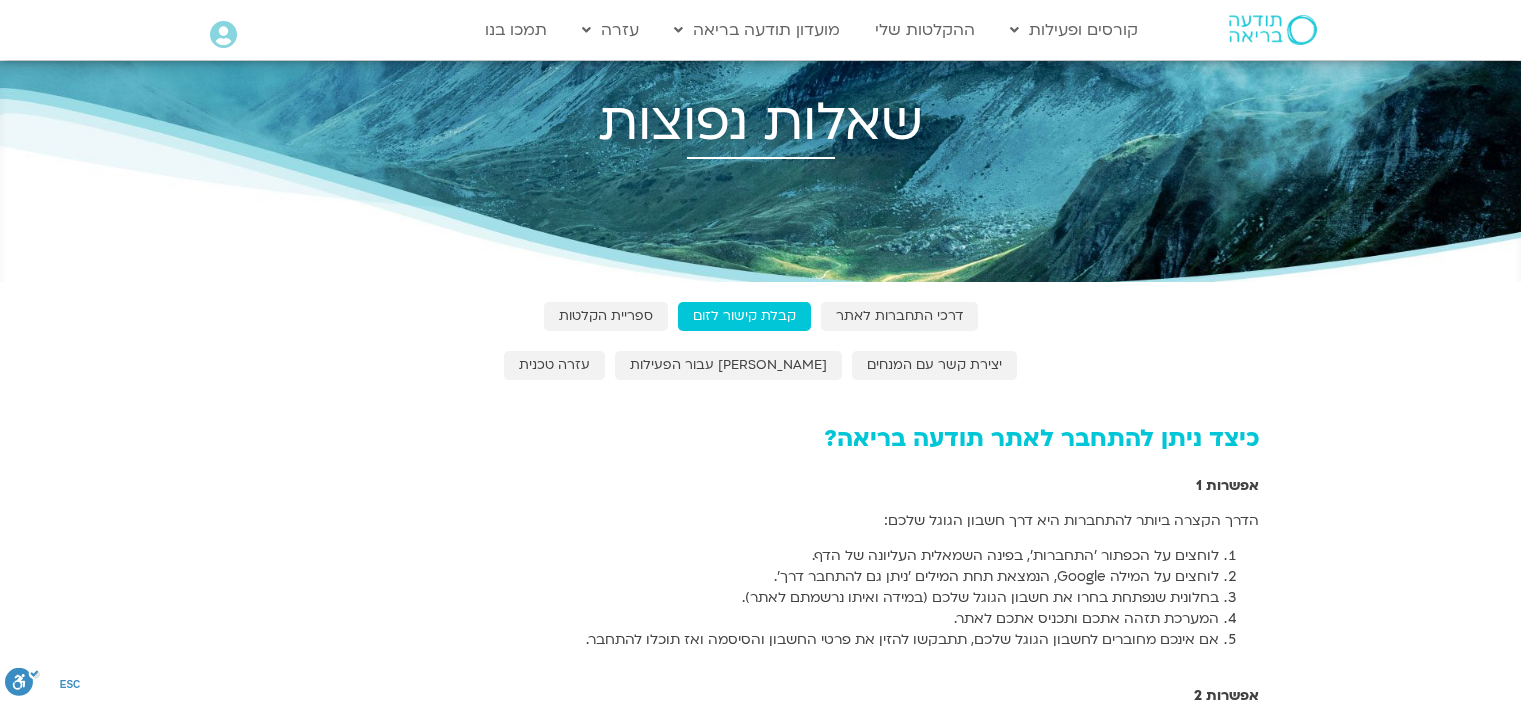 scroll, scrollTop: 0, scrollLeft: 0, axis: both 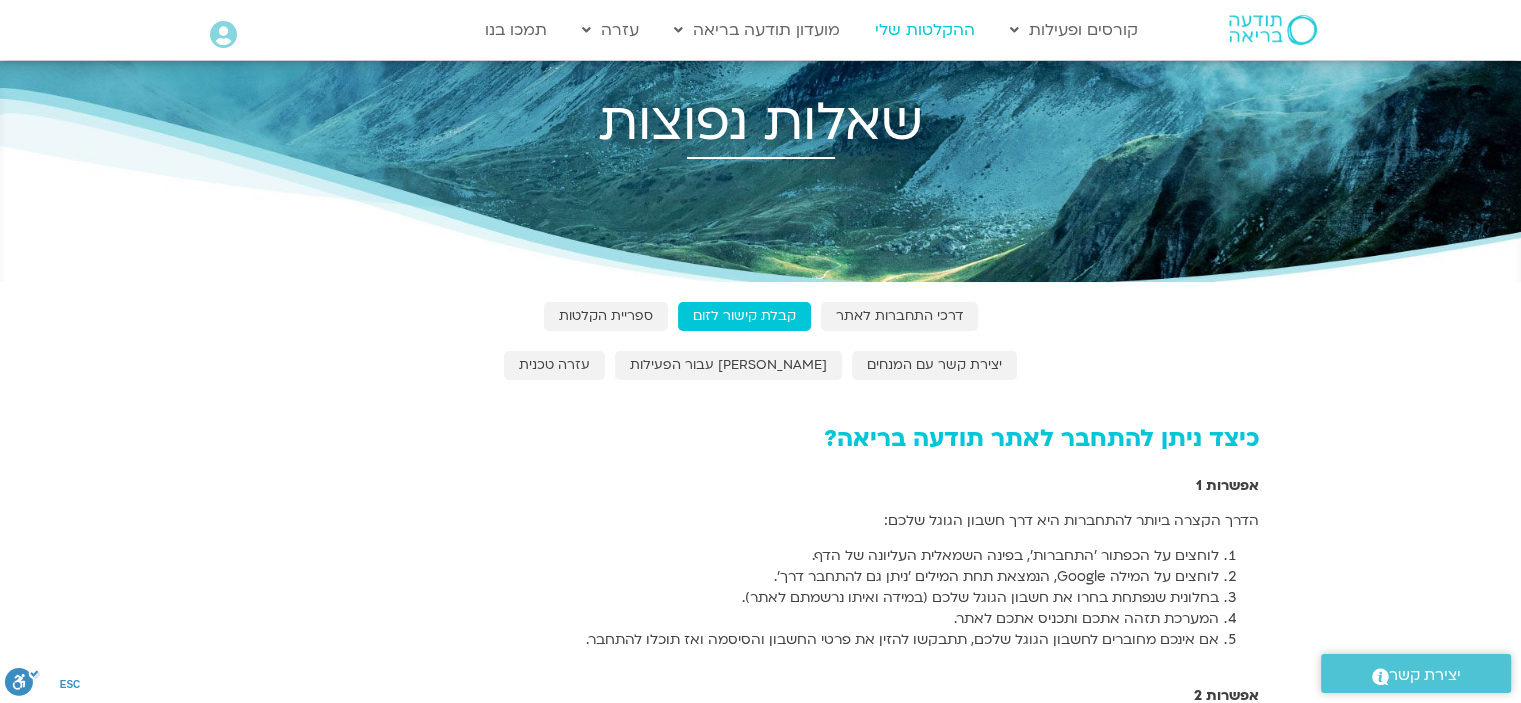 click on "ההקלטות שלי" at bounding box center (925, 30) 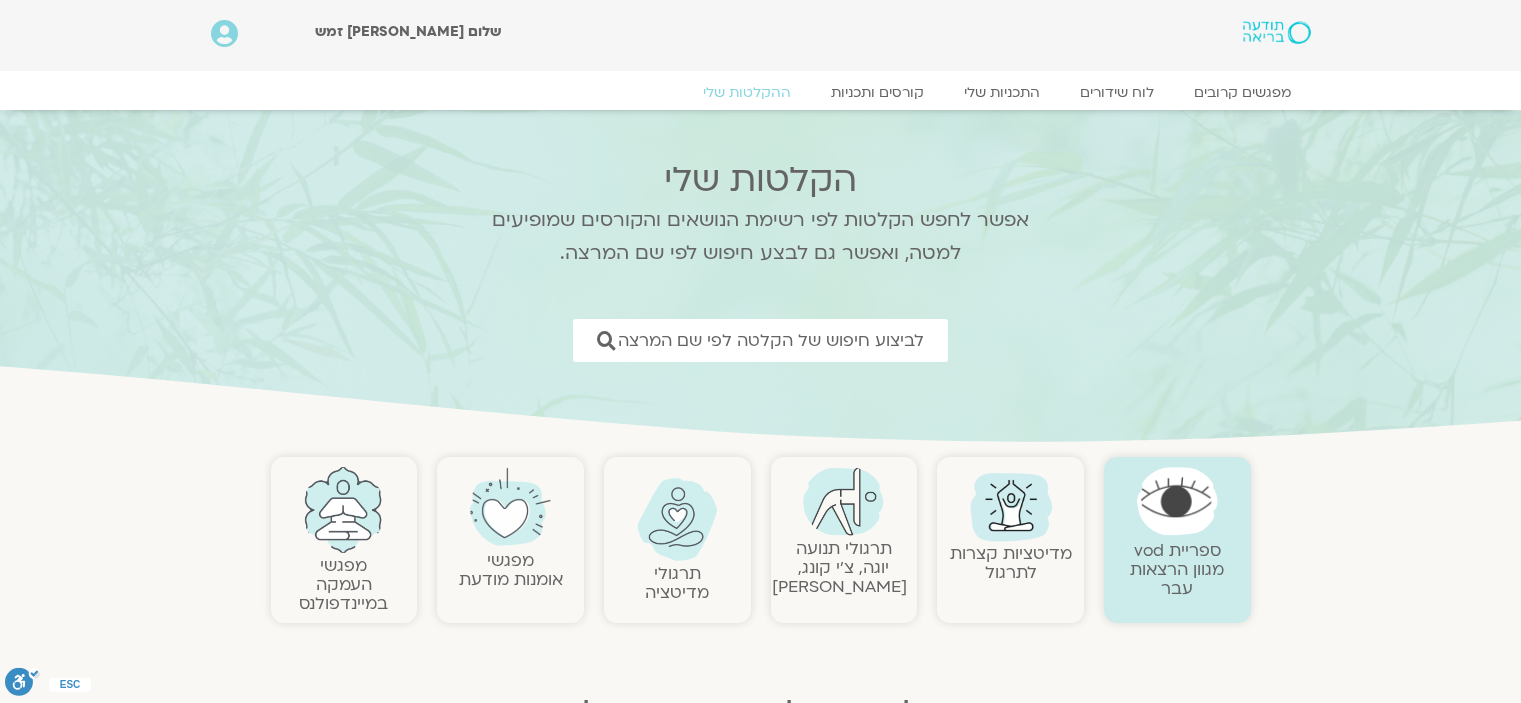 scroll, scrollTop: 0, scrollLeft: 0, axis: both 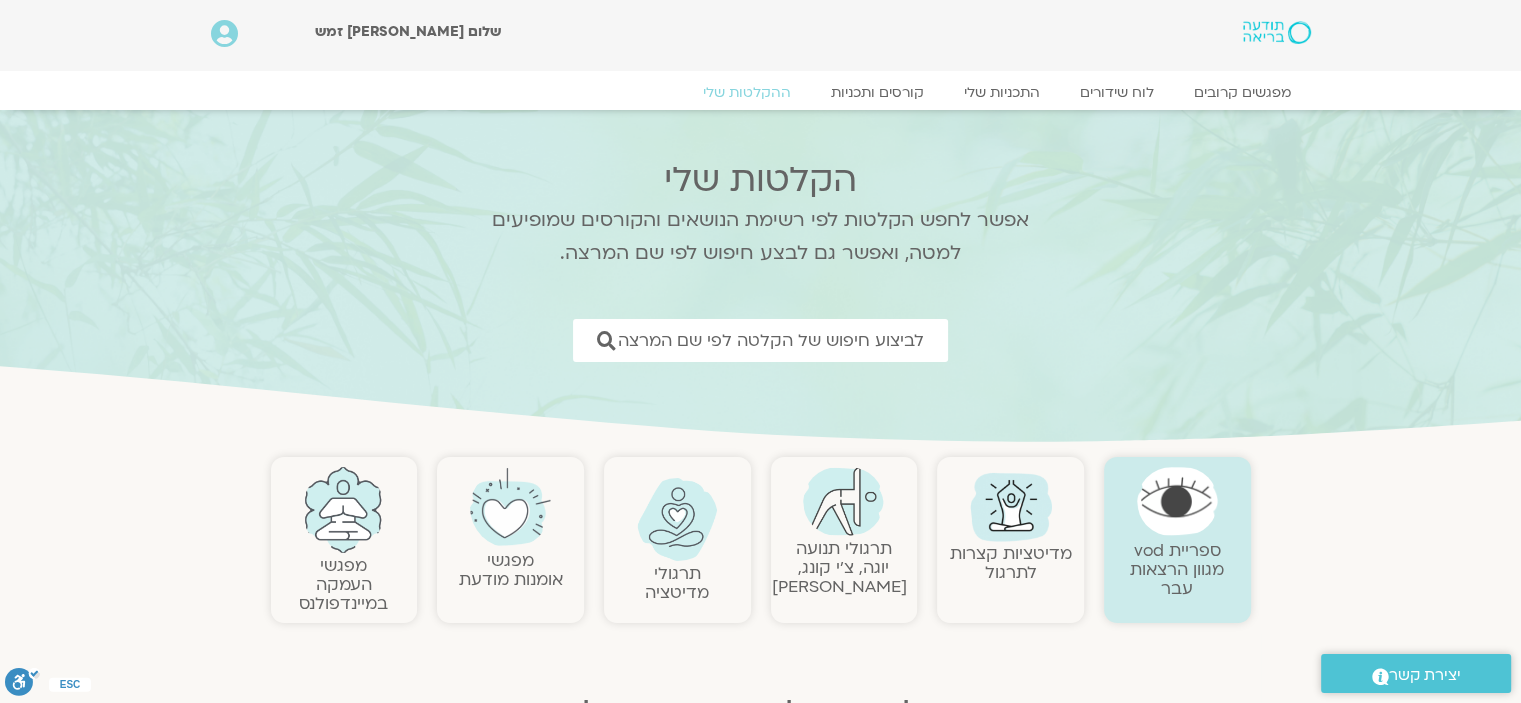 click at bounding box center (344, 510) 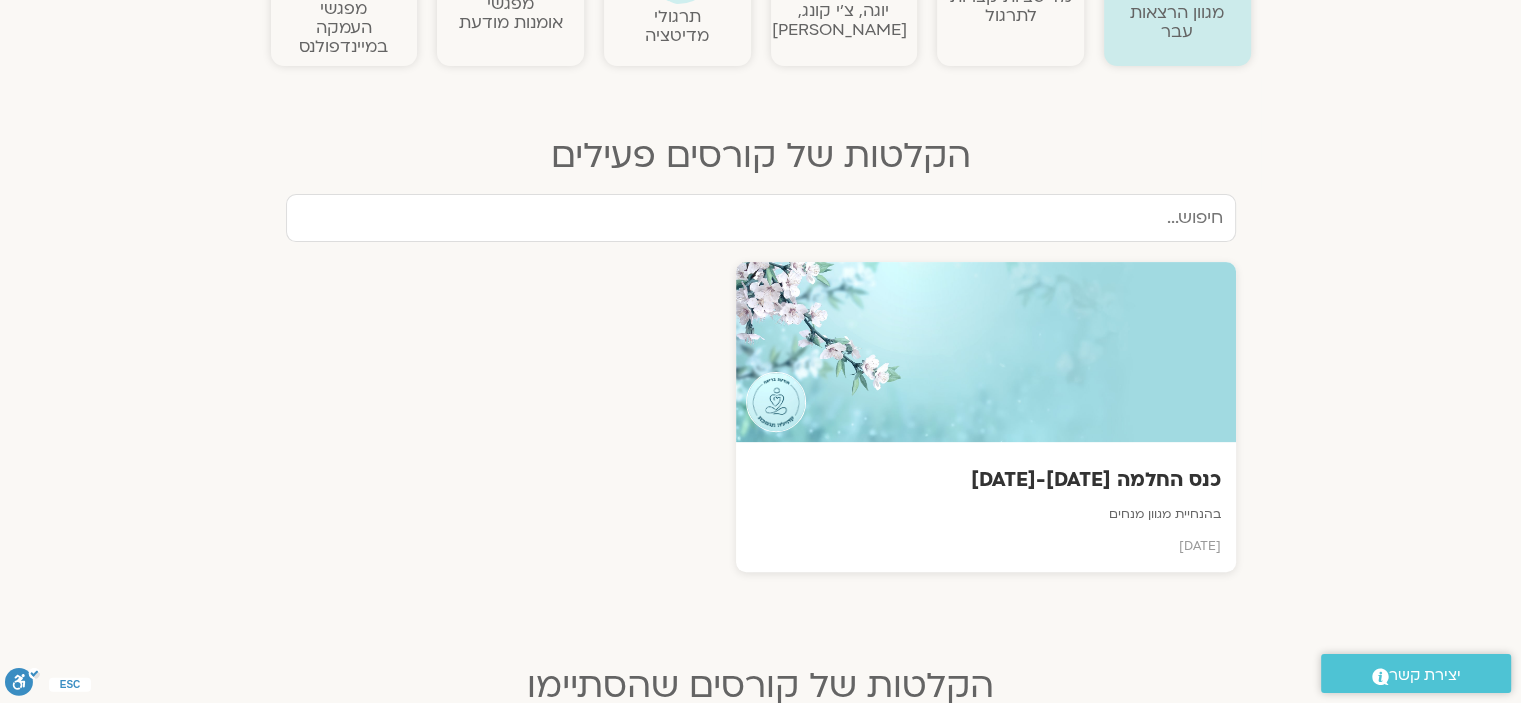 scroll, scrollTop: 600, scrollLeft: 0, axis: vertical 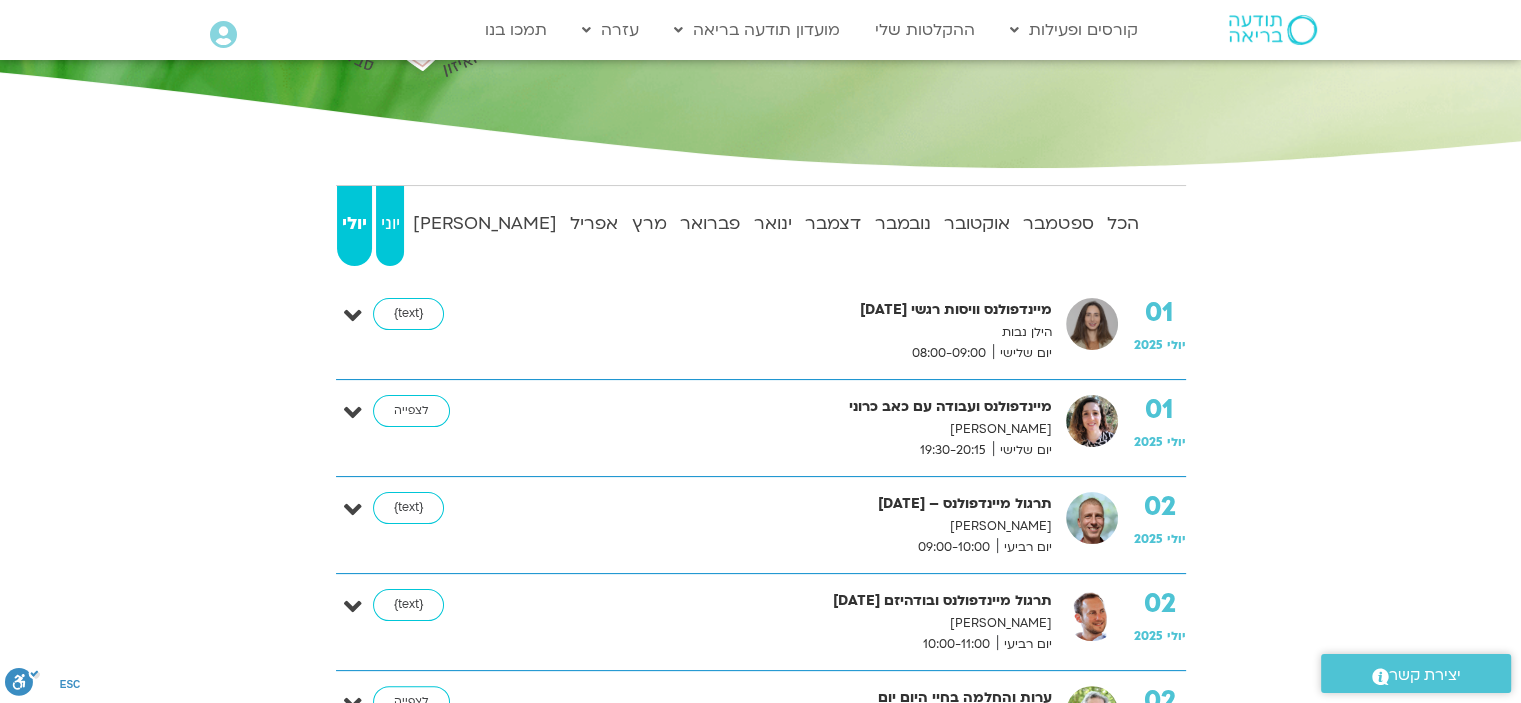 click on "יוני" at bounding box center (390, 224) 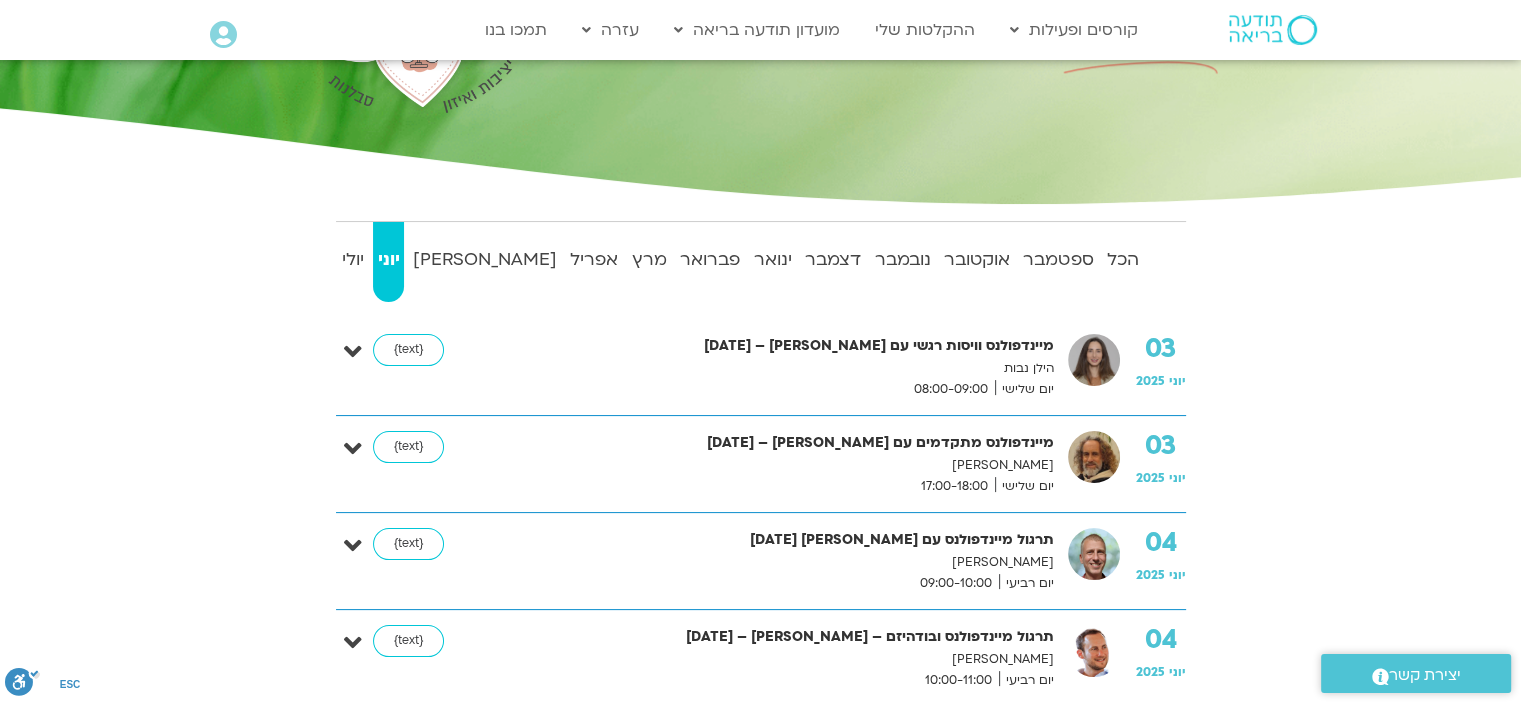 scroll, scrollTop: 300, scrollLeft: 0, axis: vertical 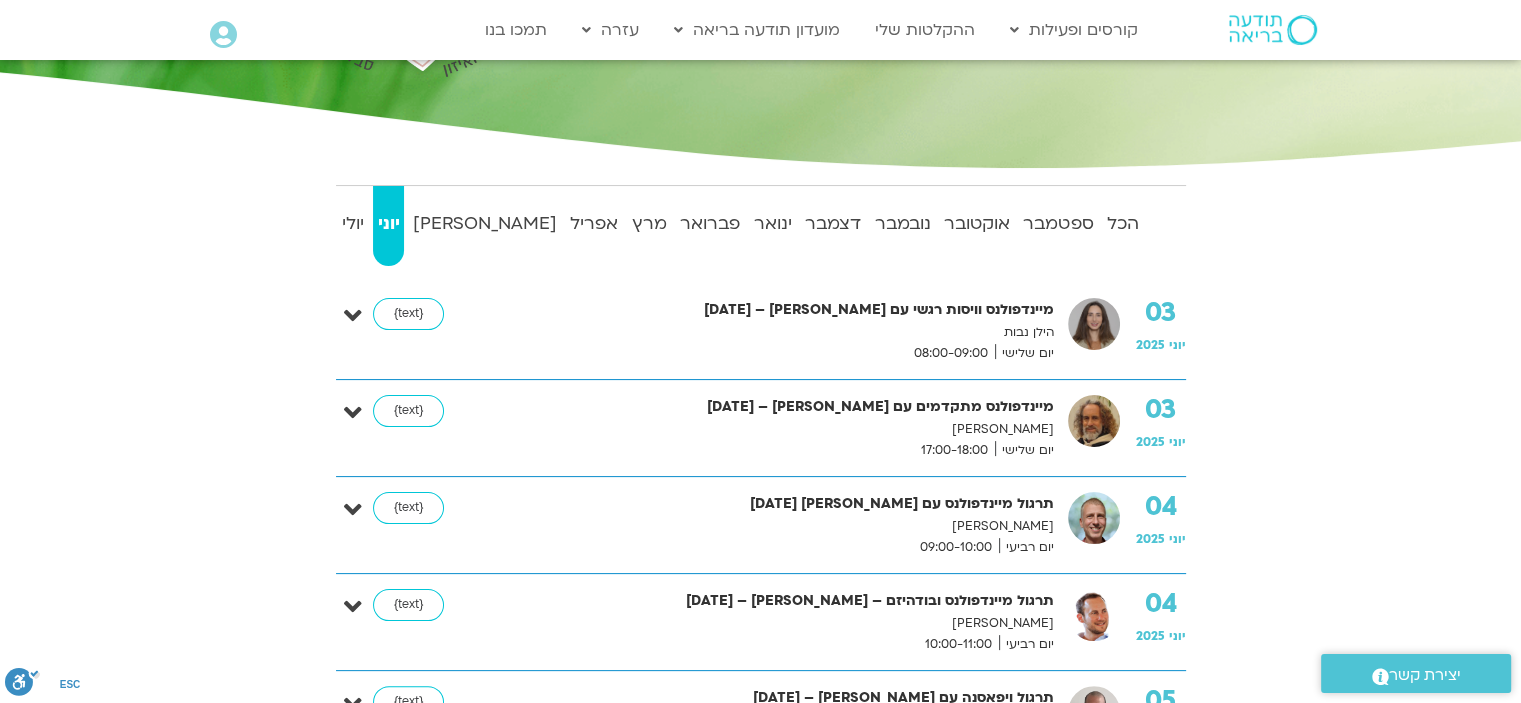 click at bounding box center [353, 413] 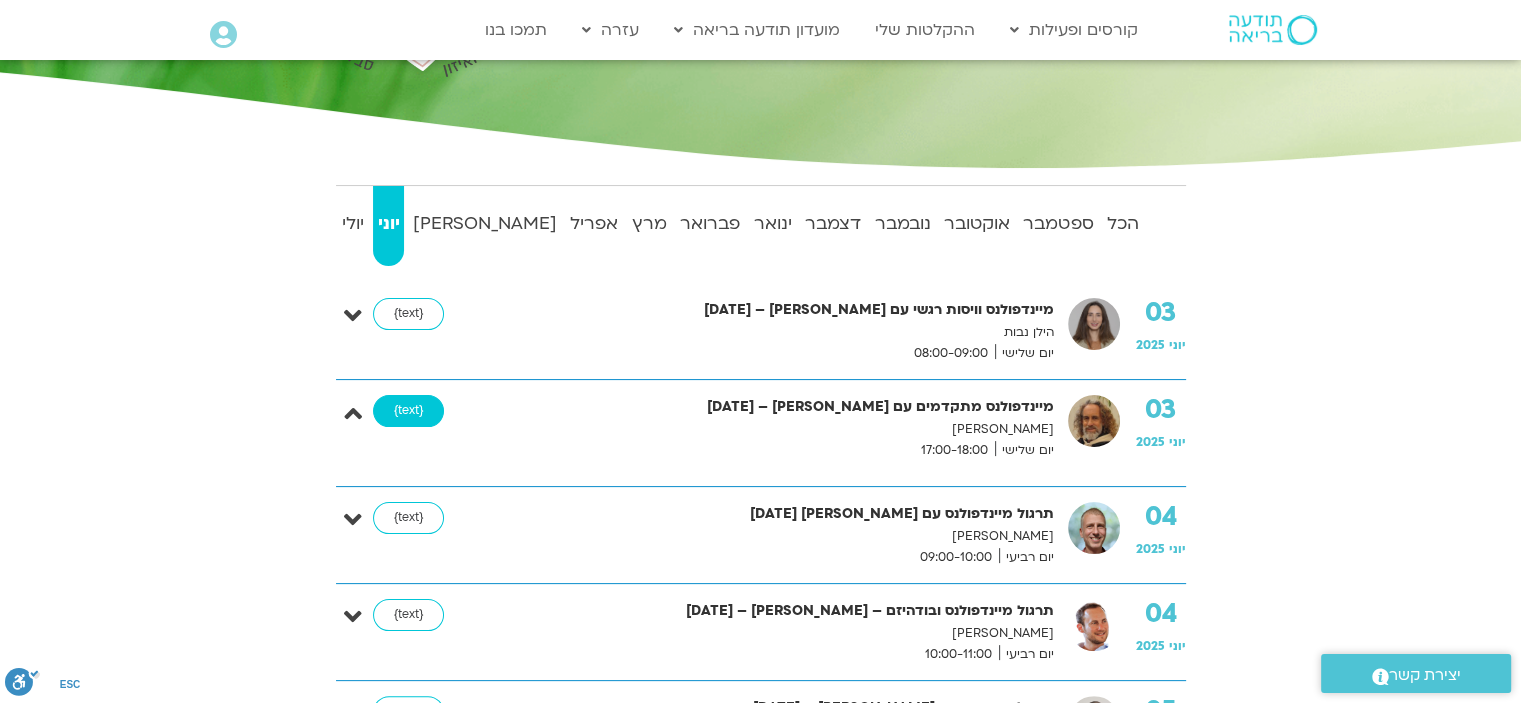 click on "{text}" at bounding box center [408, 411] 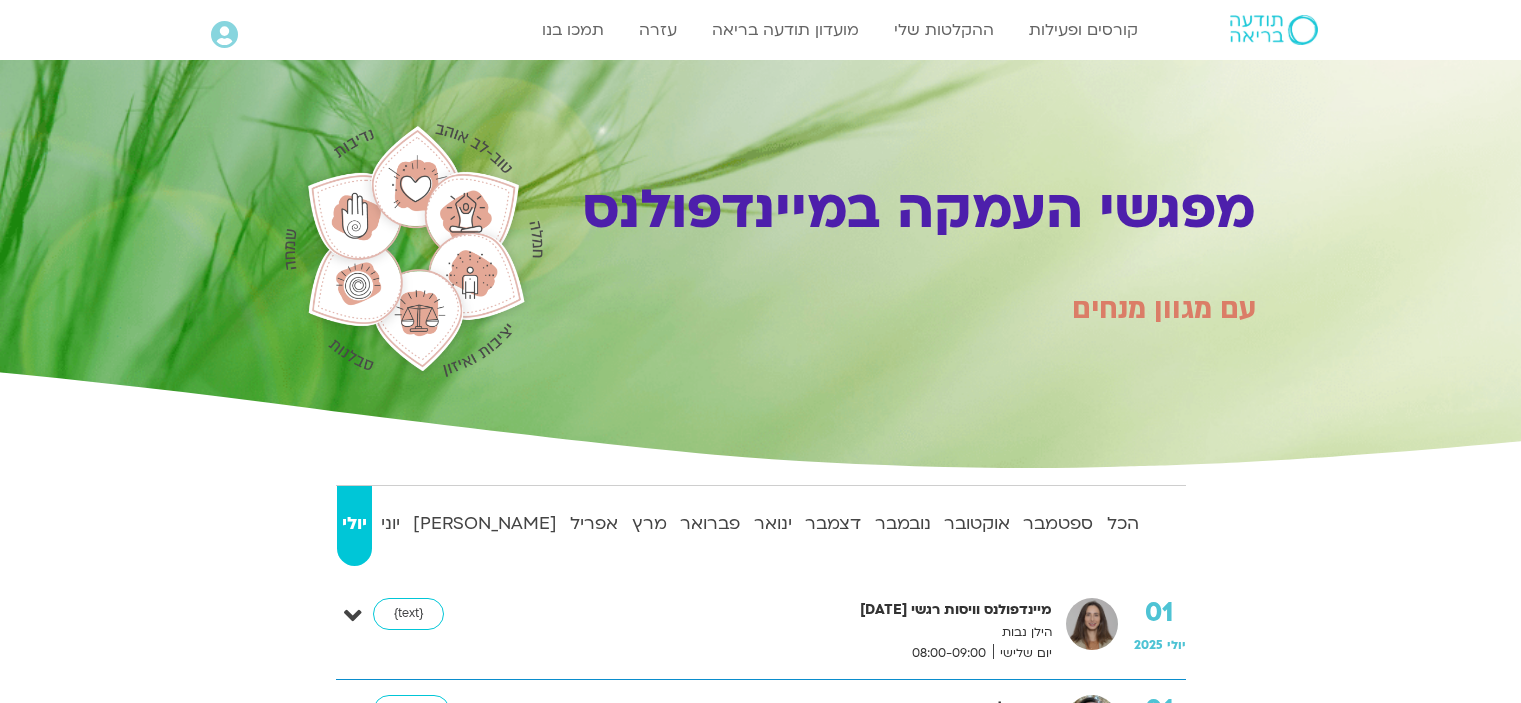 scroll, scrollTop: 0, scrollLeft: 0, axis: both 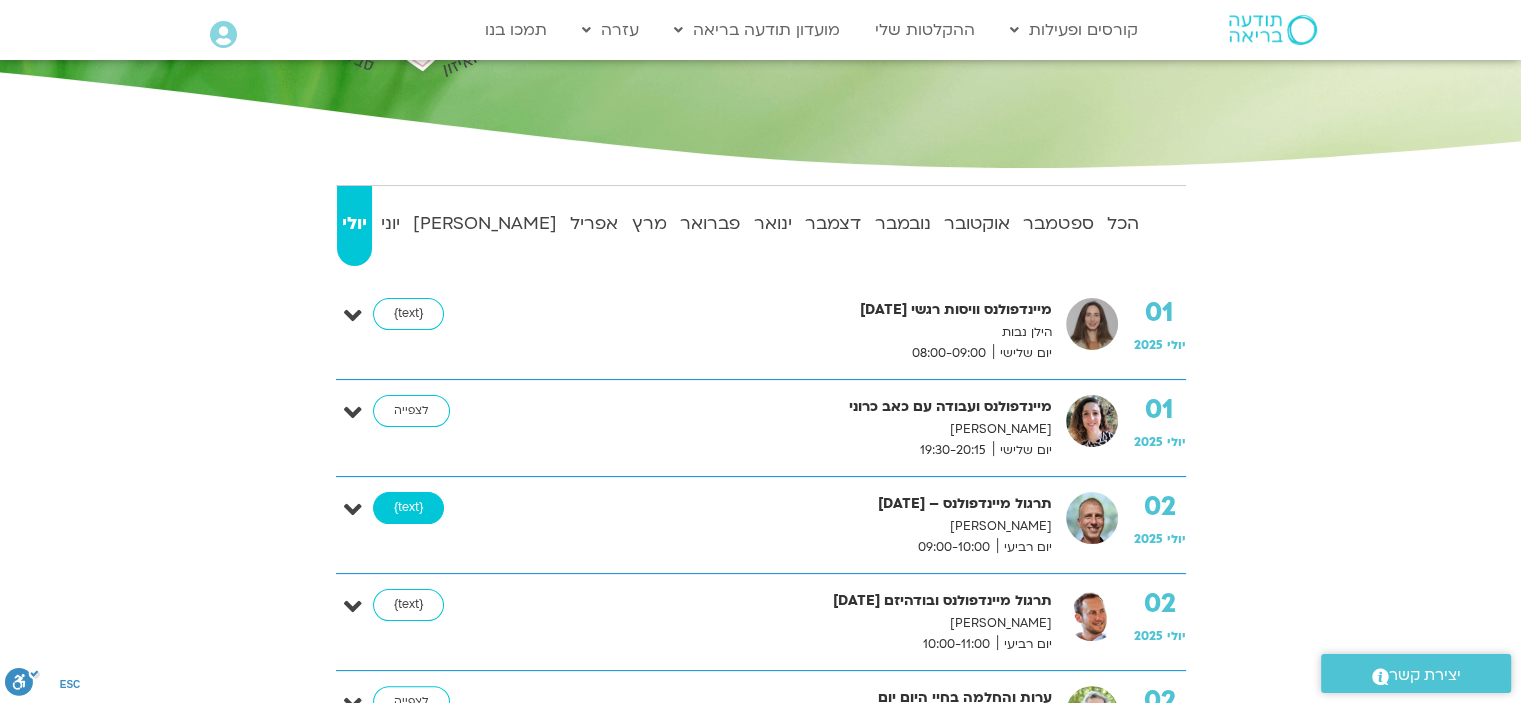 click on "{text}" at bounding box center [408, 508] 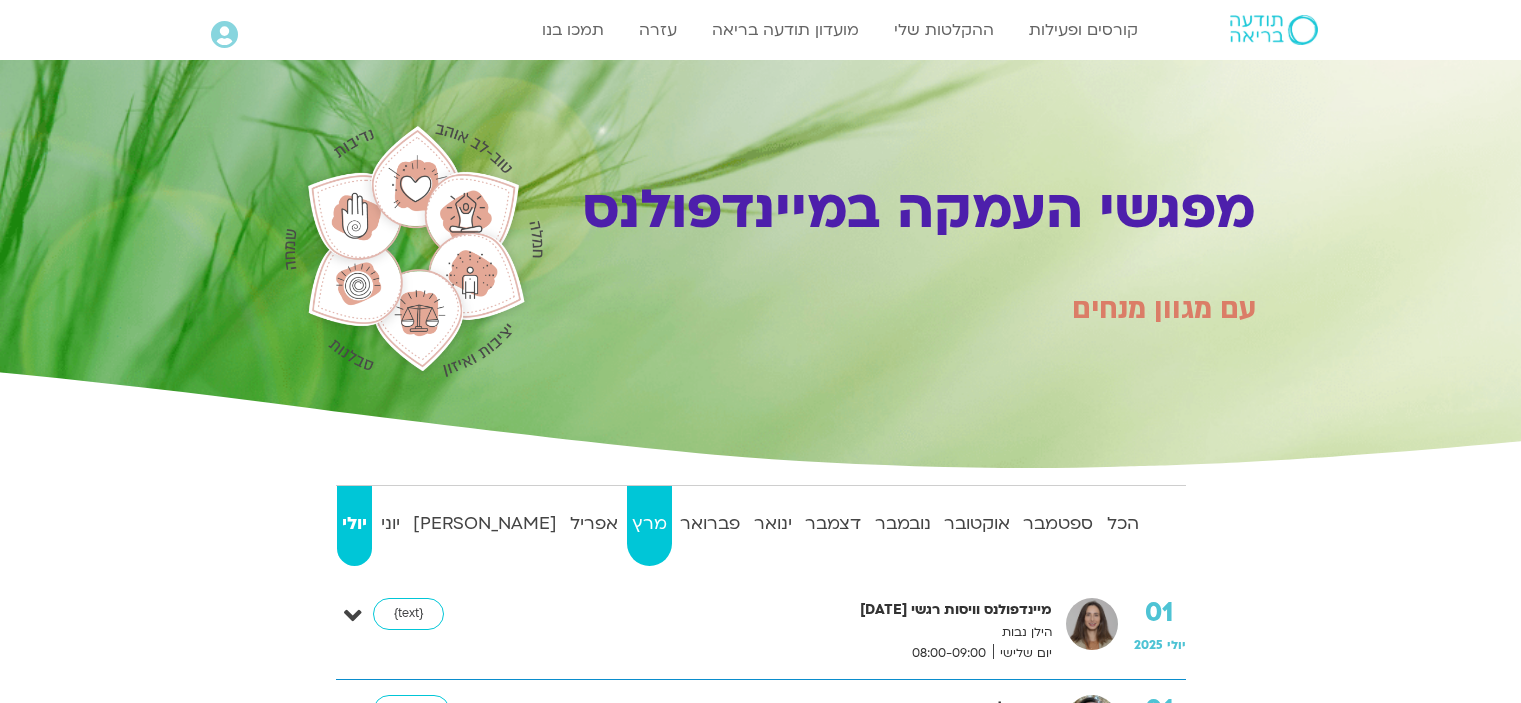 scroll, scrollTop: 0, scrollLeft: 0, axis: both 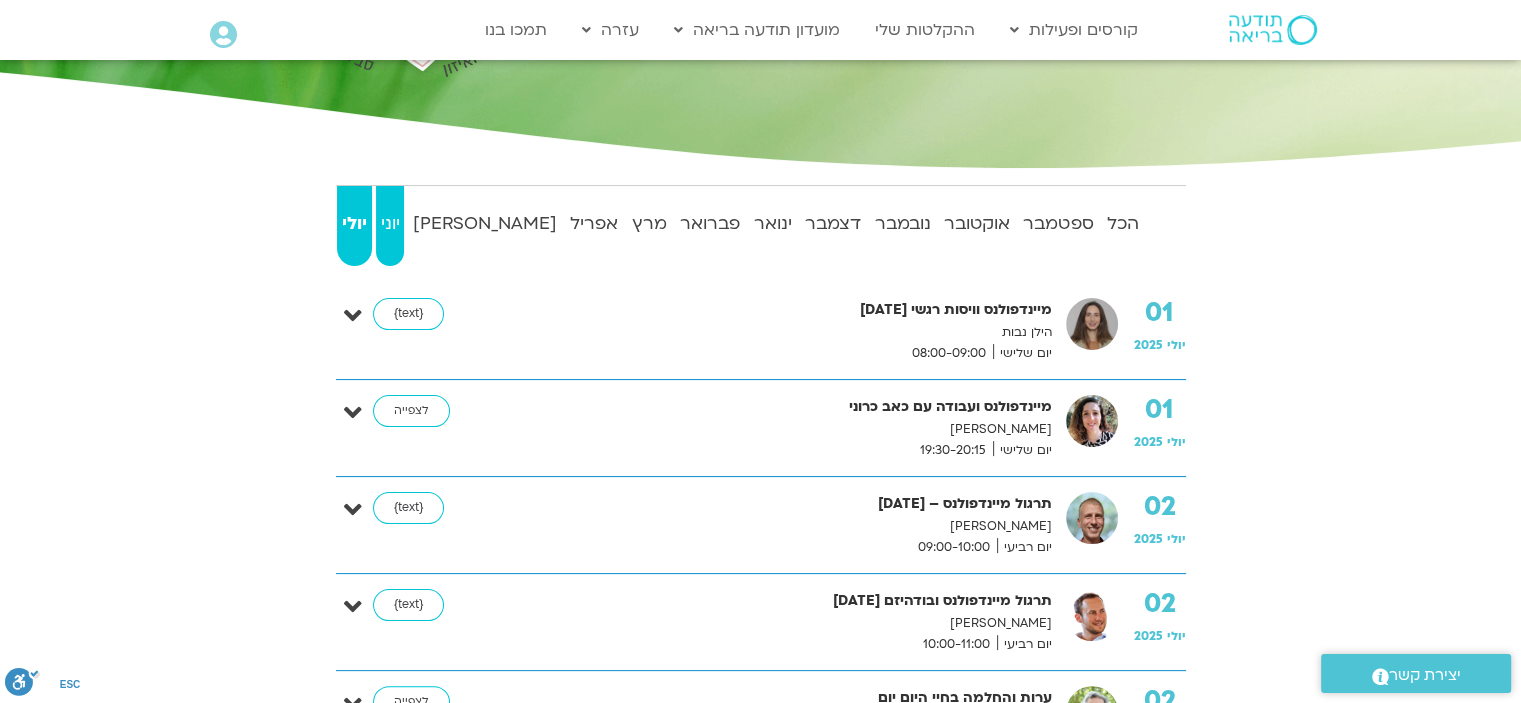 click on "יוני" at bounding box center (390, 224) 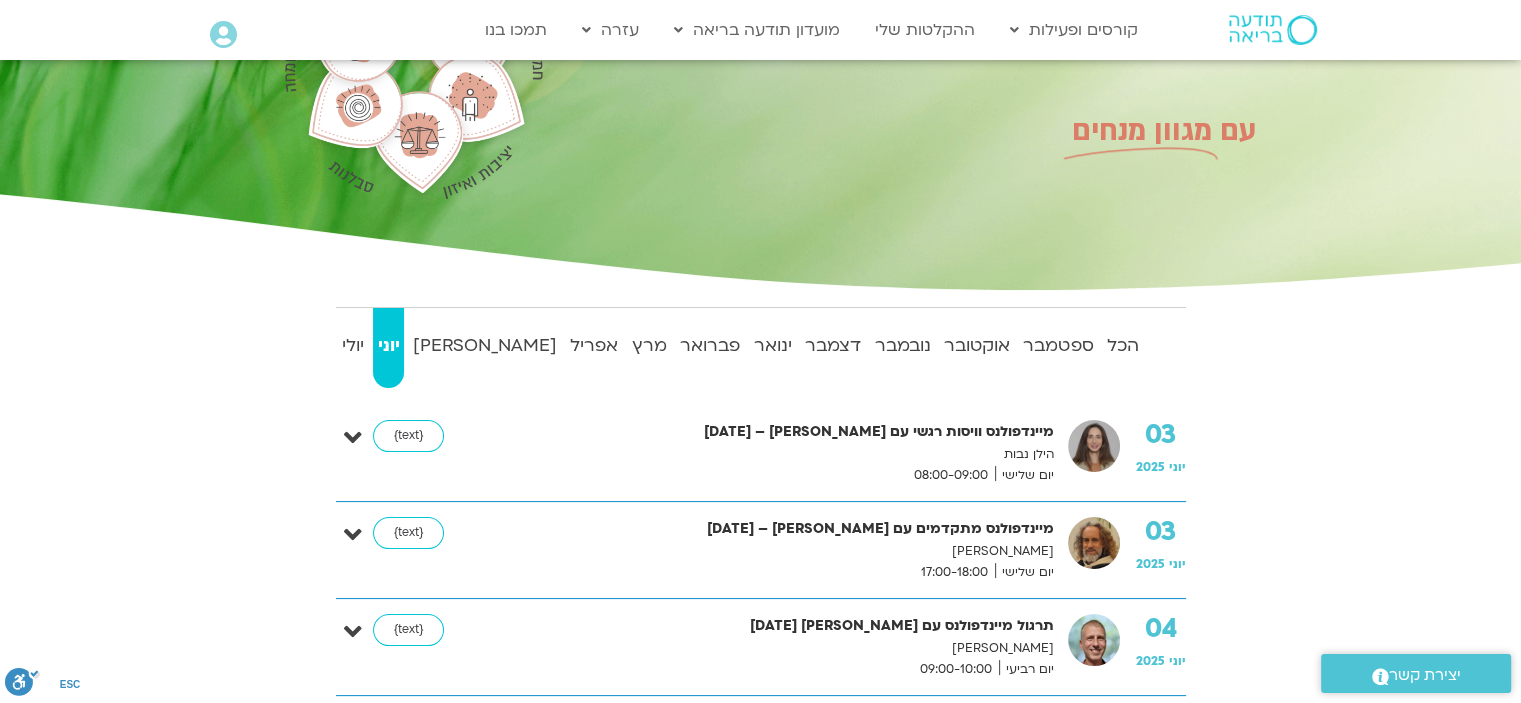 scroll, scrollTop: 200, scrollLeft: 0, axis: vertical 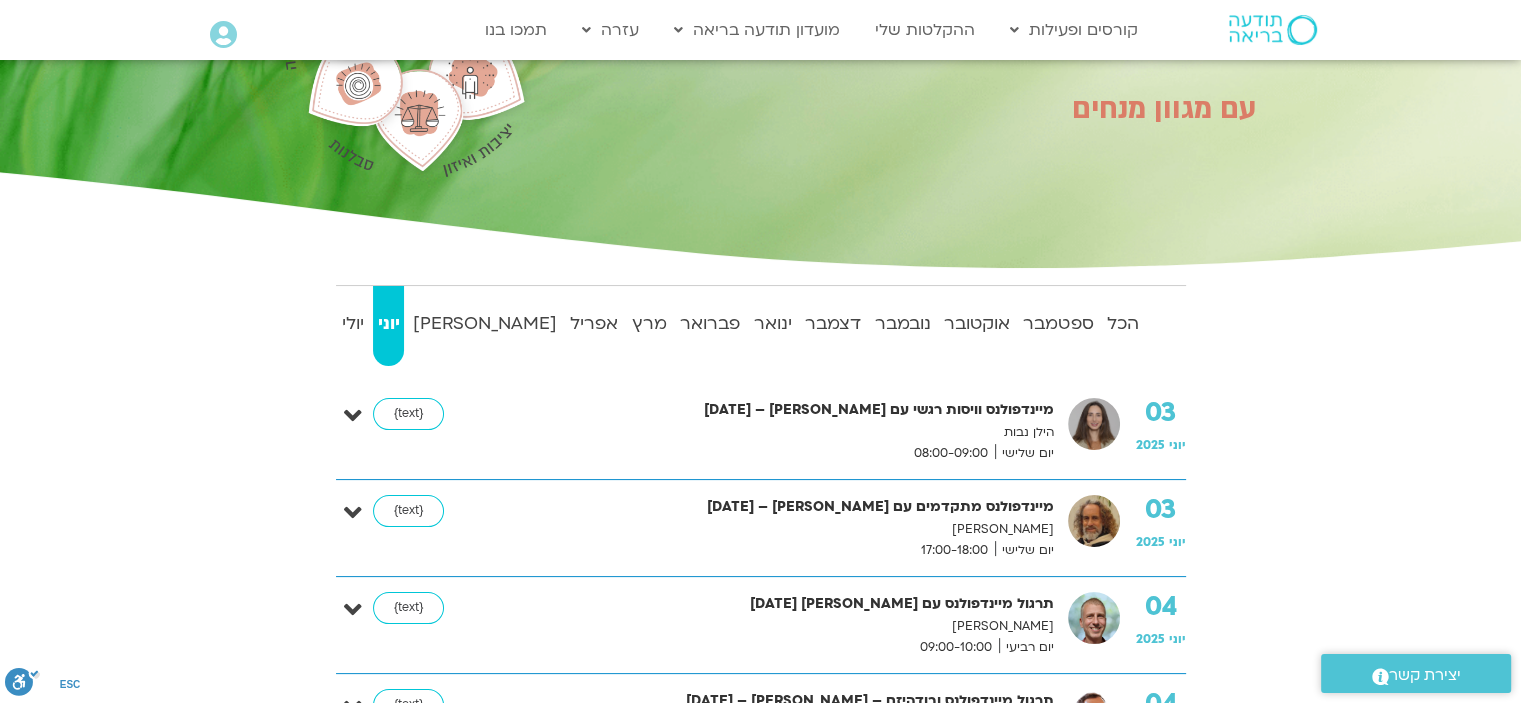 click at bounding box center (353, 416) 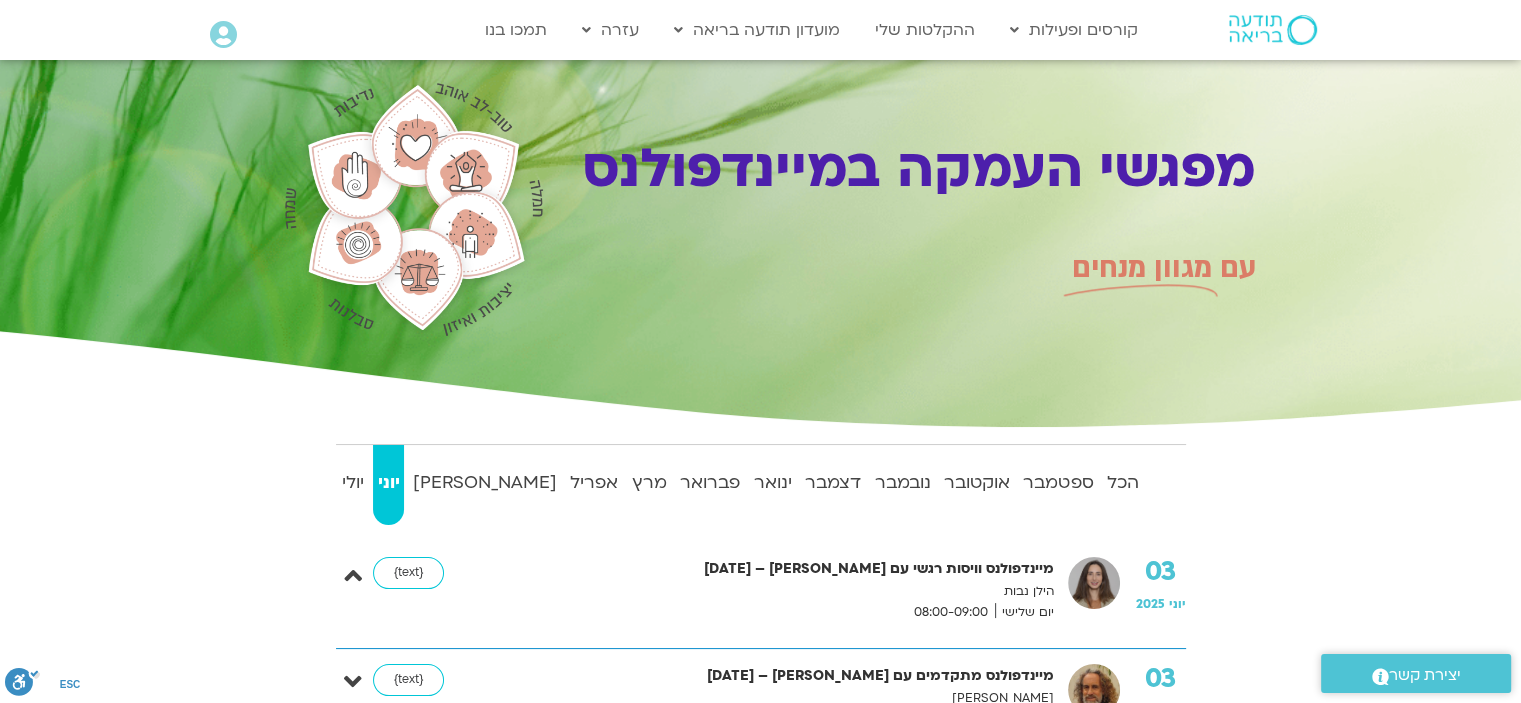 scroll, scrollTop: 0, scrollLeft: 0, axis: both 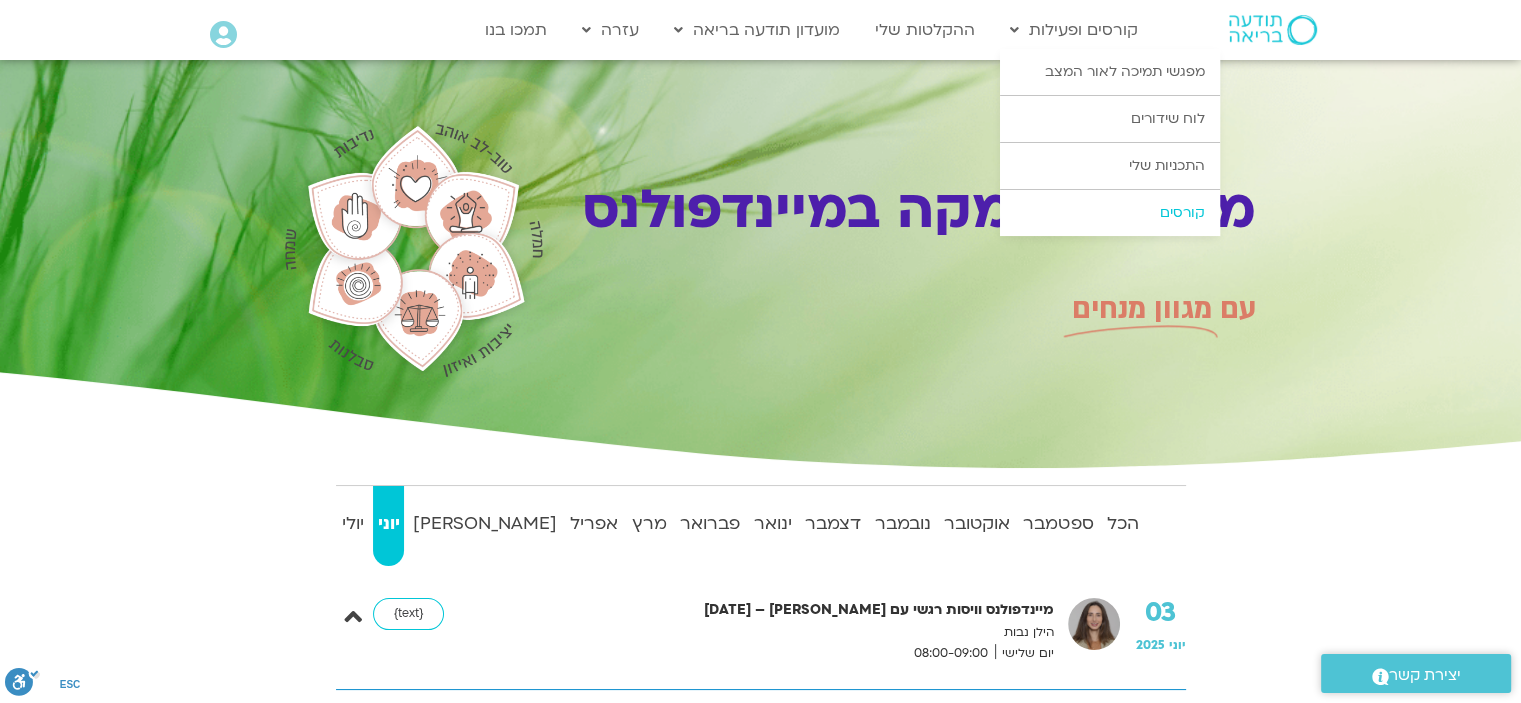 click on "קורסים" at bounding box center (1110, 213) 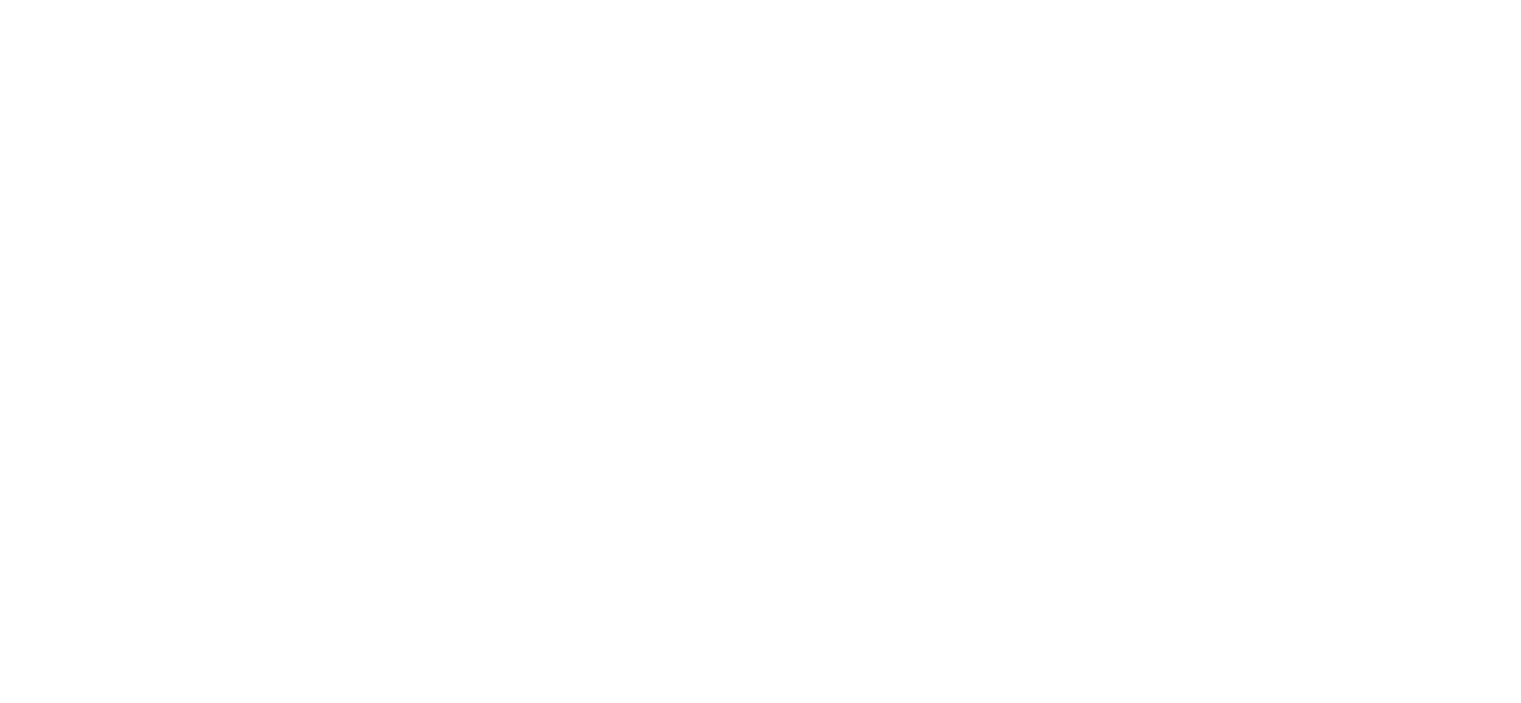scroll, scrollTop: 0, scrollLeft: 0, axis: both 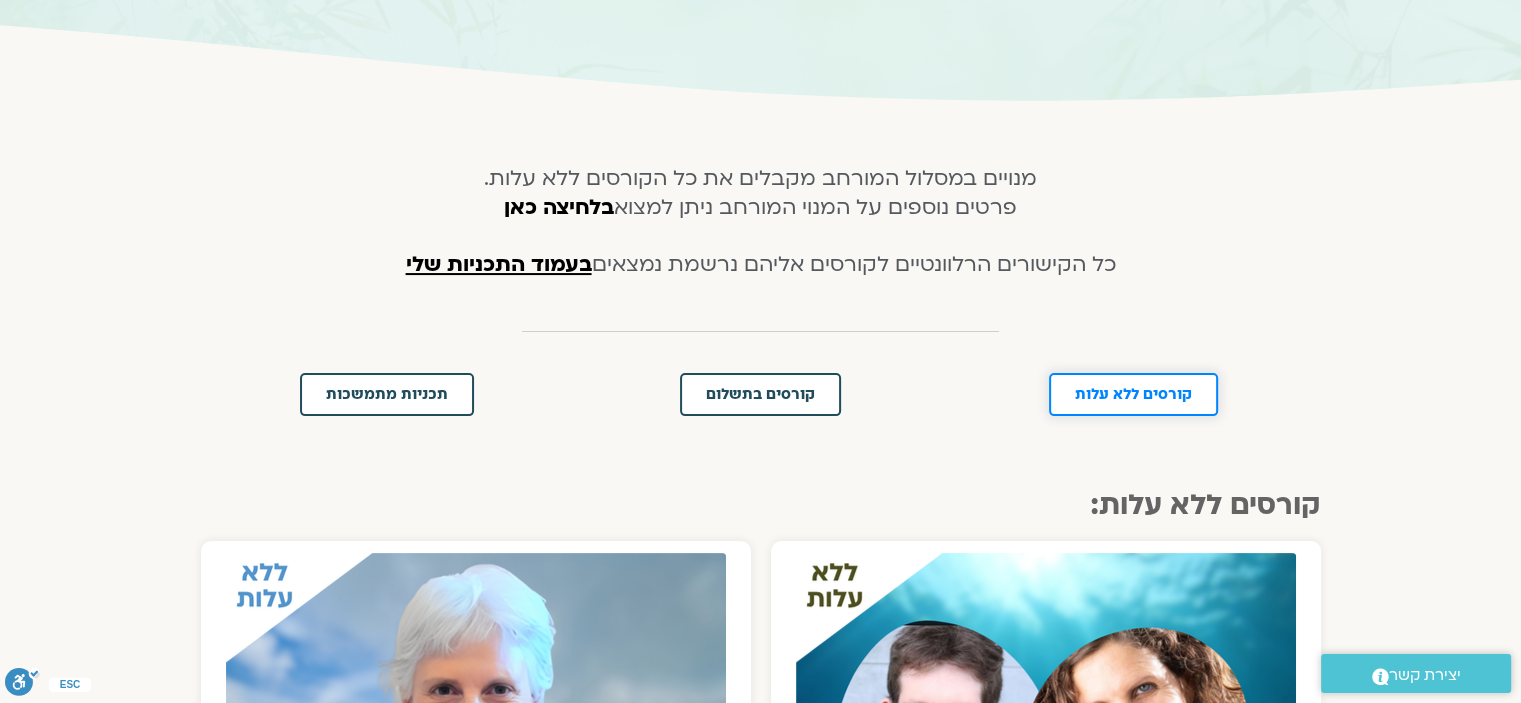 click on "קורסים ללא עלות" at bounding box center [1133, 394] 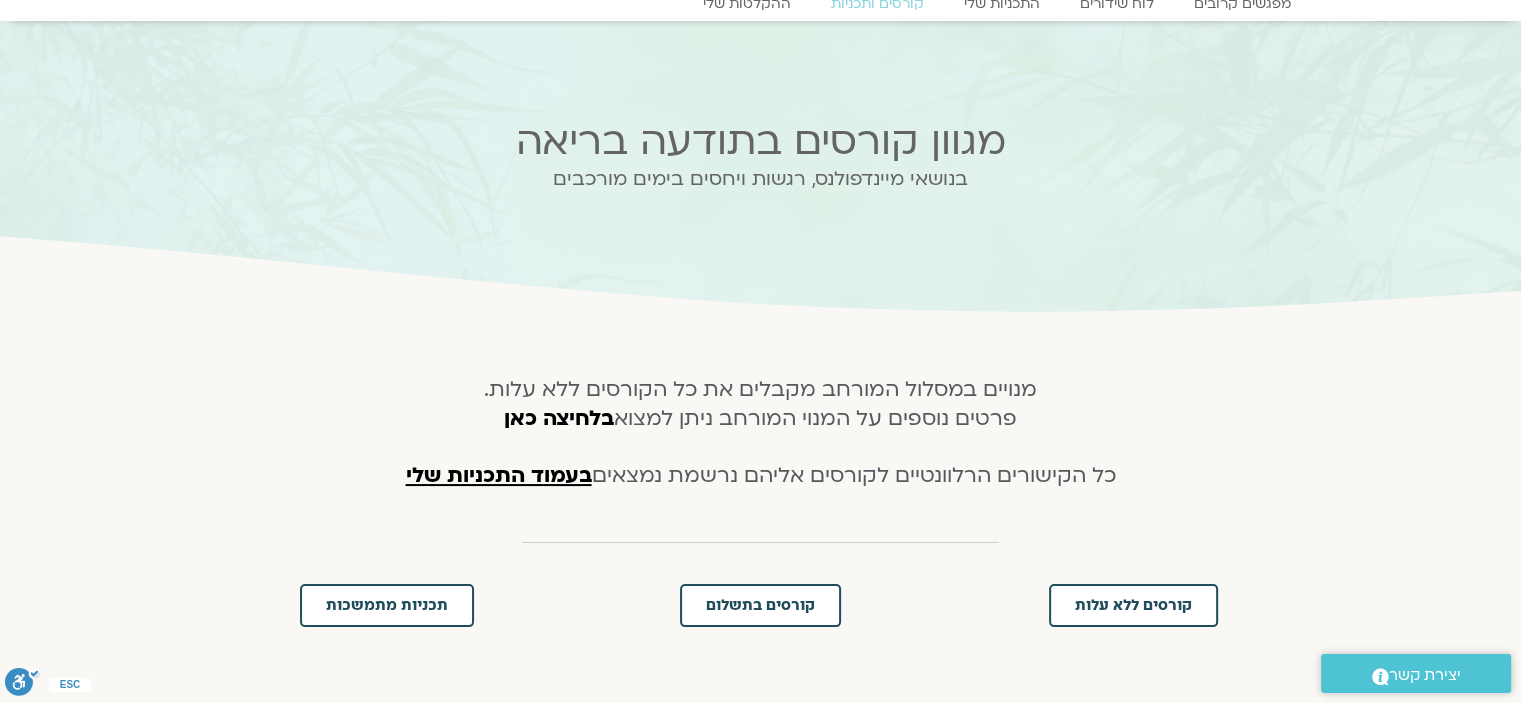 scroll, scrollTop: 88, scrollLeft: 0, axis: vertical 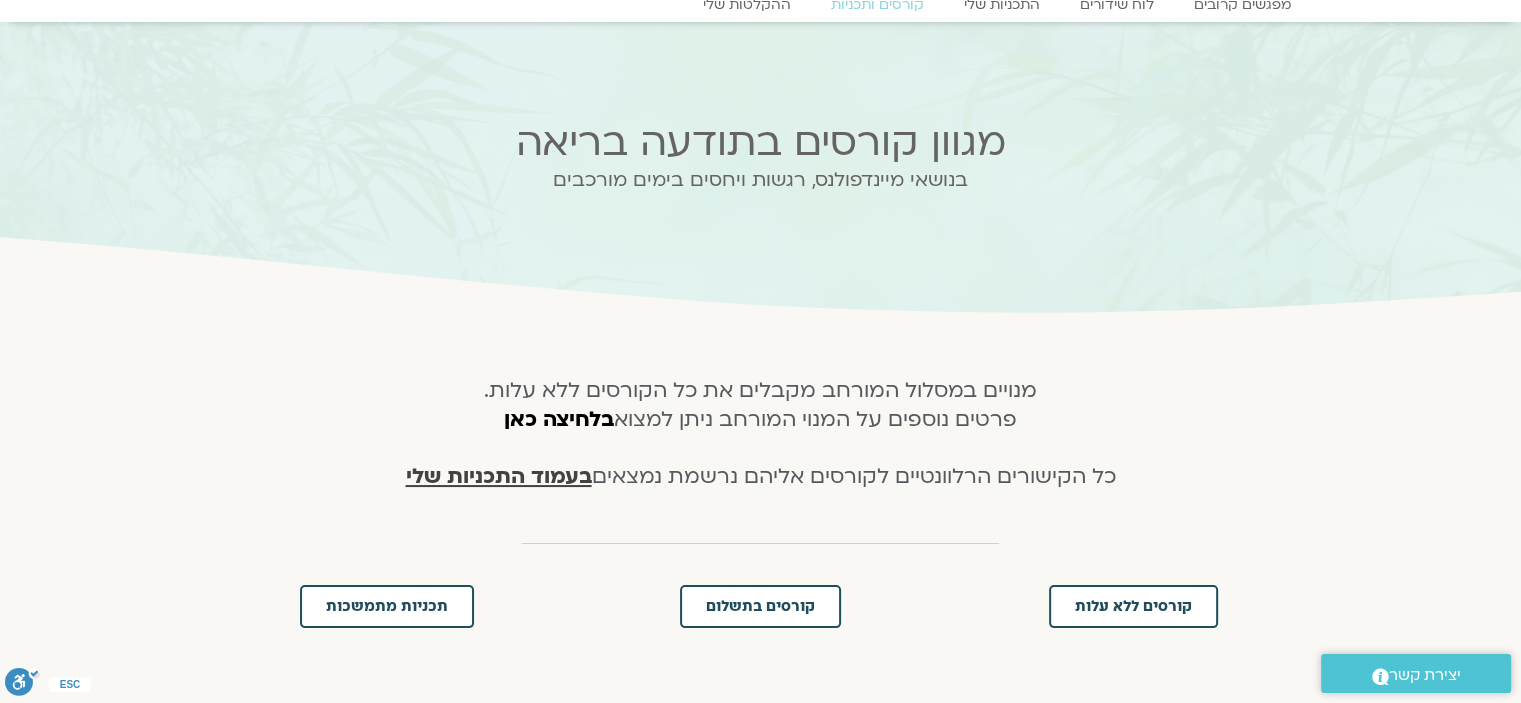 click on "בעמוד התכניות שלי" at bounding box center (499, 476) 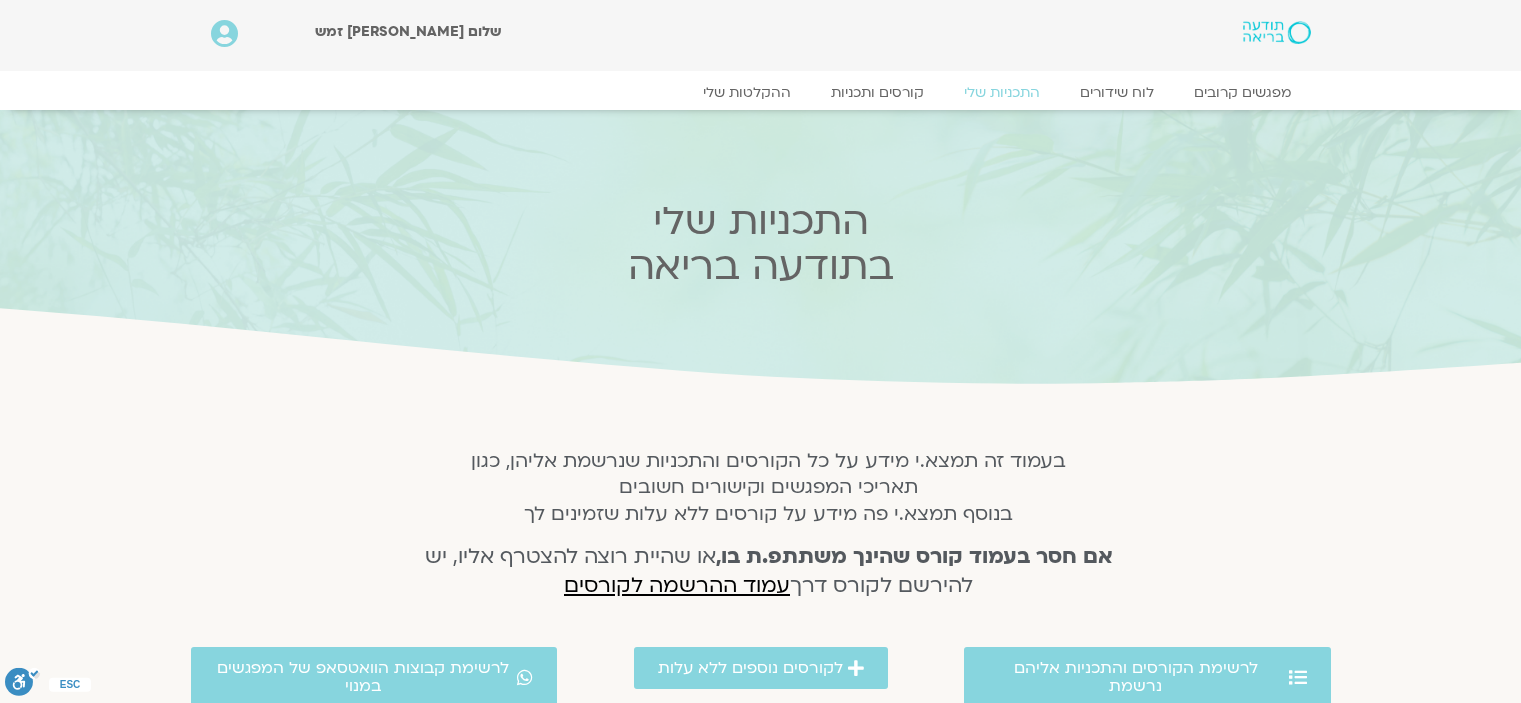 scroll, scrollTop: 0, scrollLeft: 0, axis: both 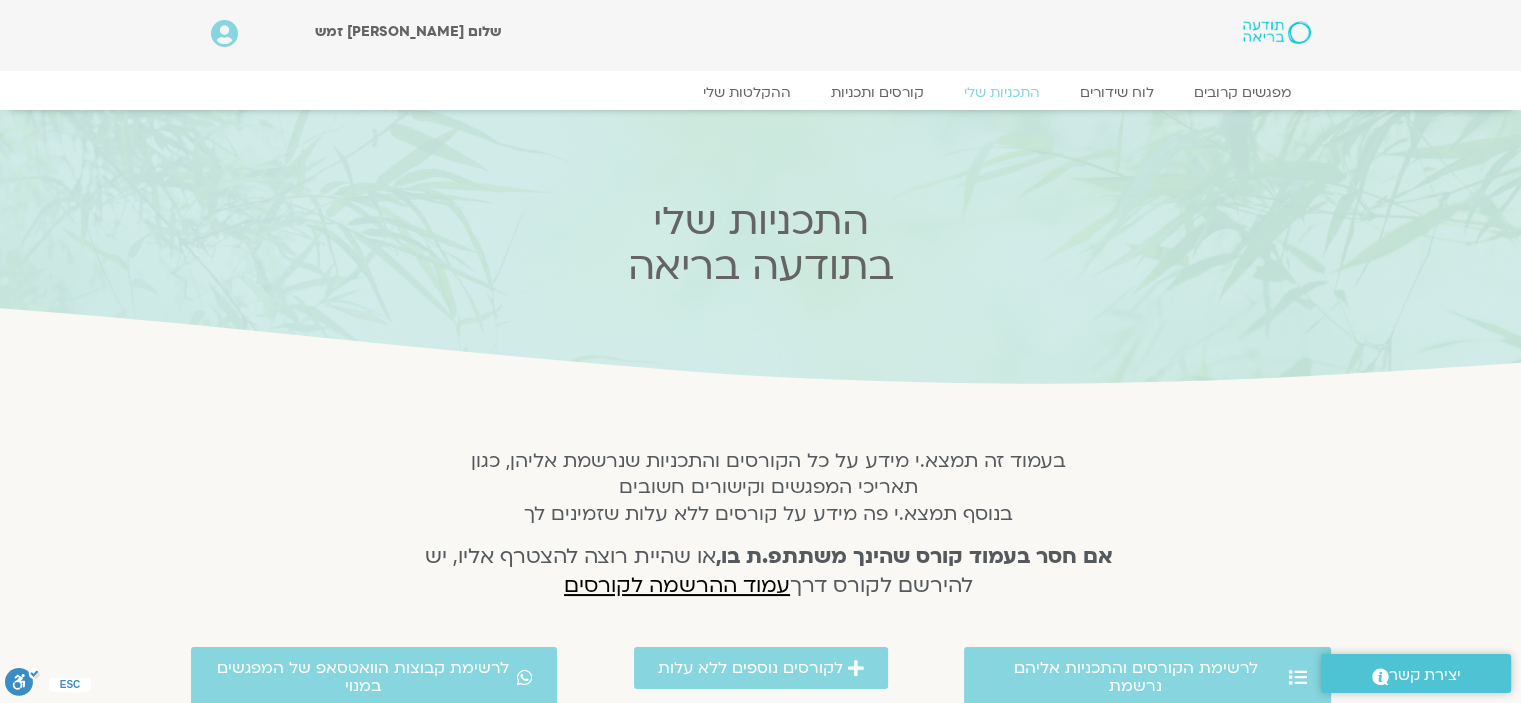 click at bounding box center (224, 34) 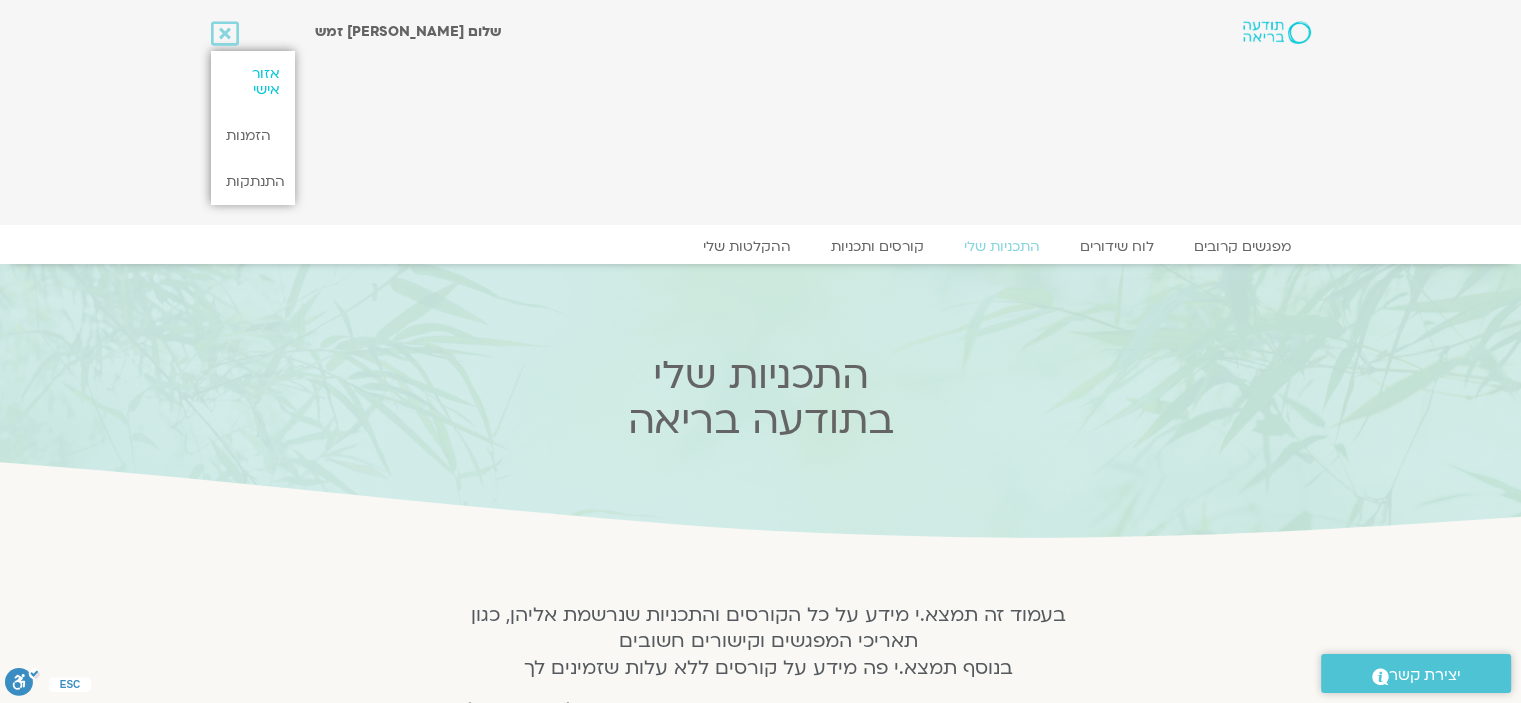 click on "אזור אישי" at bounding box center (253, 82) 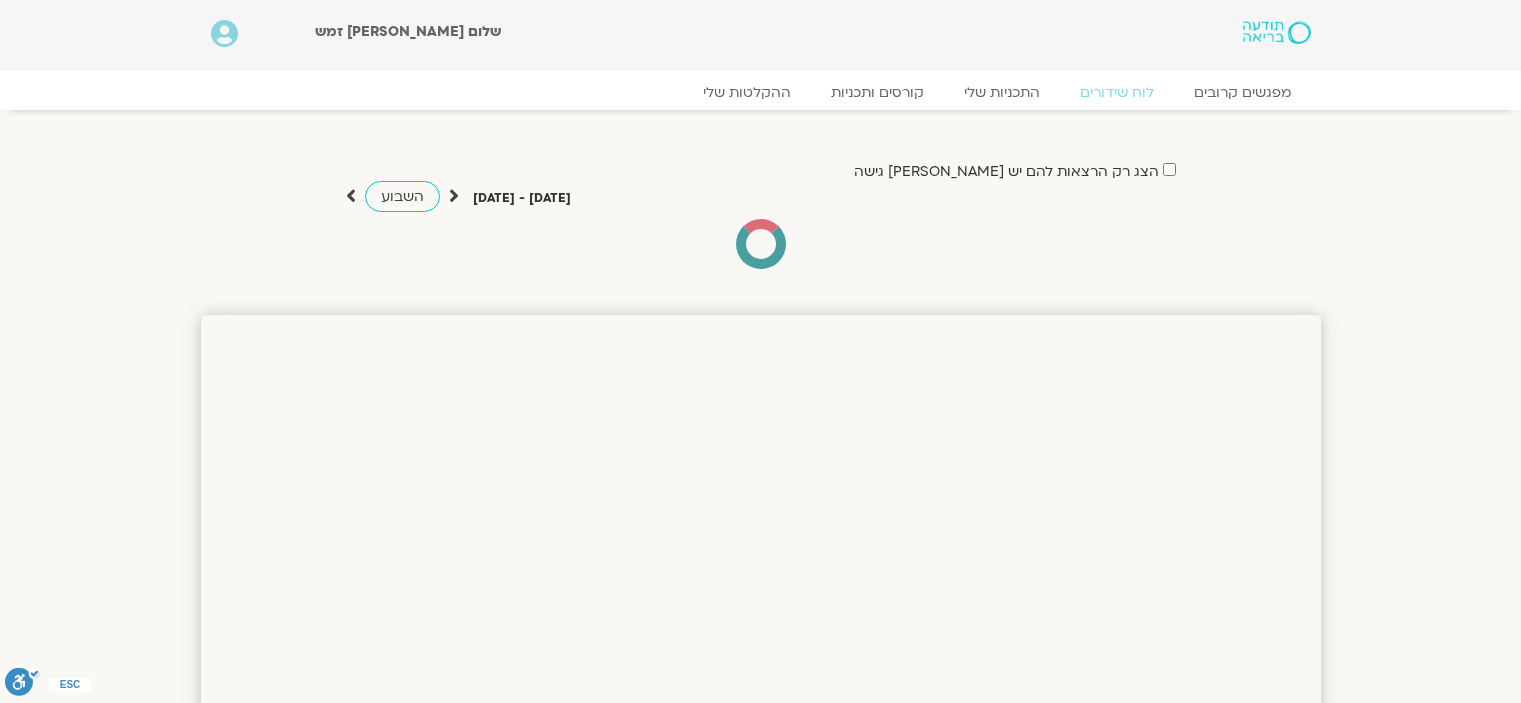 scroll, scrollTop: 0, scrollLeft: 0, axis: both 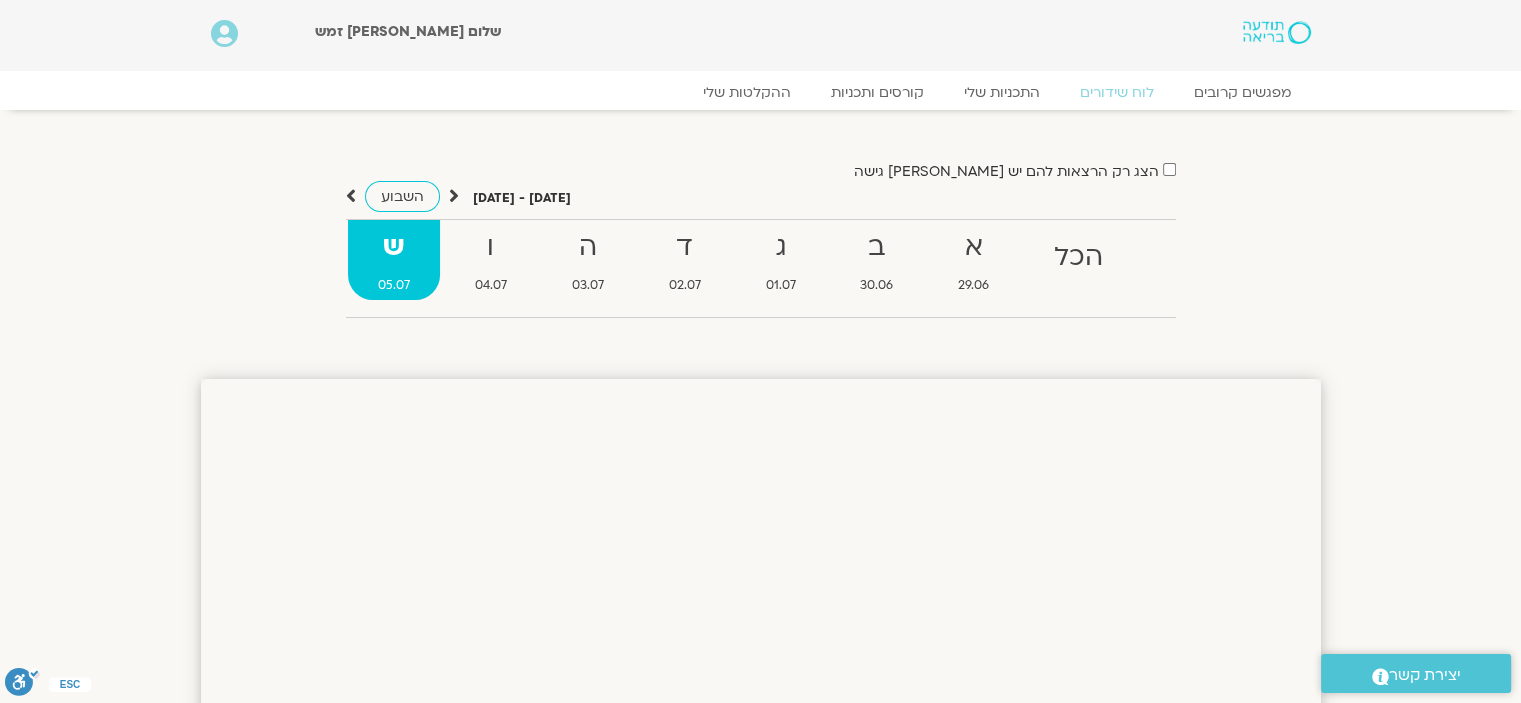 click at bounding box center (224, 34) 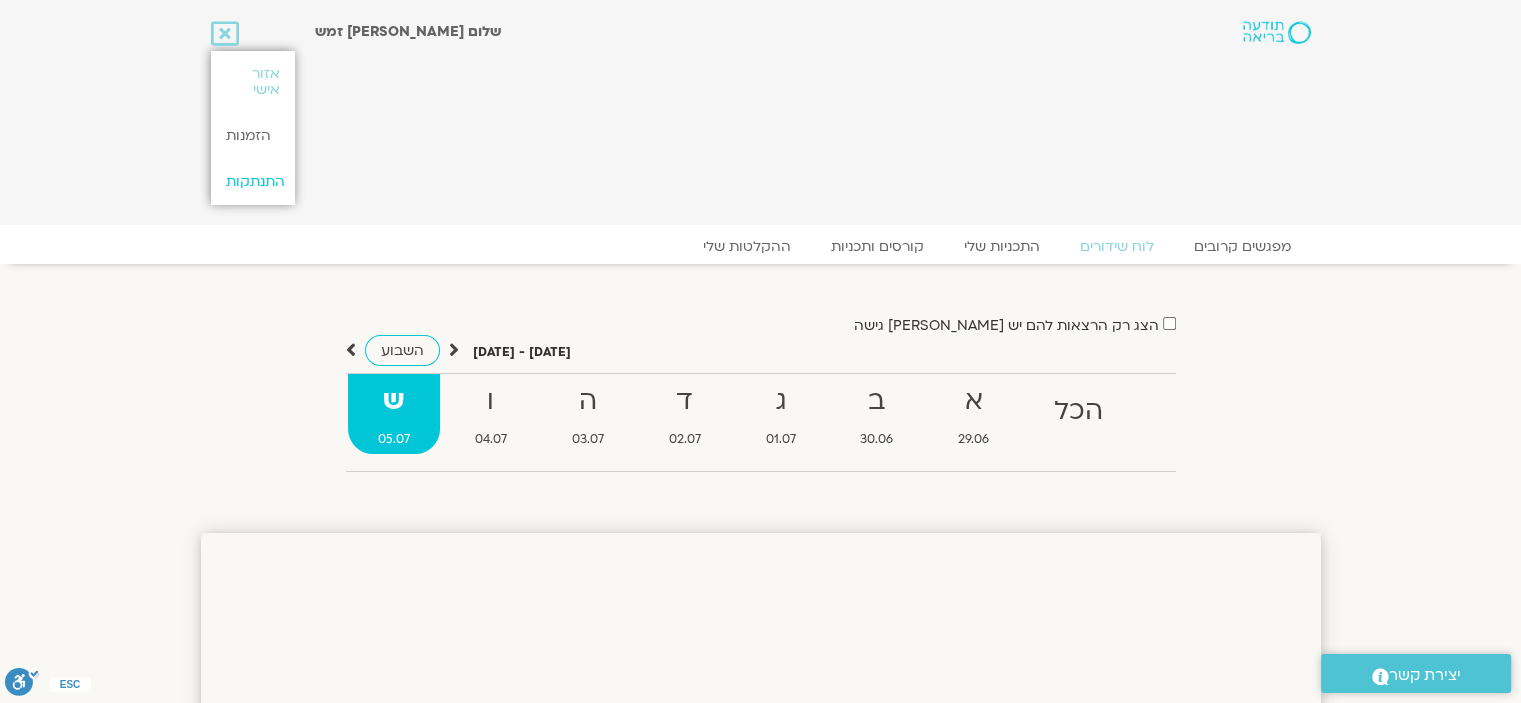 click on "התנתקות" at bounding box center (253, 182) 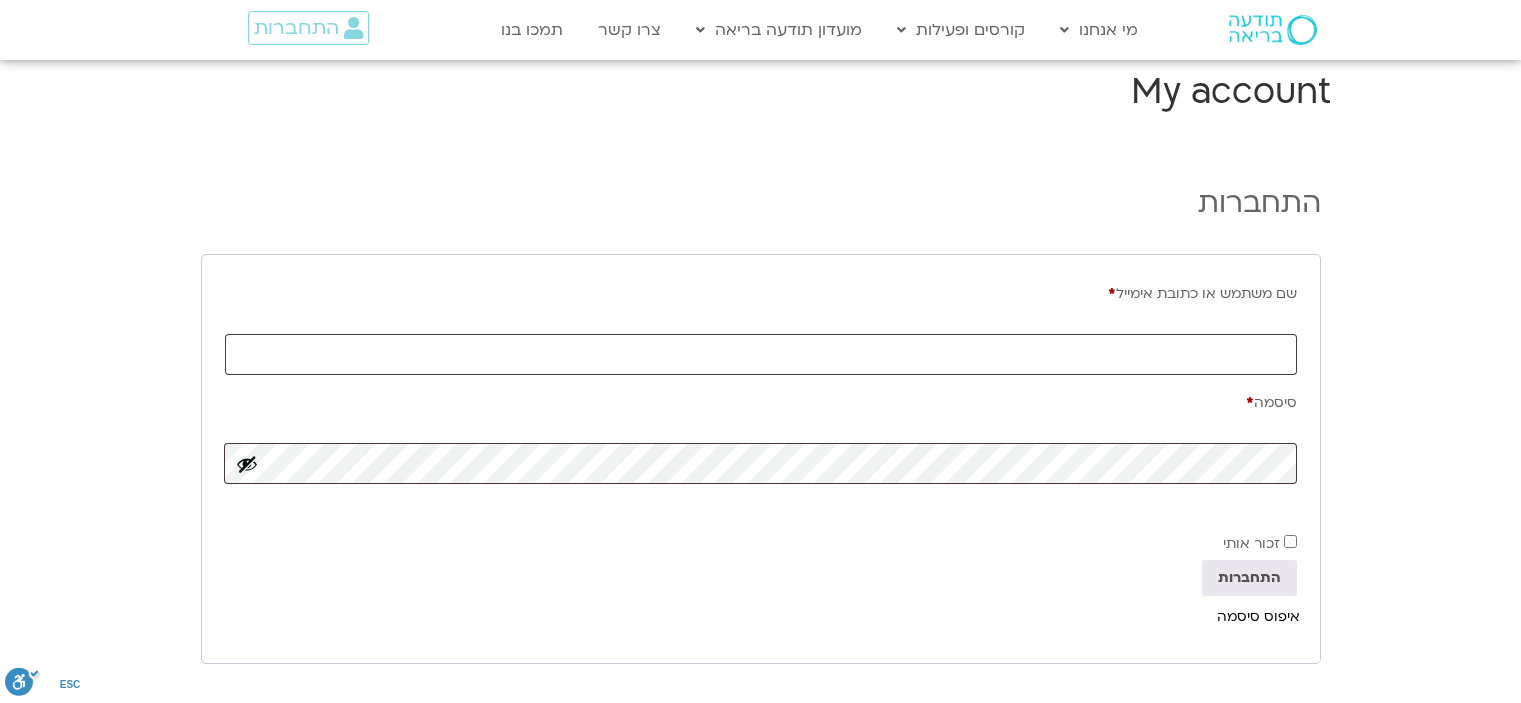 scroll, scrollTop: 0, scrollLeft: 0, axis: both 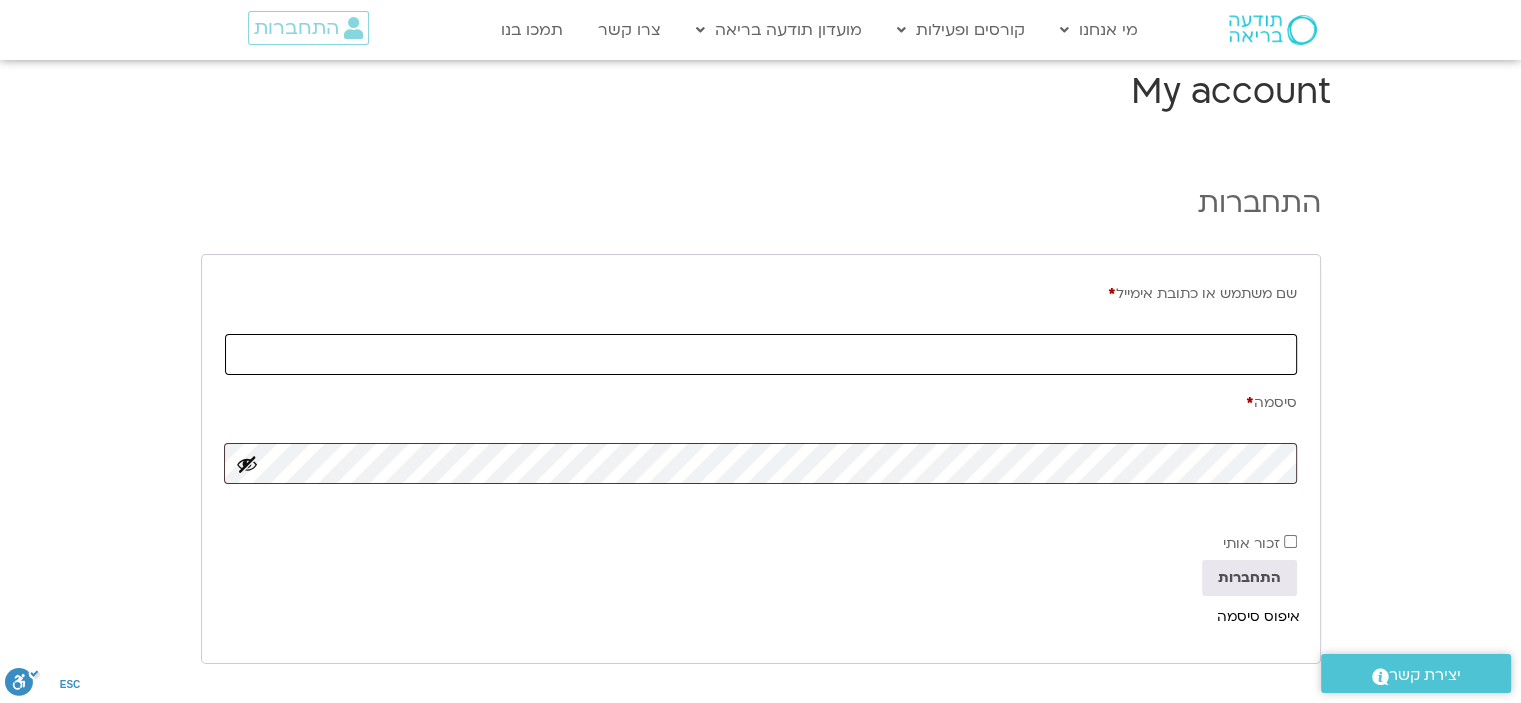 click on "שם משתמש או כתובת אימייל  * חובה" at bounding box center (761, 354) 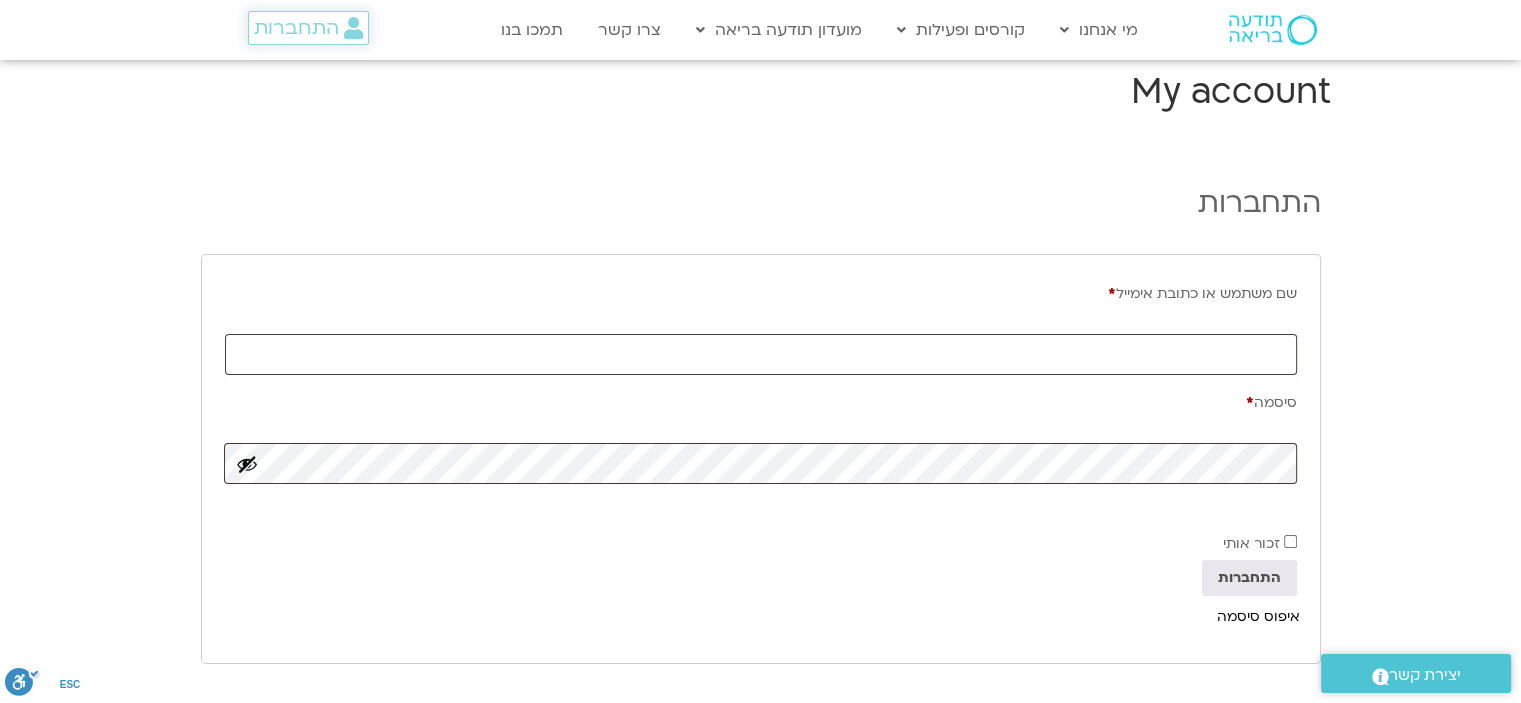 click at bounding box center [353, 28] 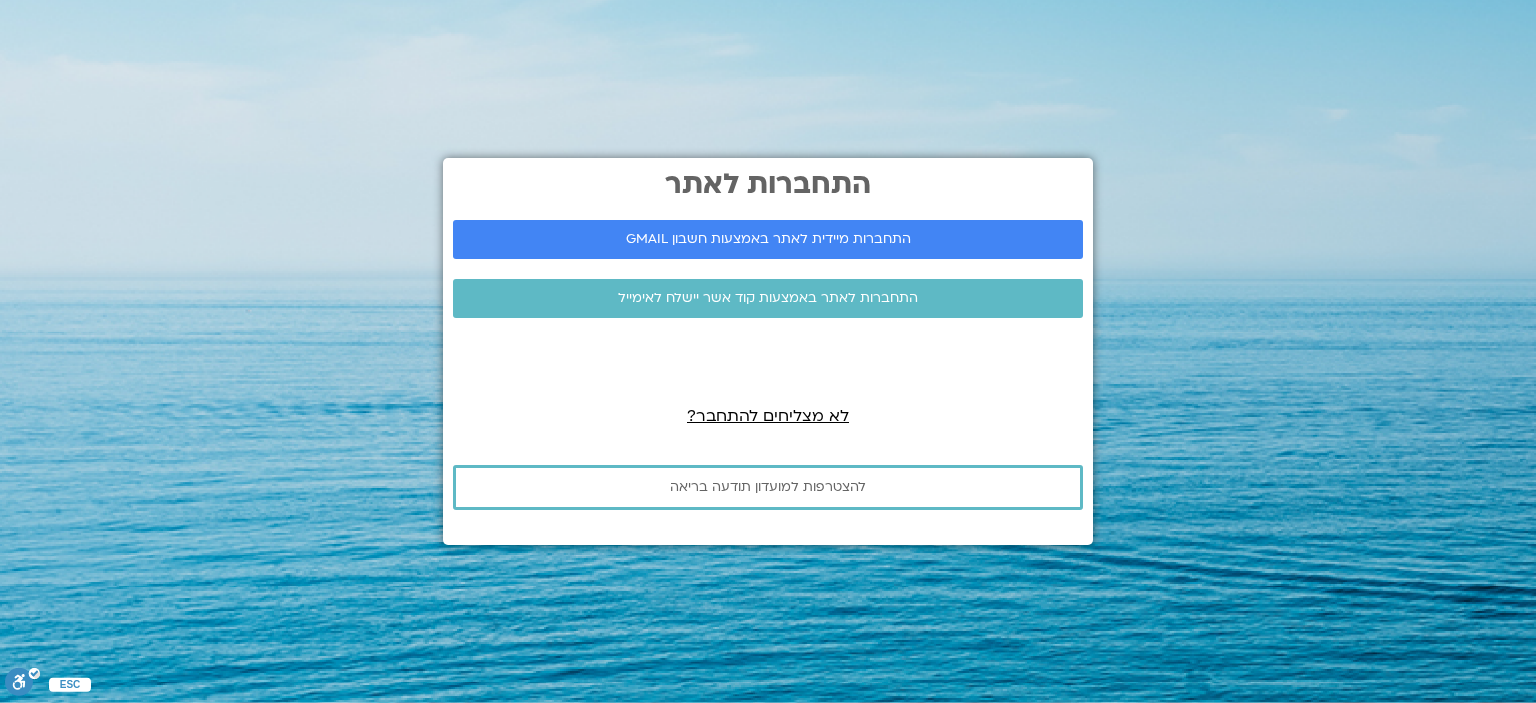 scroll, scrollTop: 0, scrollLeft: 0, axis: both 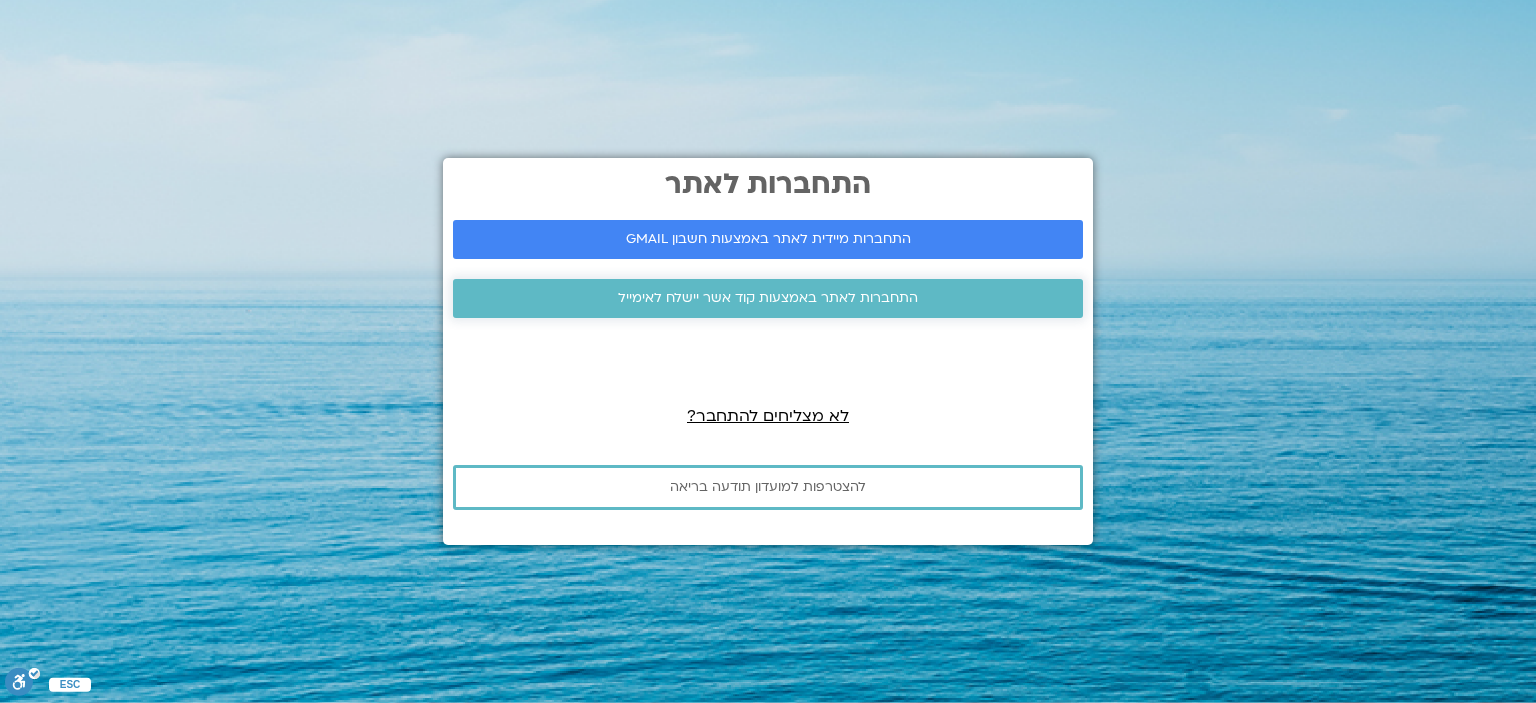click on "התחברות לאתר באמצעות קוד אשר יישלח לאימייל" at bounding box center (768, 298) 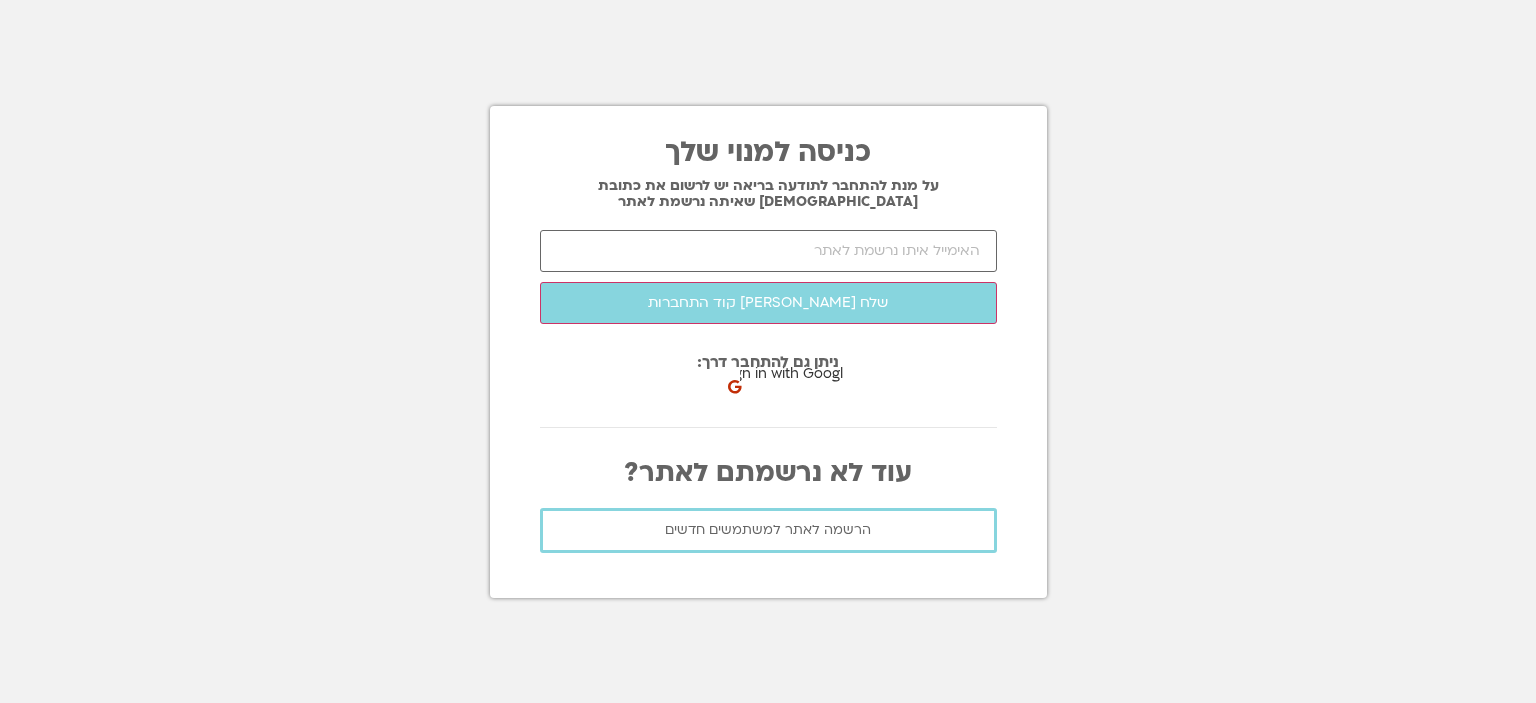 scroll, scrollTop: 0, scrollLeft: 0, axis: both 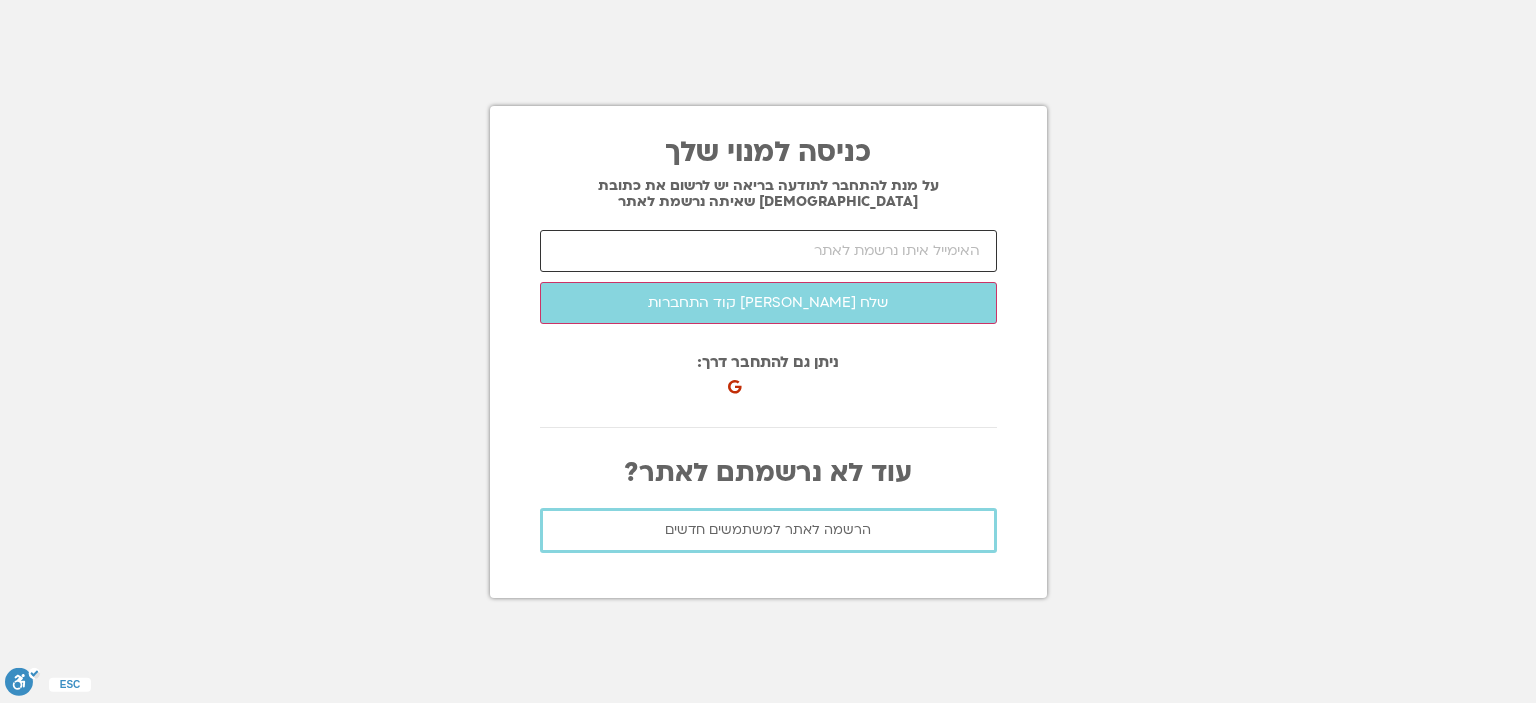 click at bounding box center [768, 251] 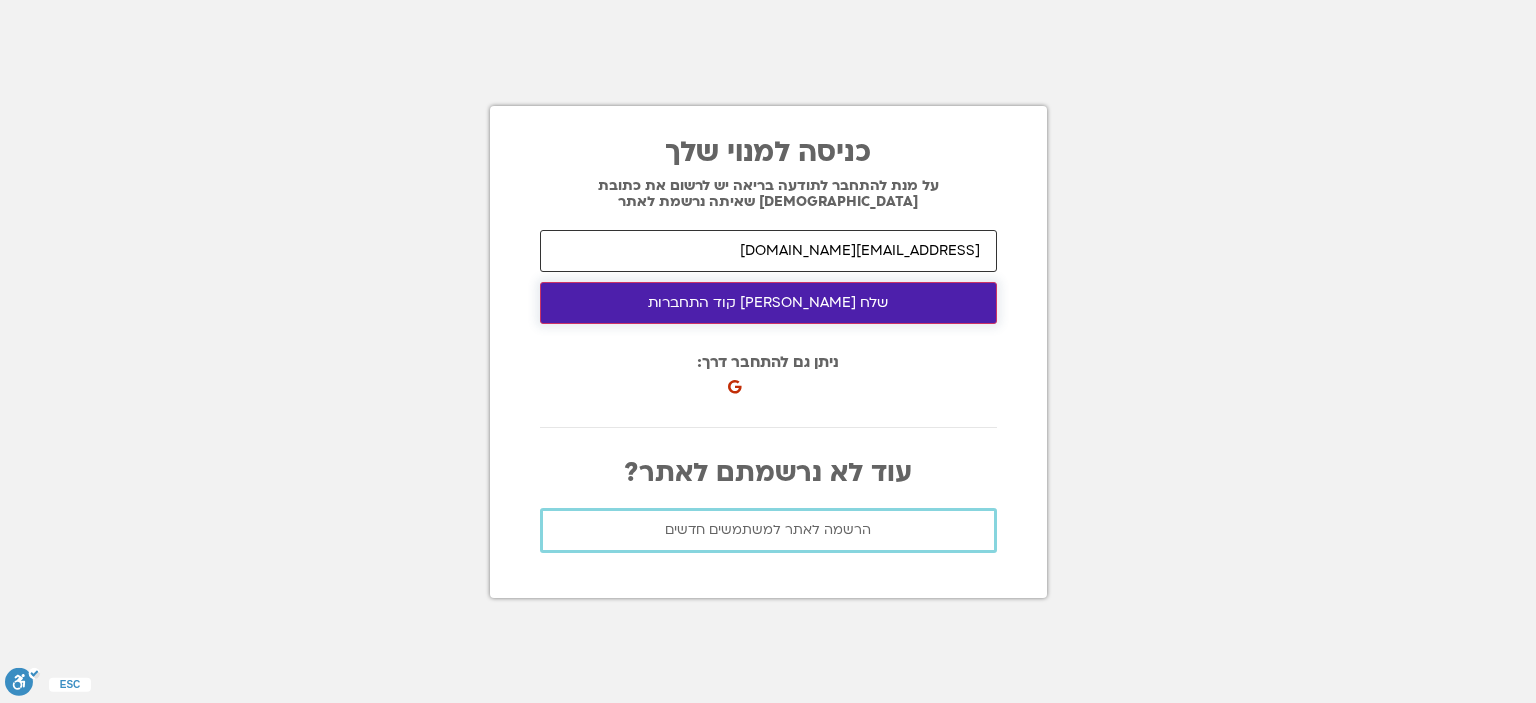 type on "[EMAIL_ADDRESS][DOMAIN_NAME]" 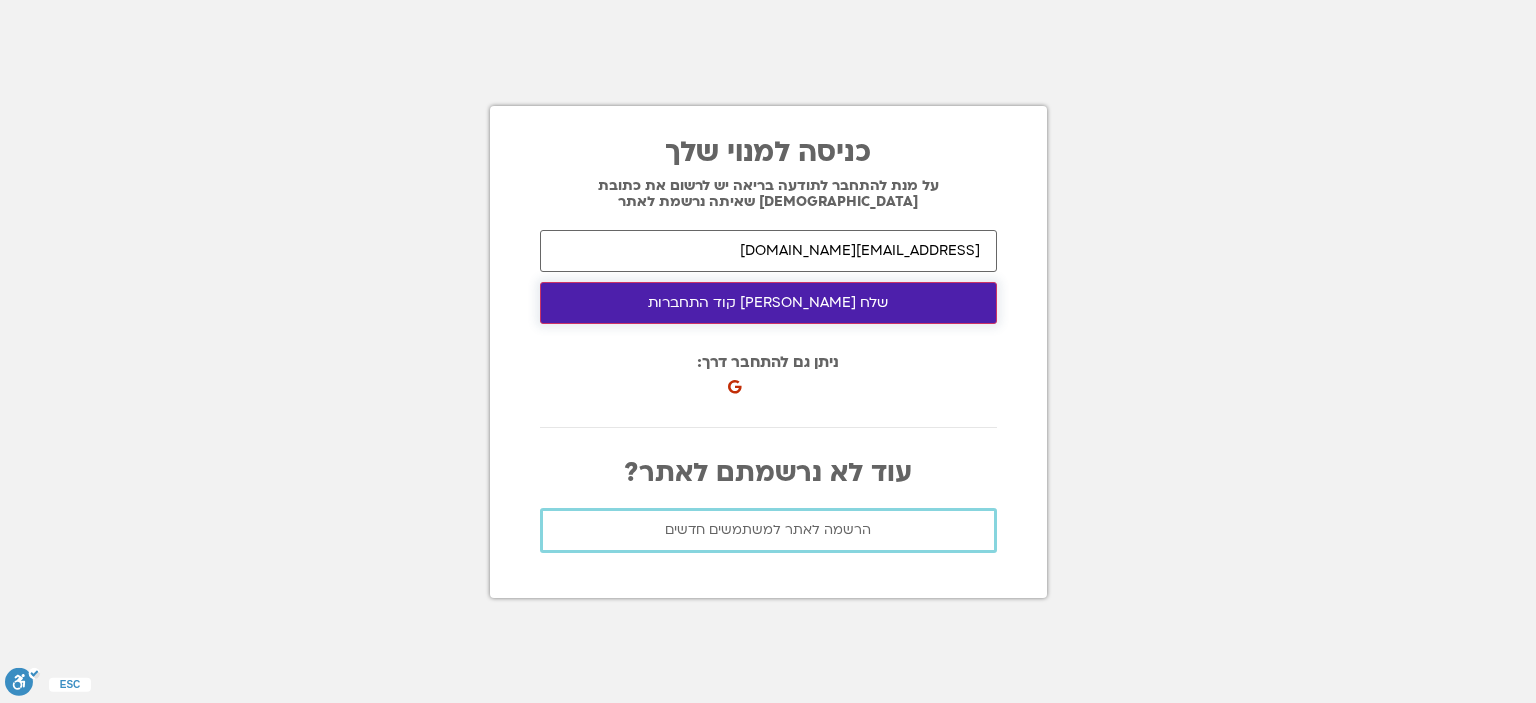 click on "שלח [PERSON_NAME] קוד התחברות" at bounding box center [768, 303] 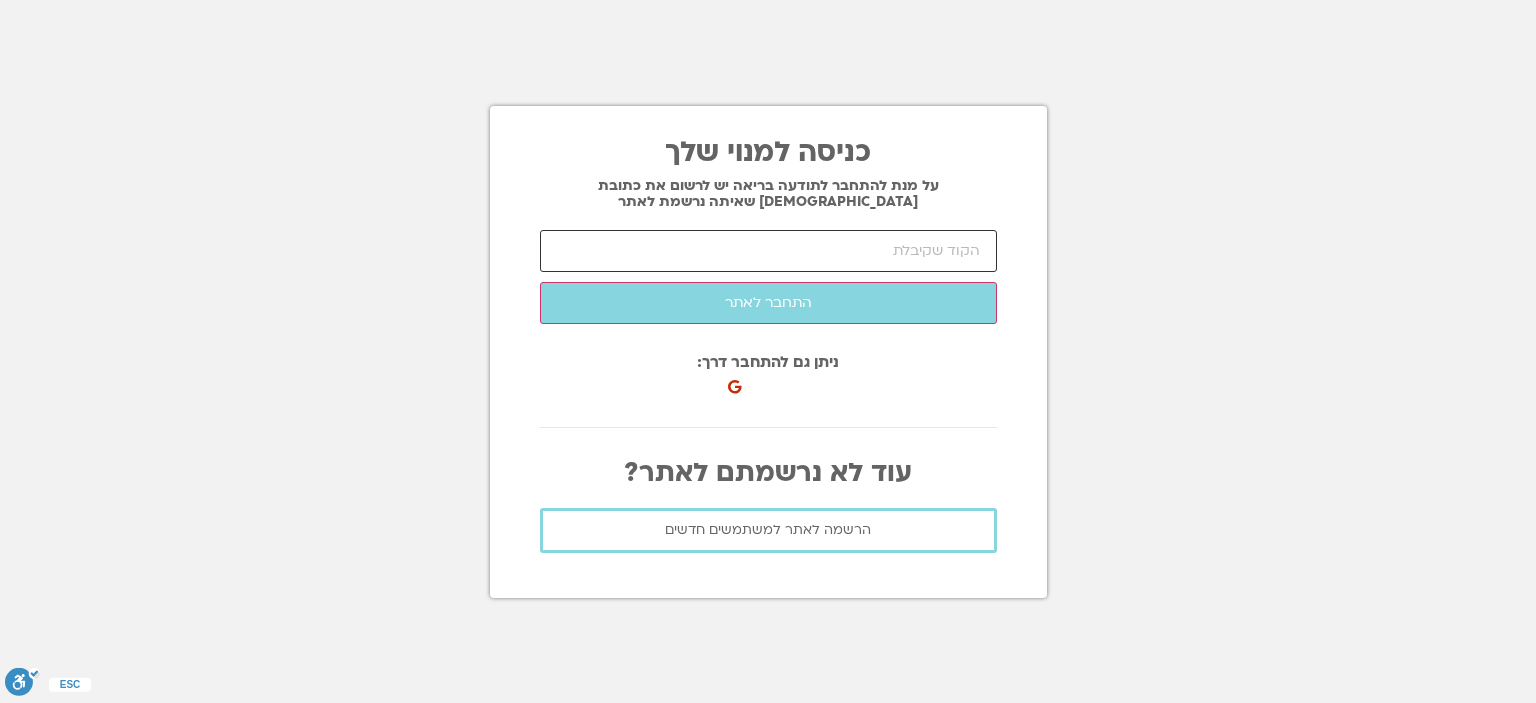click at bounding box center (768, 251) 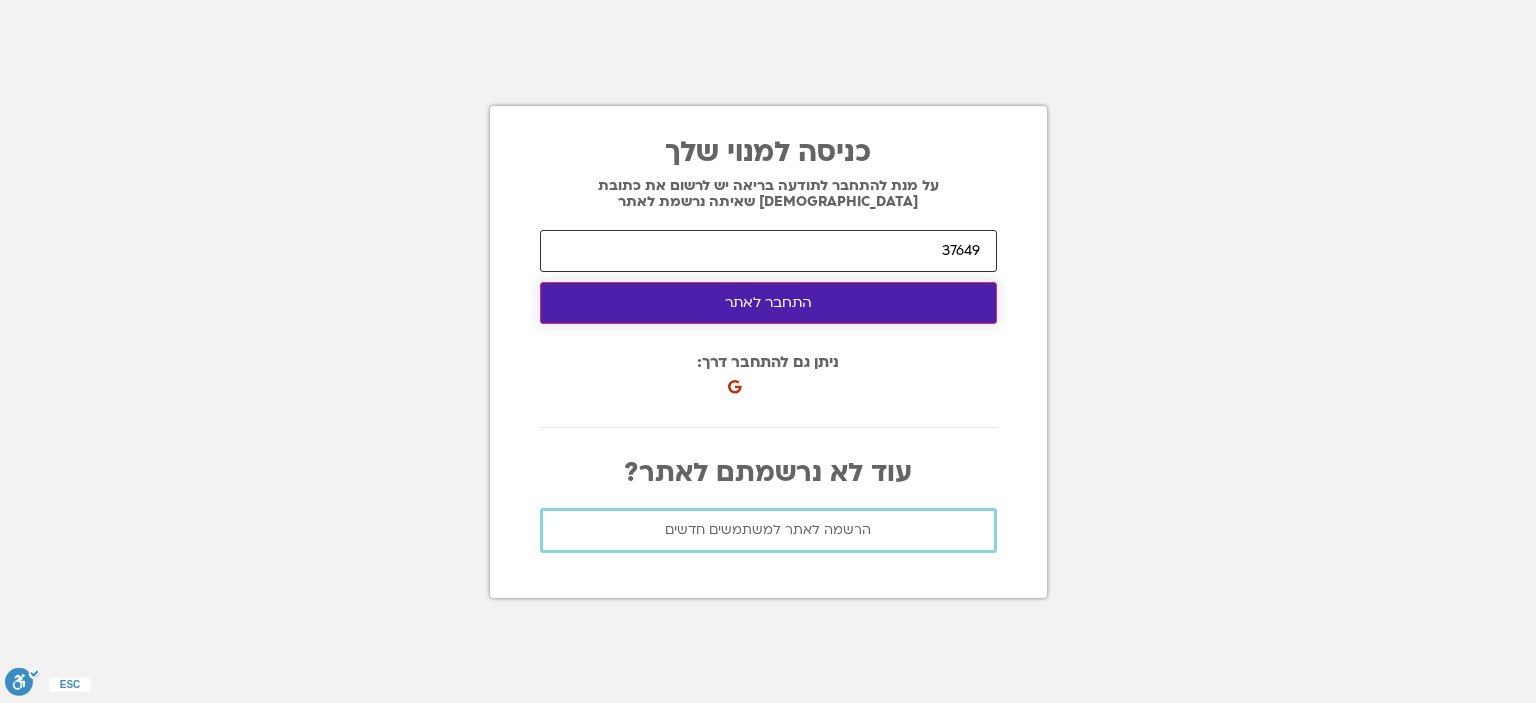 type on "37649" 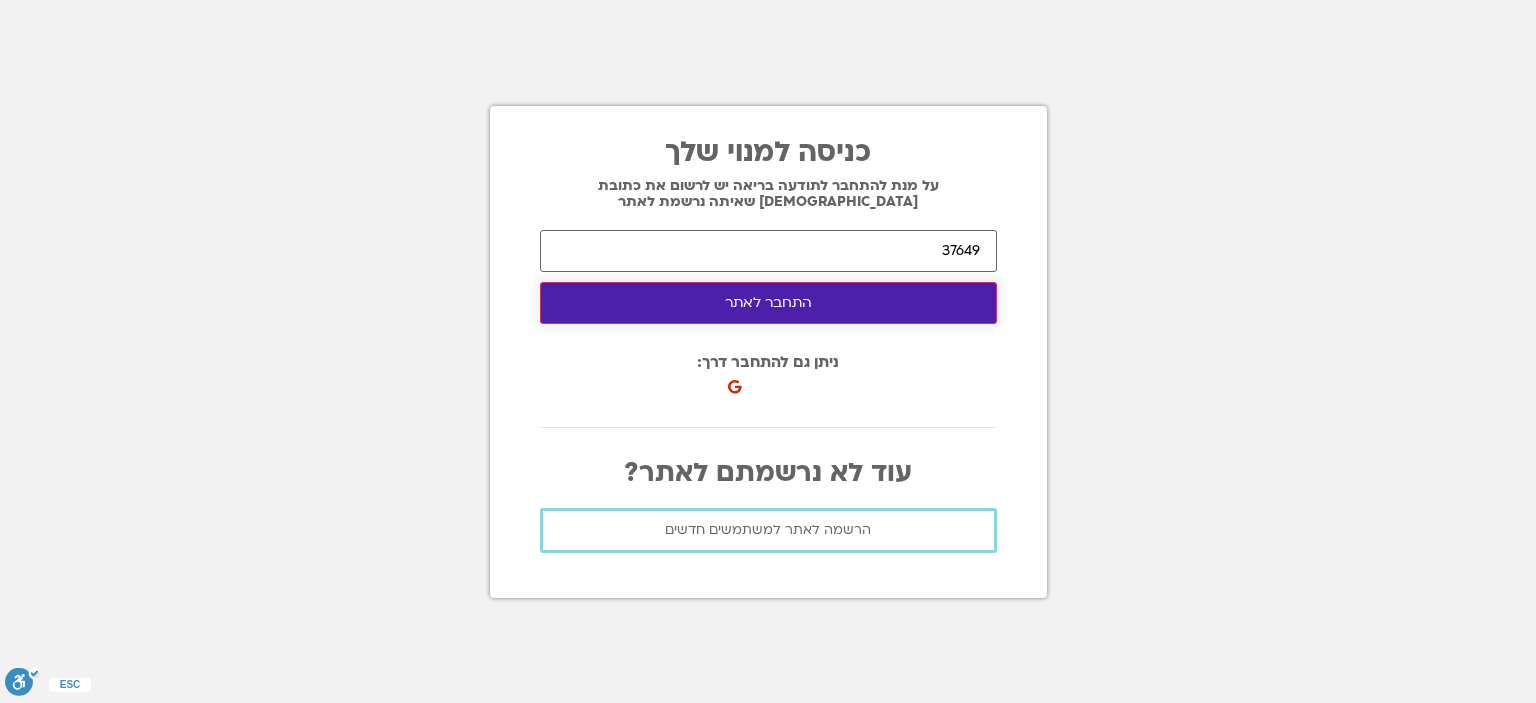 click on "התחבר
לאתר" at bounding box center (768, 303) 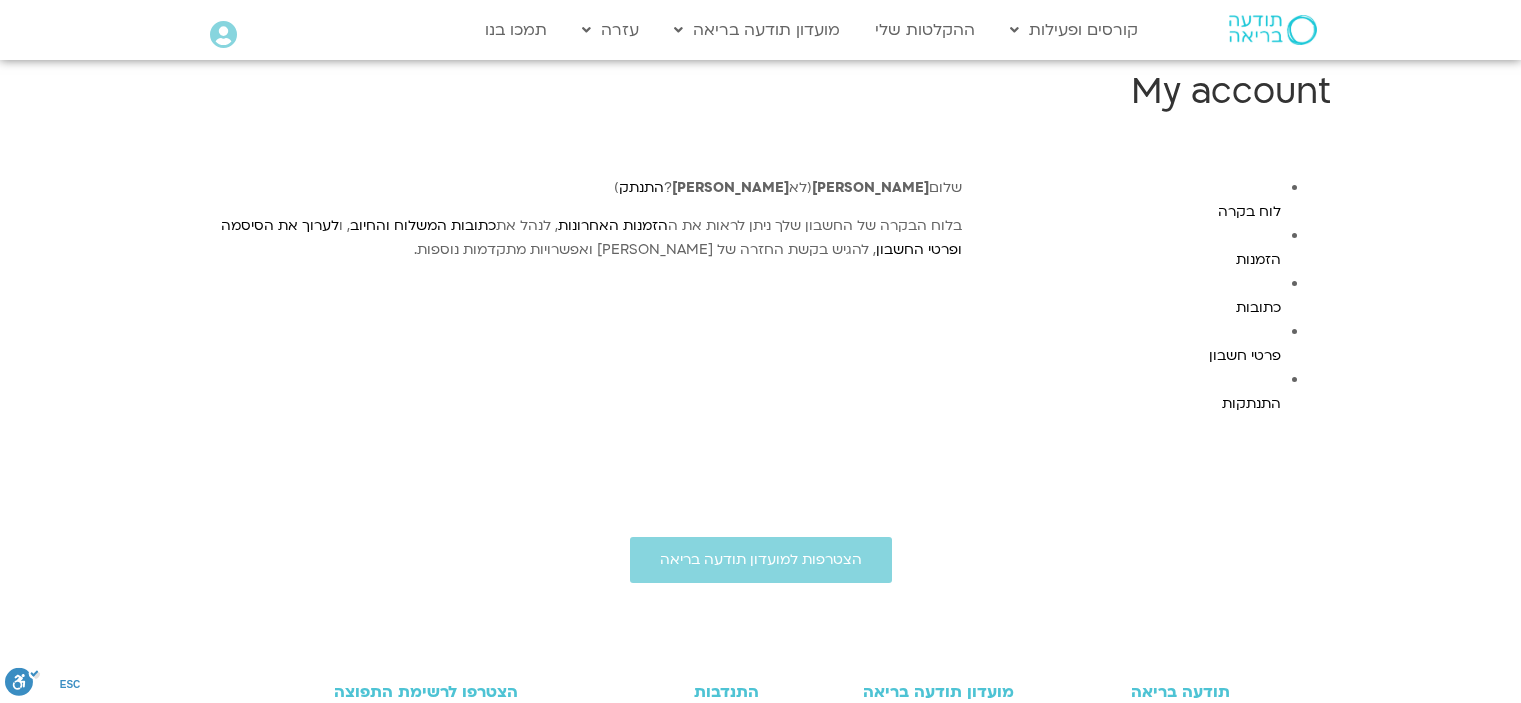 scroll, scrollTop: 0, scrollLeft: 0, axis: both 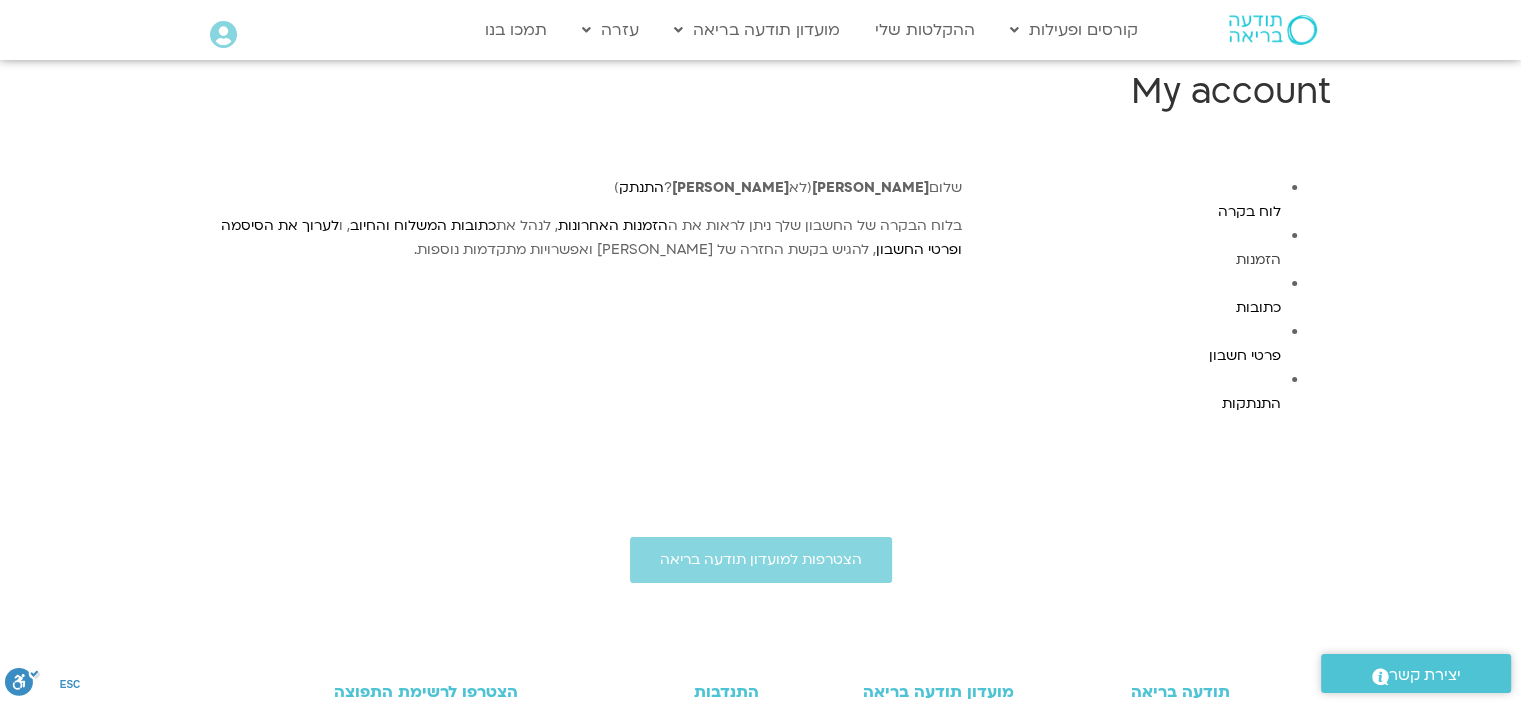 click on "הזמנות" at bounding box center (1258, 259) 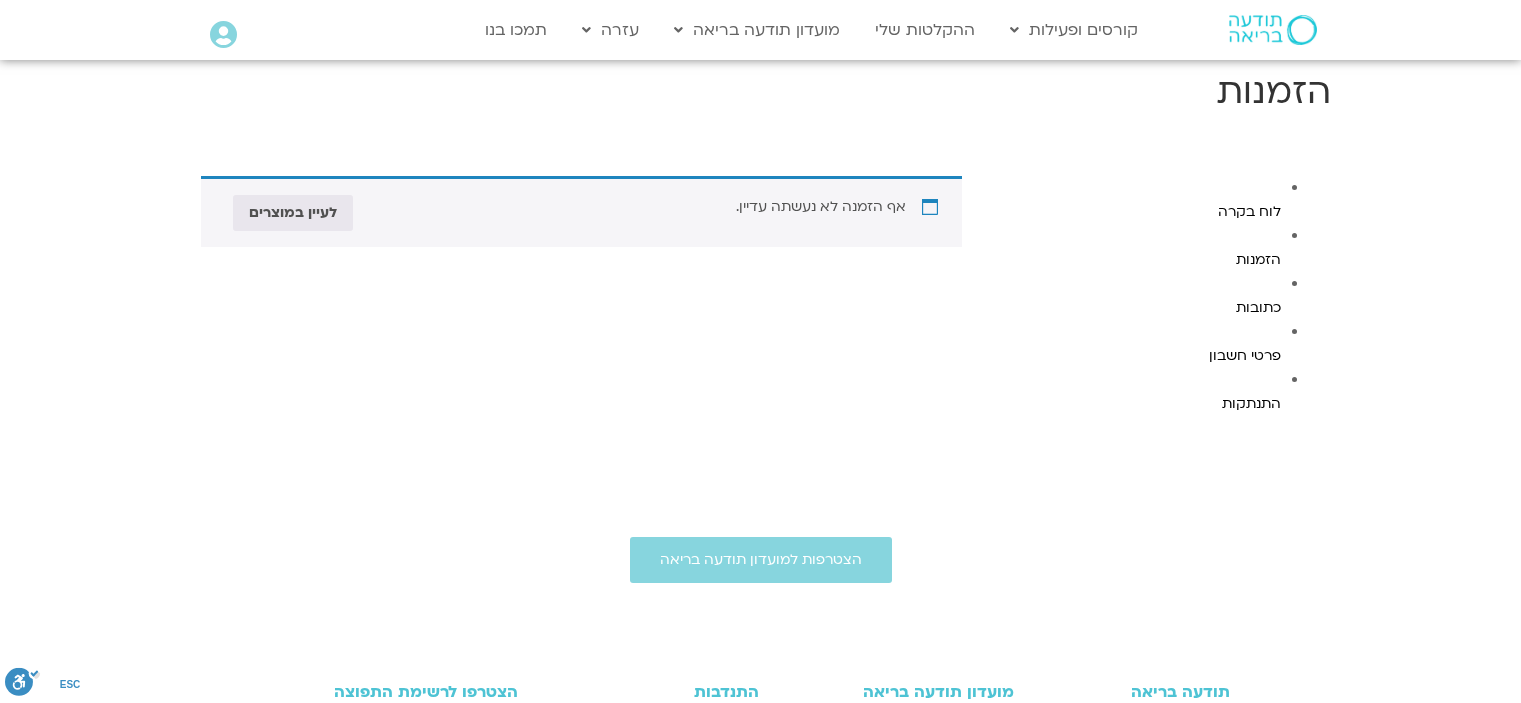 scroll, scrollTop: 0, scrollLeft: 0, axis: both 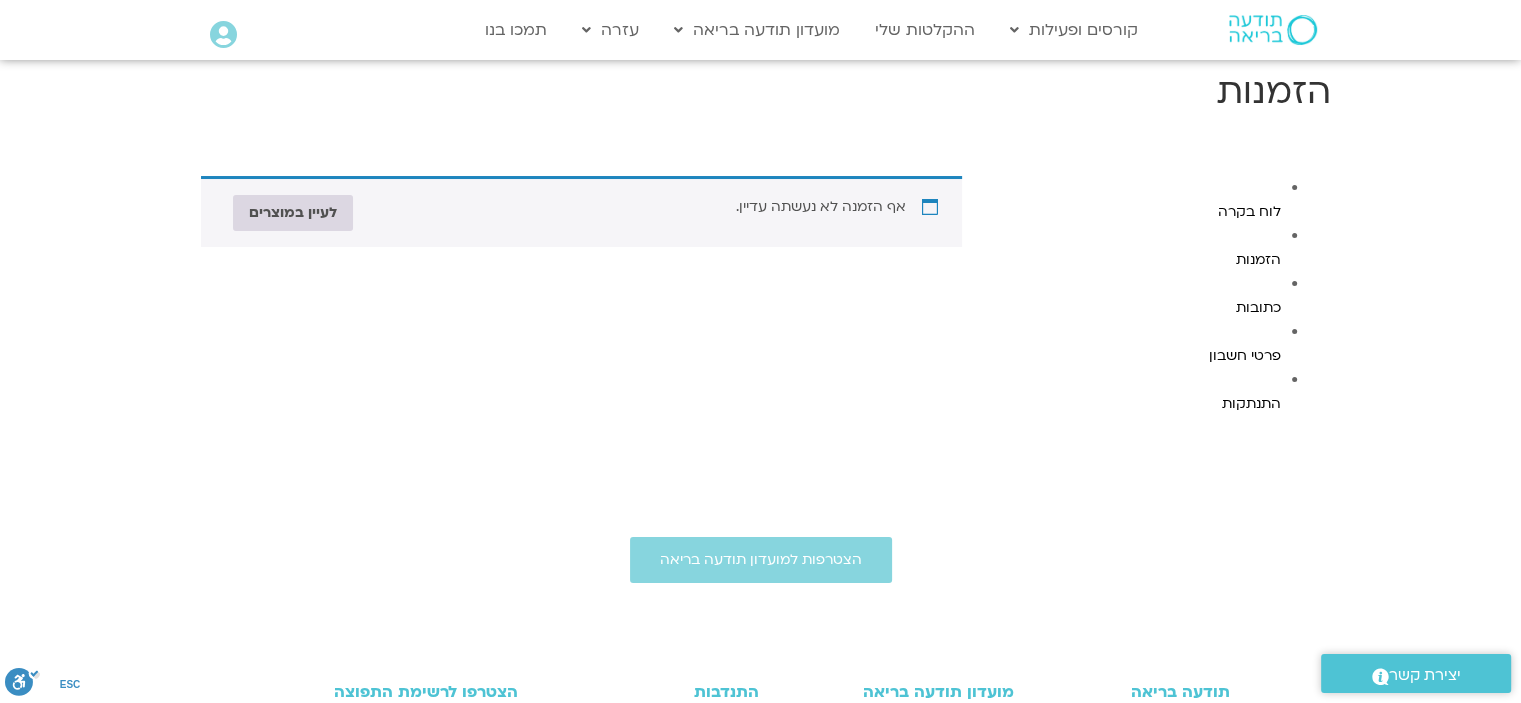 click on "לעיין במוצרים" at bounding box center [293, 213] 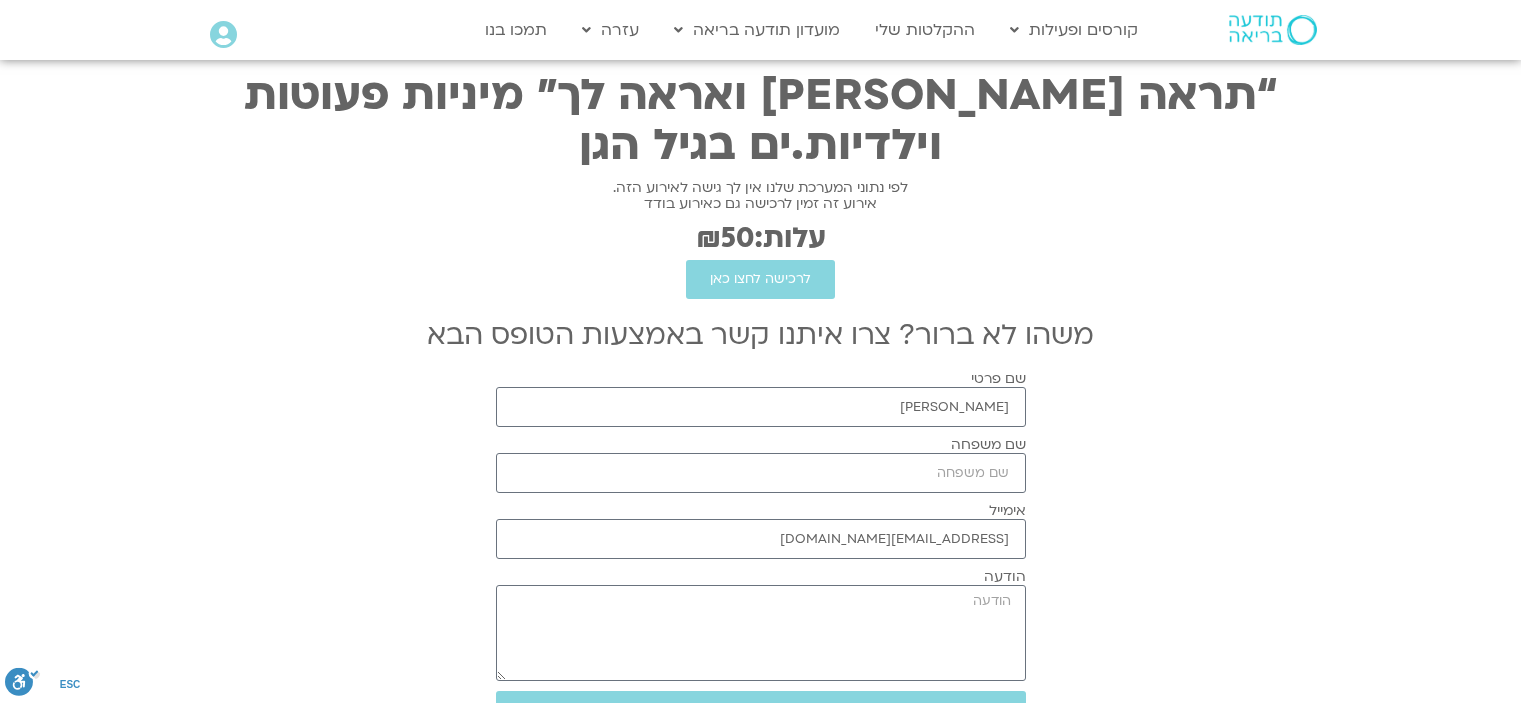 scroll, scrollTop: 0, scrollLeft: 0, axis: both 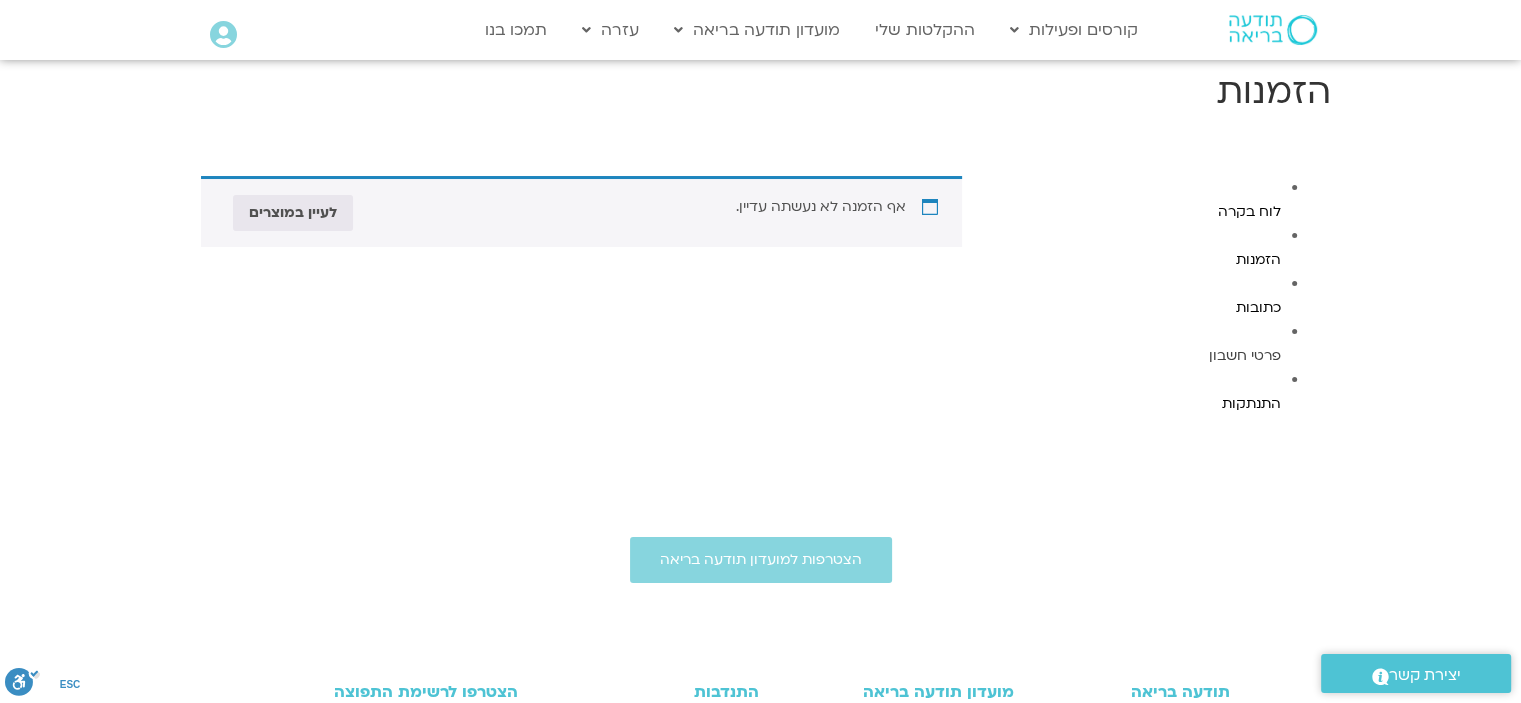 click on "פרטי חשבון" at bounding box center (1245, 355) 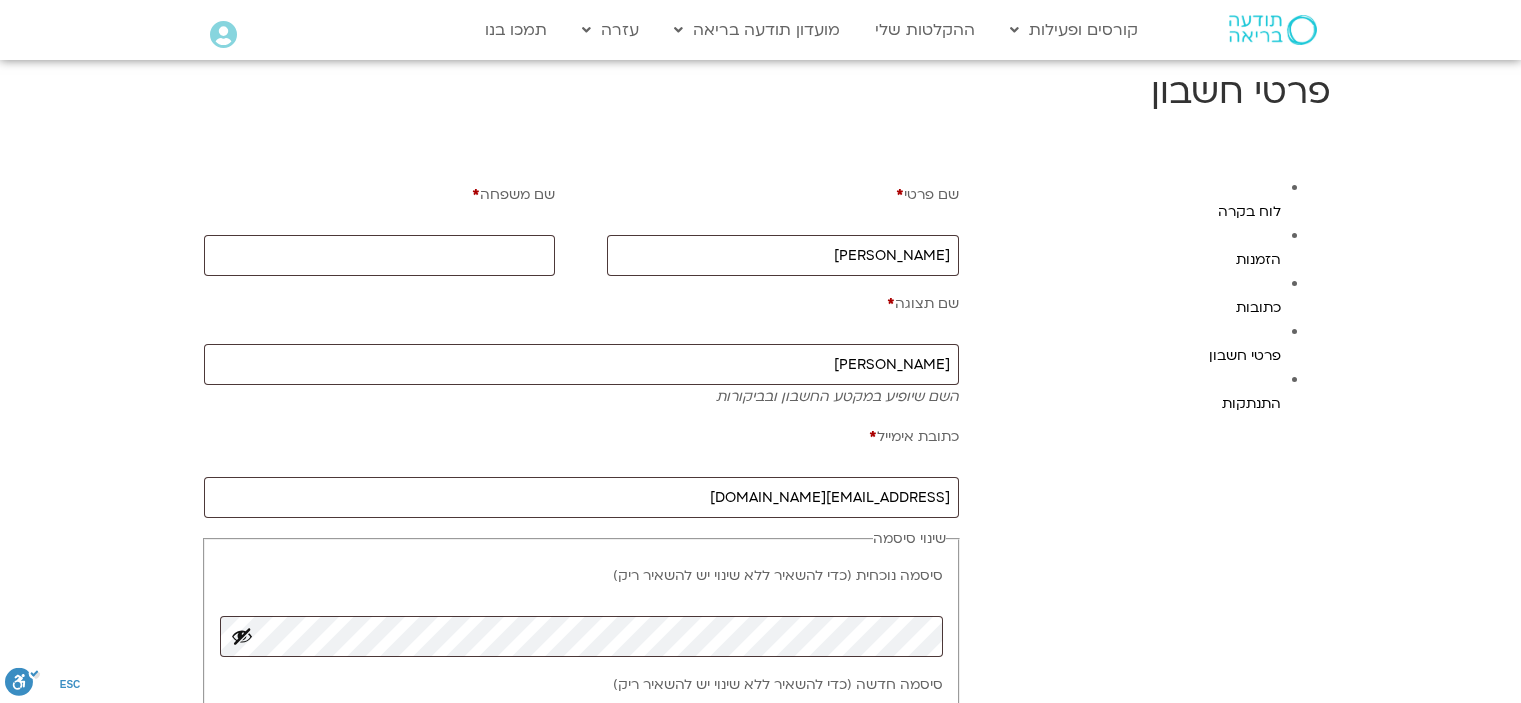 scroll, scrollTop: 0, scrollLeft: 0, axis: both 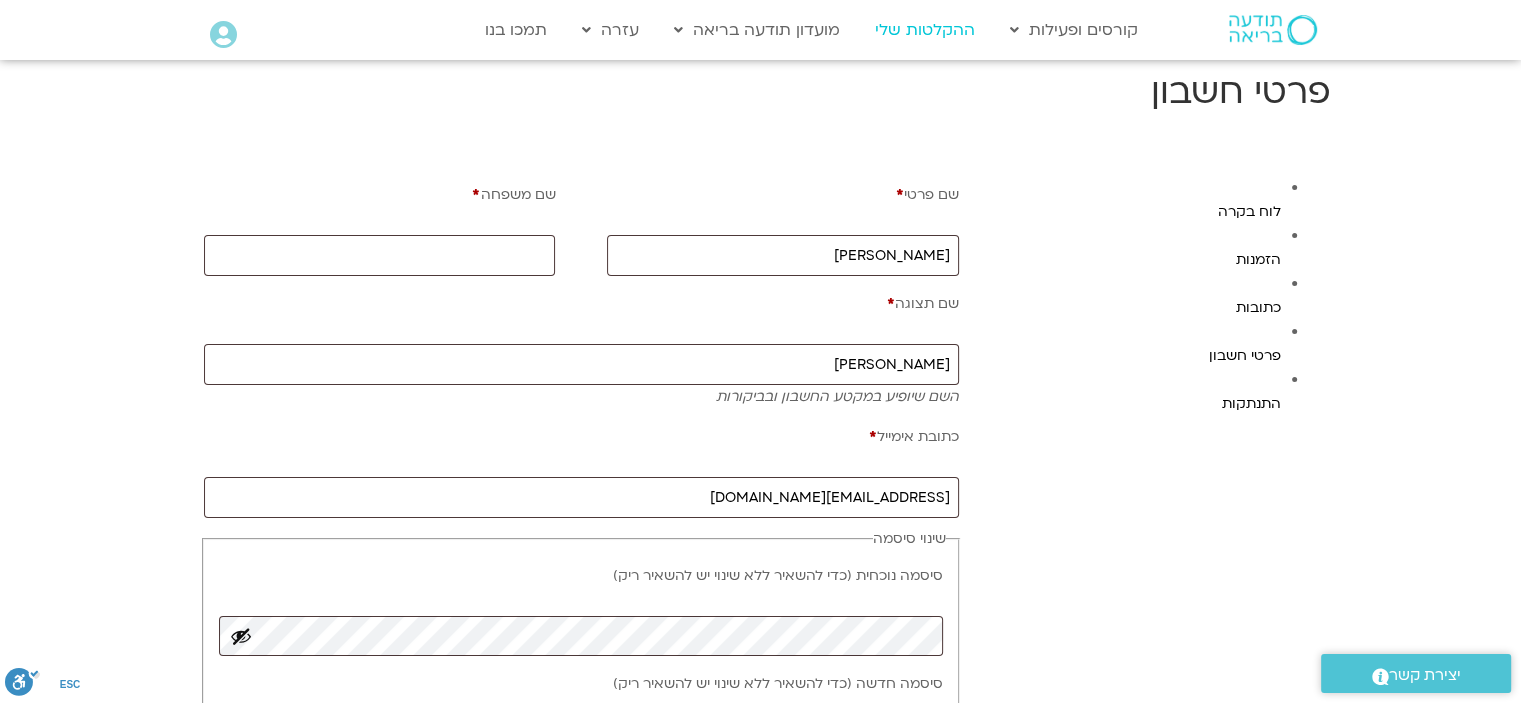 click on "ההקלטות שלי" at bounding box center [925, 30] 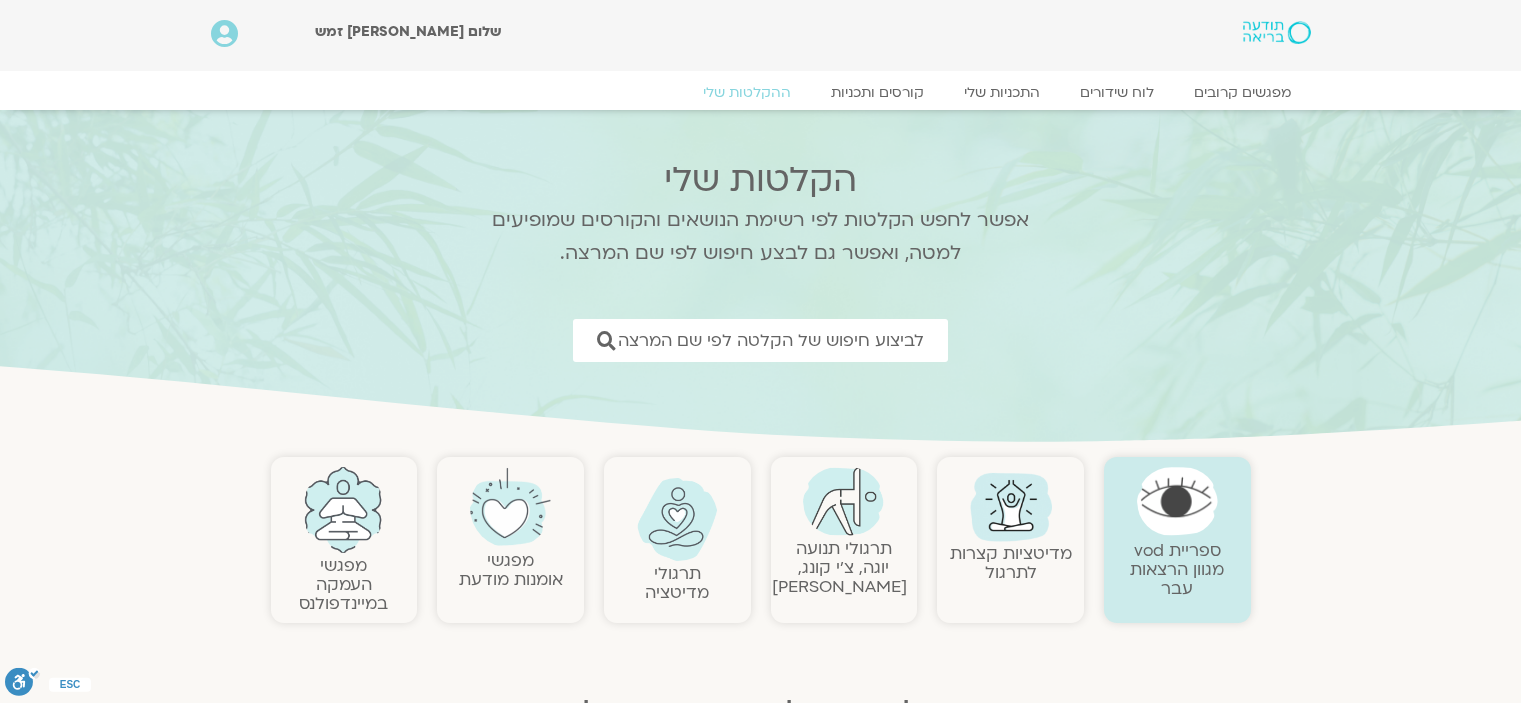scroll, scrollTop: 0, scrollLeft: 0, axis: both 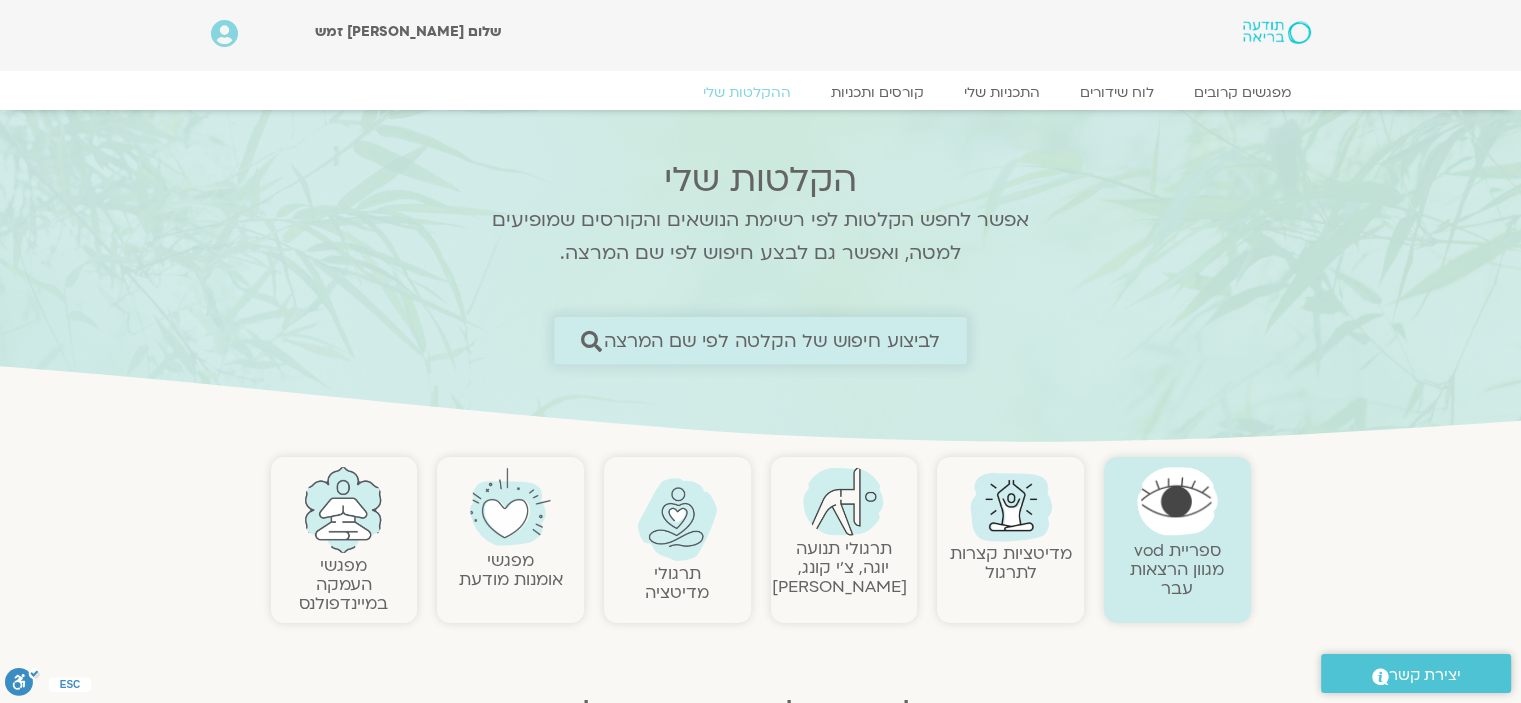 click on "לביצוע חיפוש של הקלטה לפי שם המרצה" at bounding box center [772, 340] 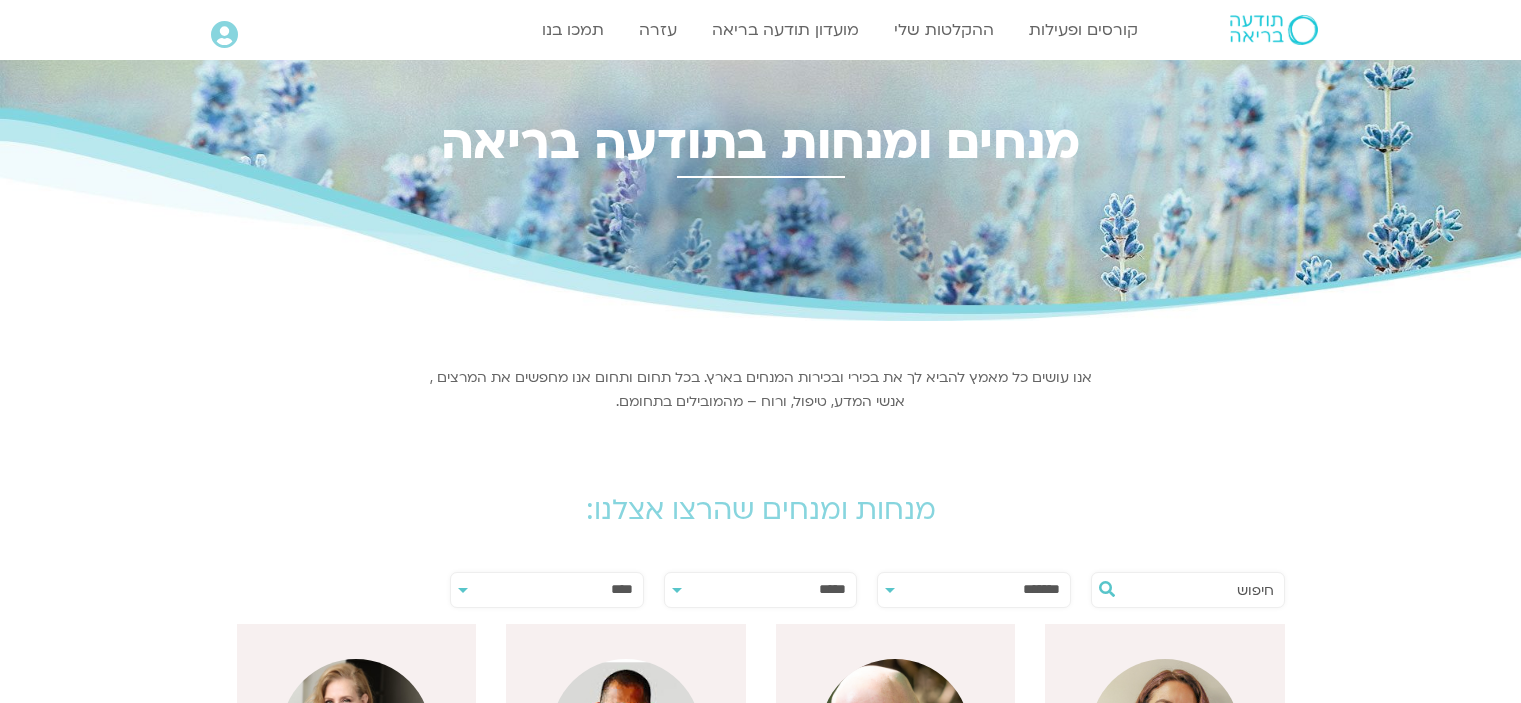 scroll, scrollTop: 0, scrollLeft: 0, axis: both 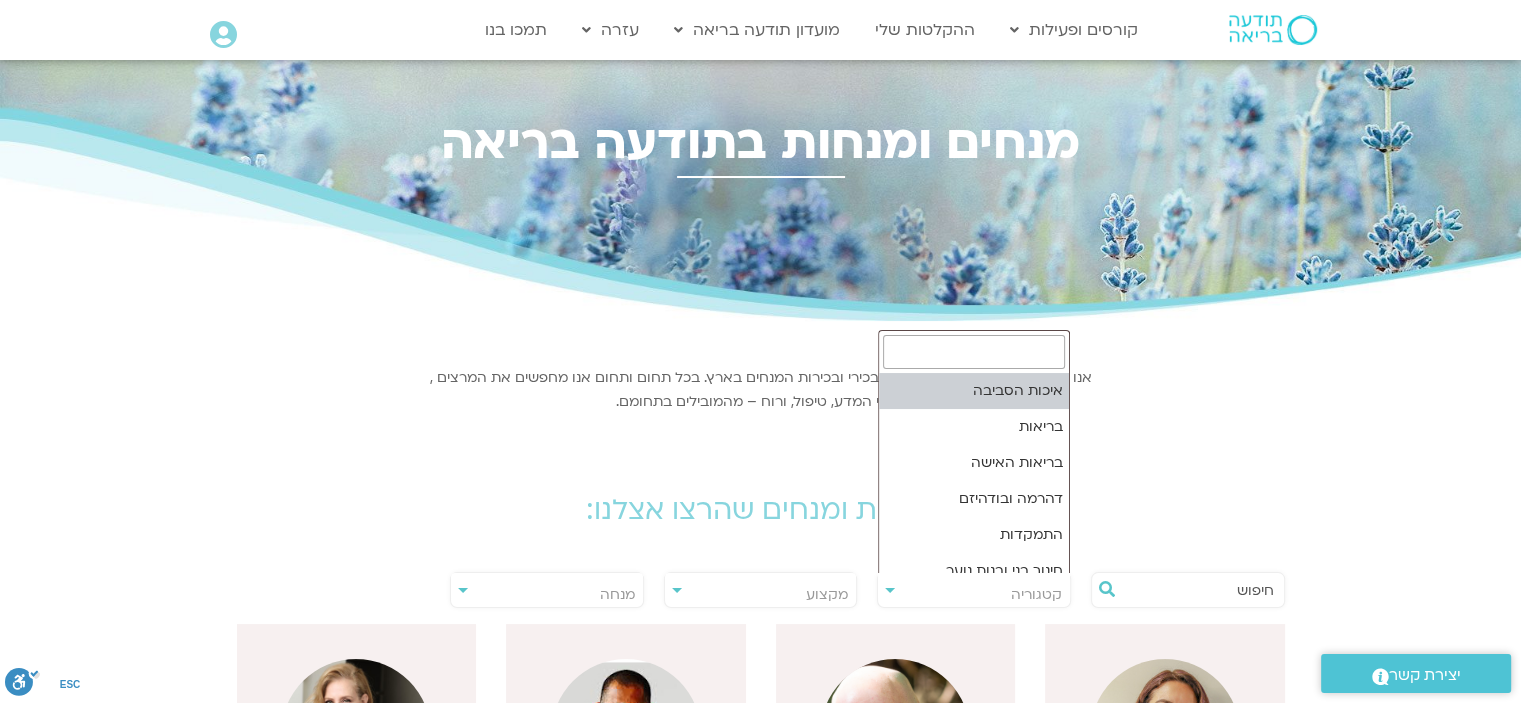 click on "קטגוריה" at bounding box center (974, 595) 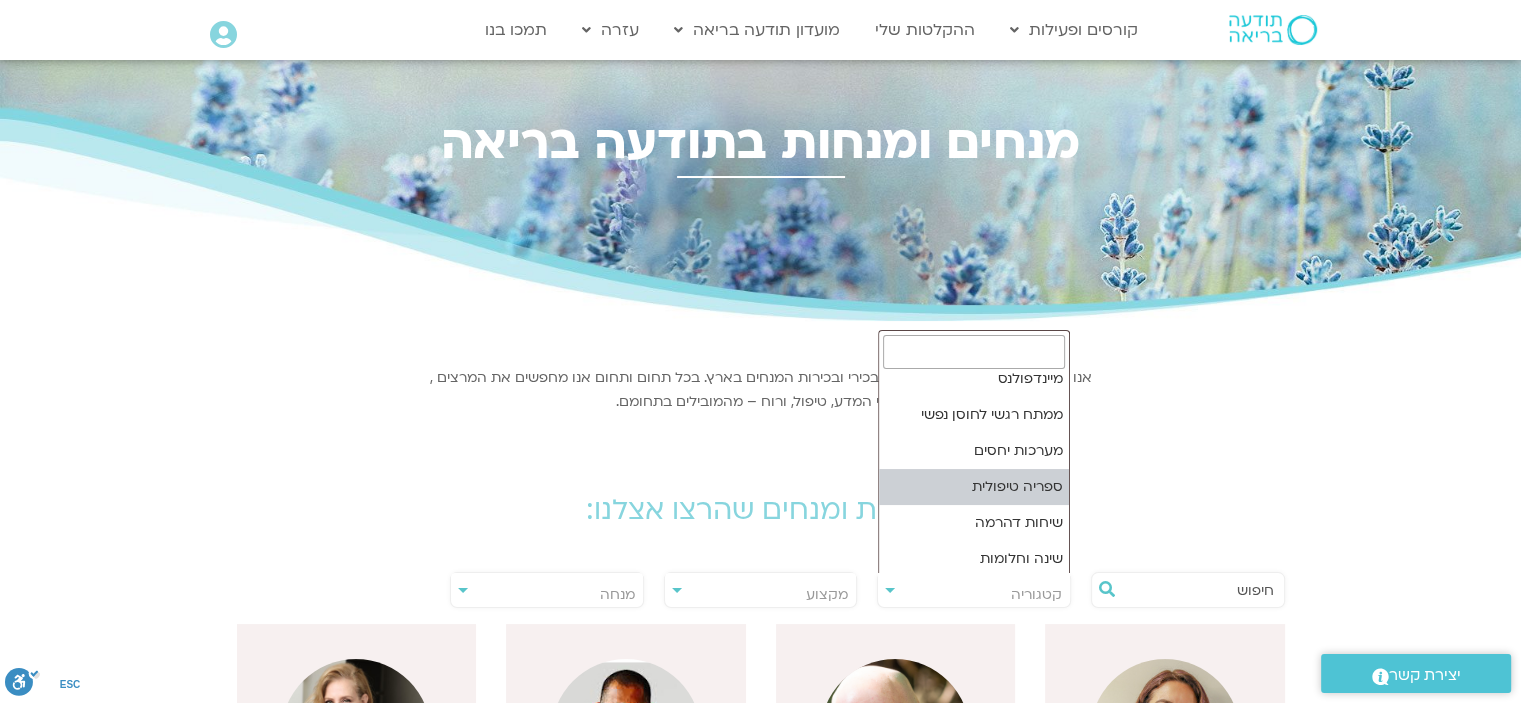 scroll, scrollTop: 164, scrollLeft: 0, axis: vertical 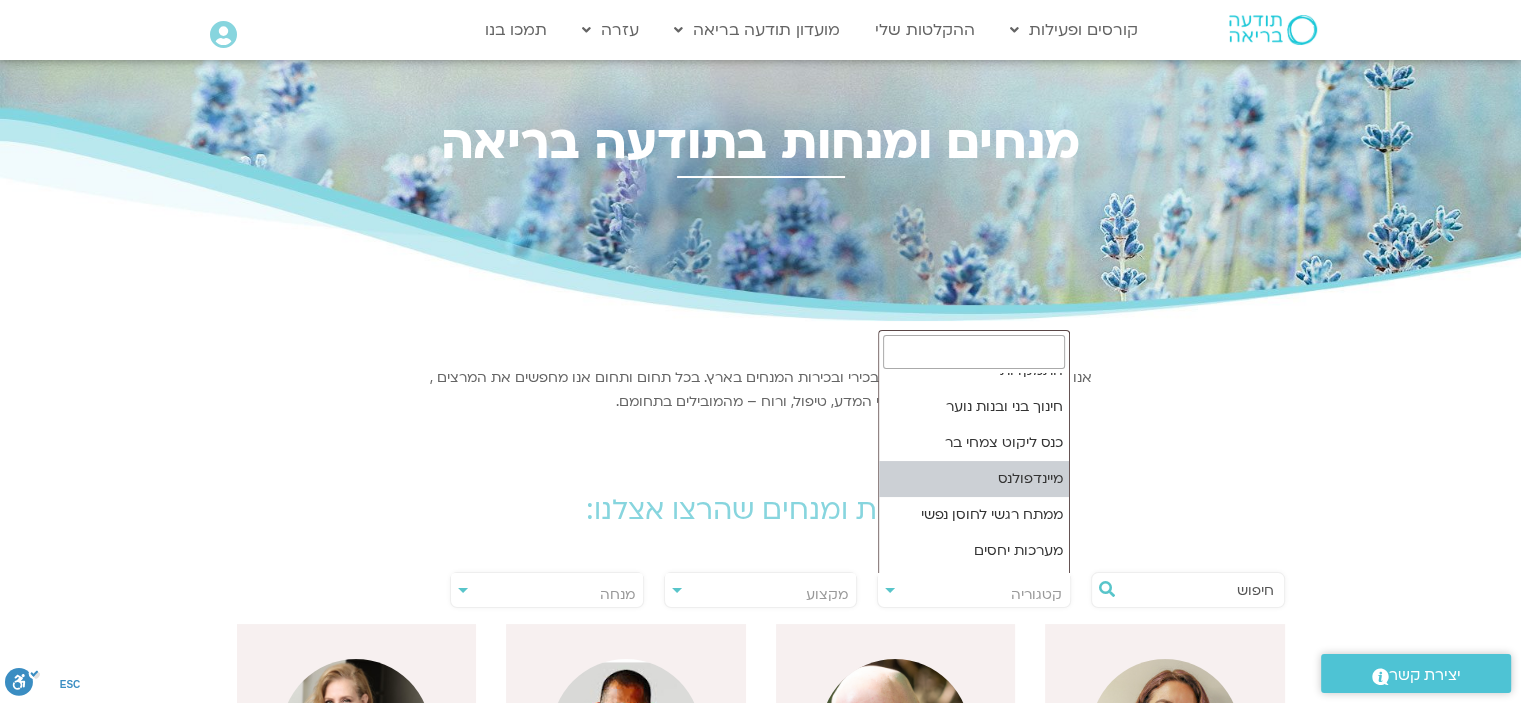 select on "**" 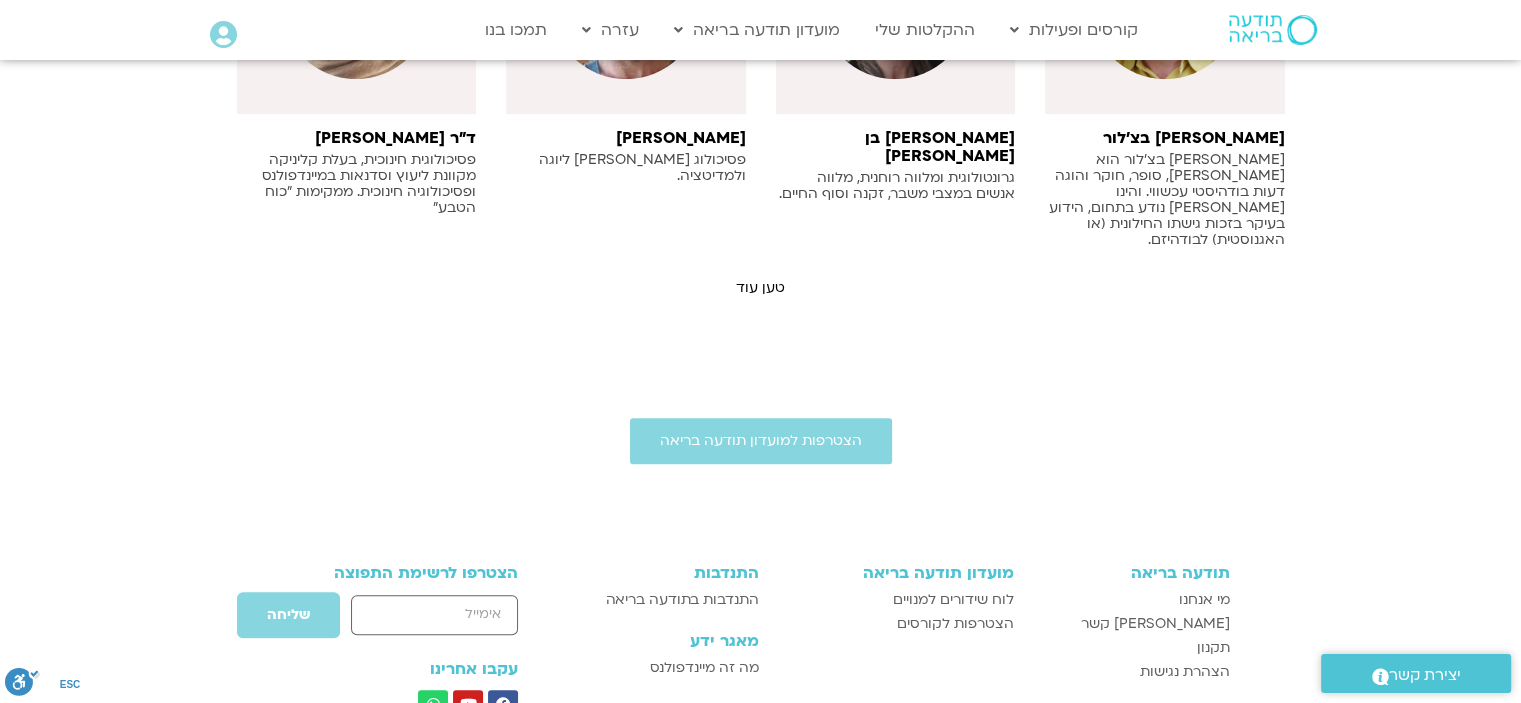scroll, scrollTop: 1400, scrollLeft: 0, axis: vertical 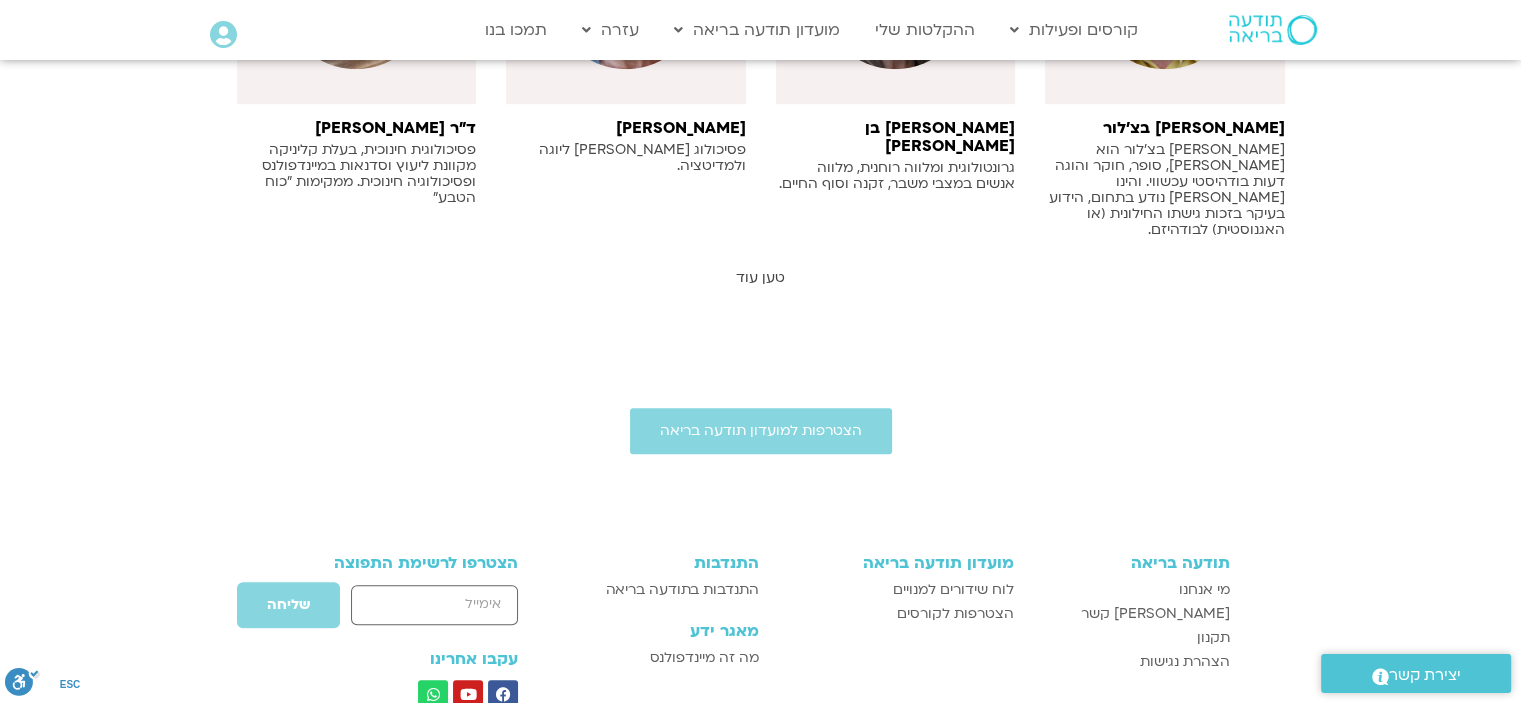 click on "טען עוד" at bounding box center (760, 277) 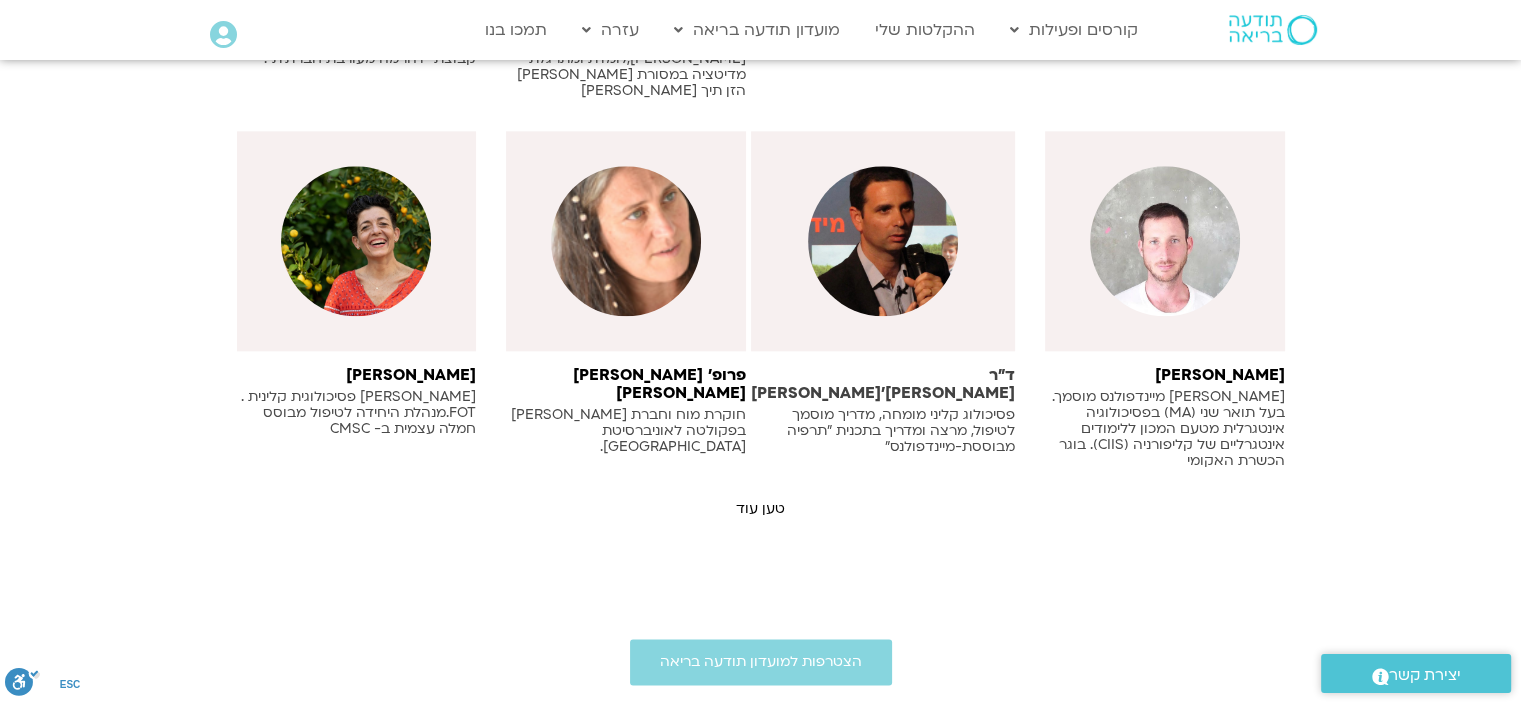 scroll, scrollTop: 2300, scrollLeft: 0, axis: vertical 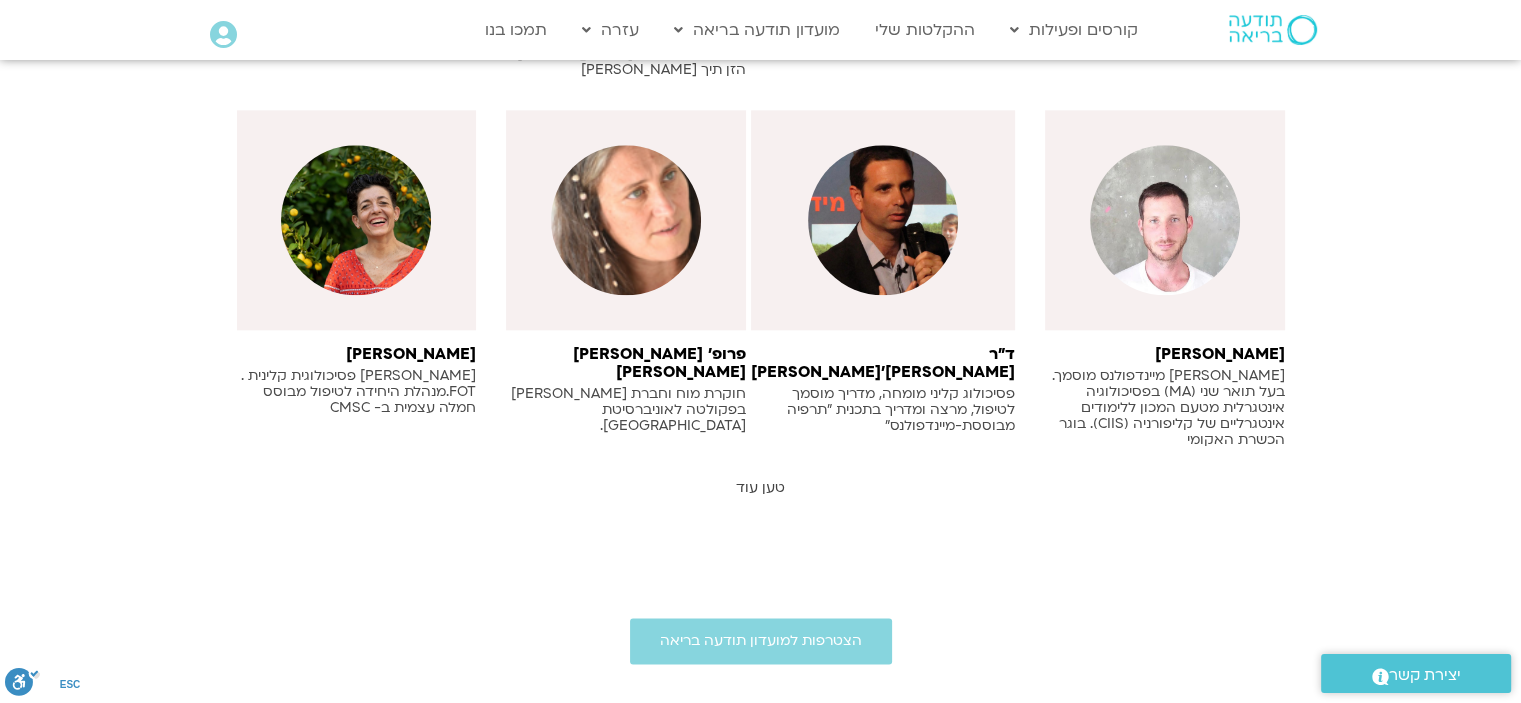 click on "טען עוד" at bounding box center (760, 487) 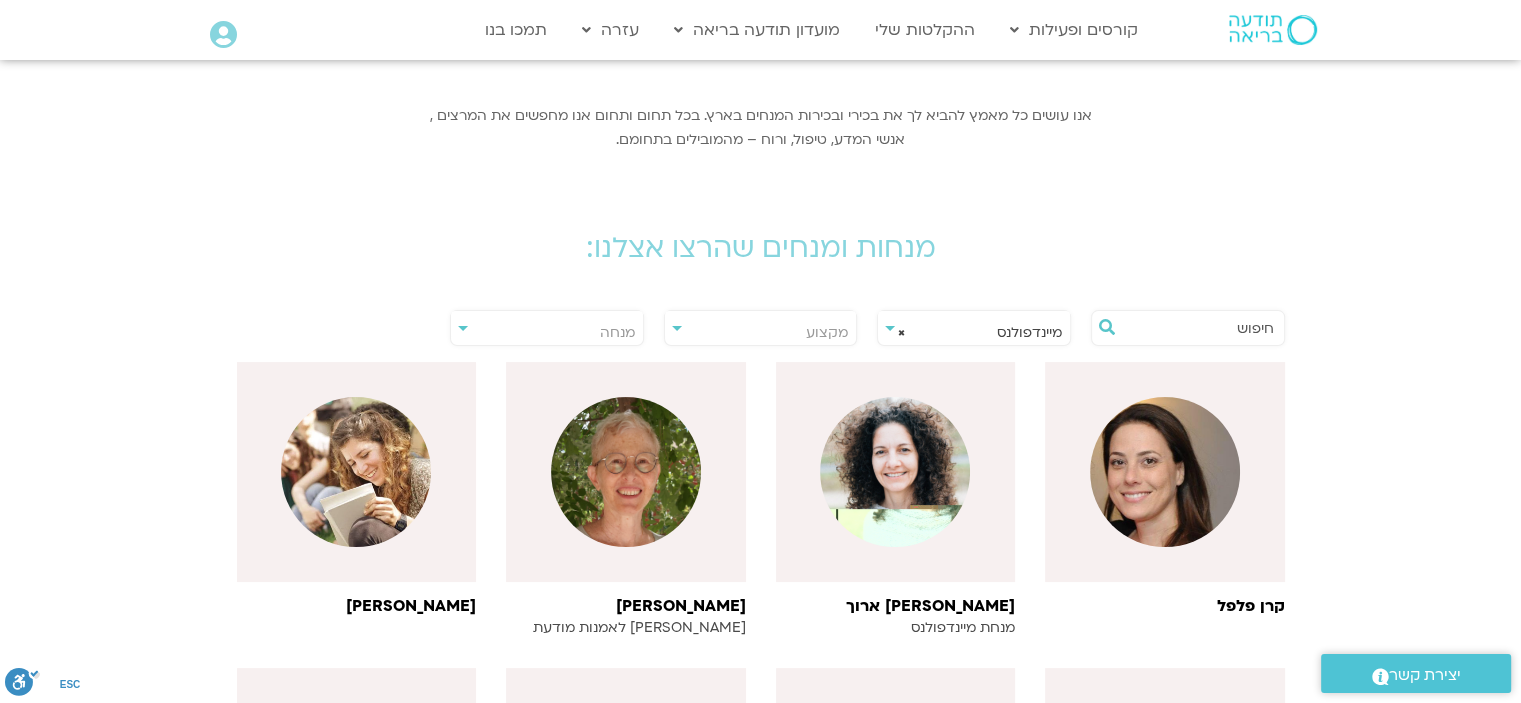 scroll, scrollTop: 0, scrollLeft: 0, axis: both 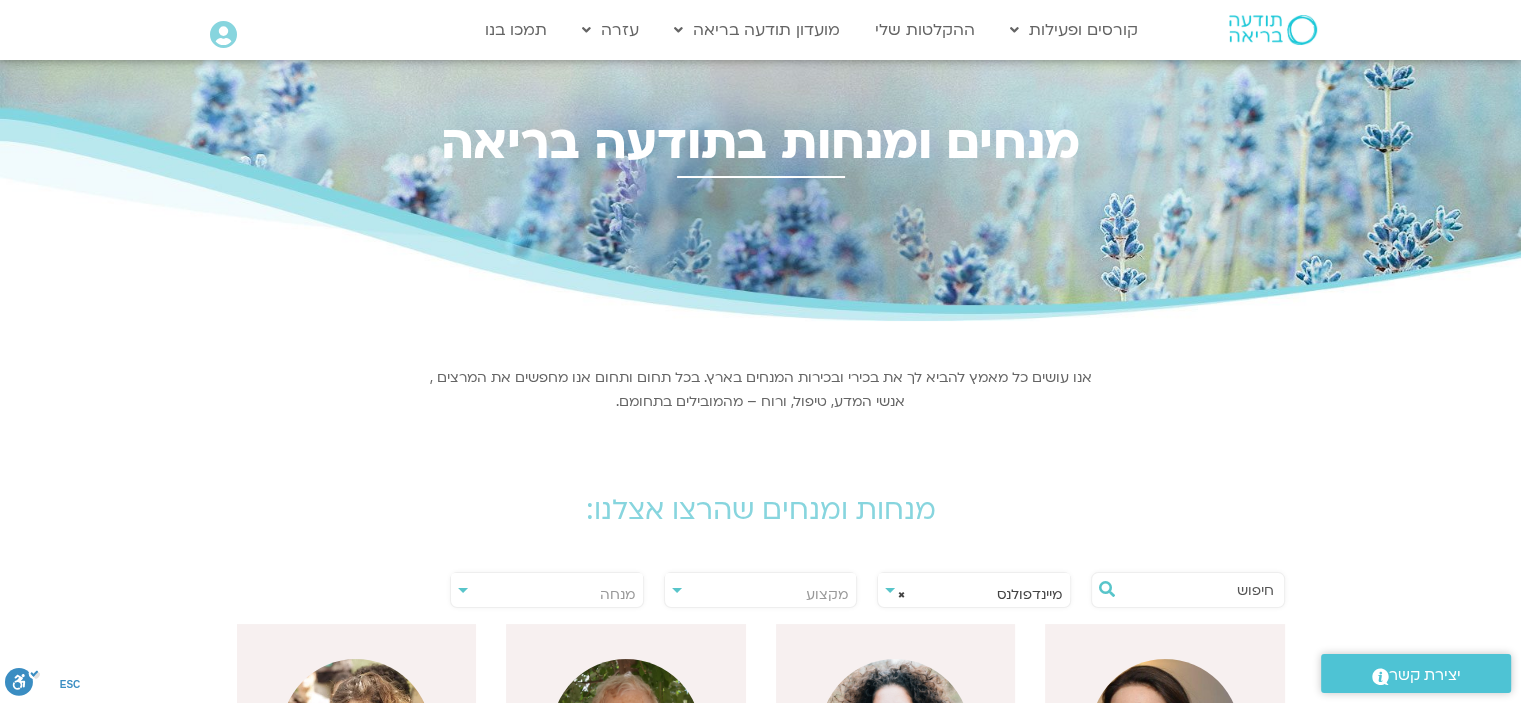 click on "**********" at bounding box center [761, 590] 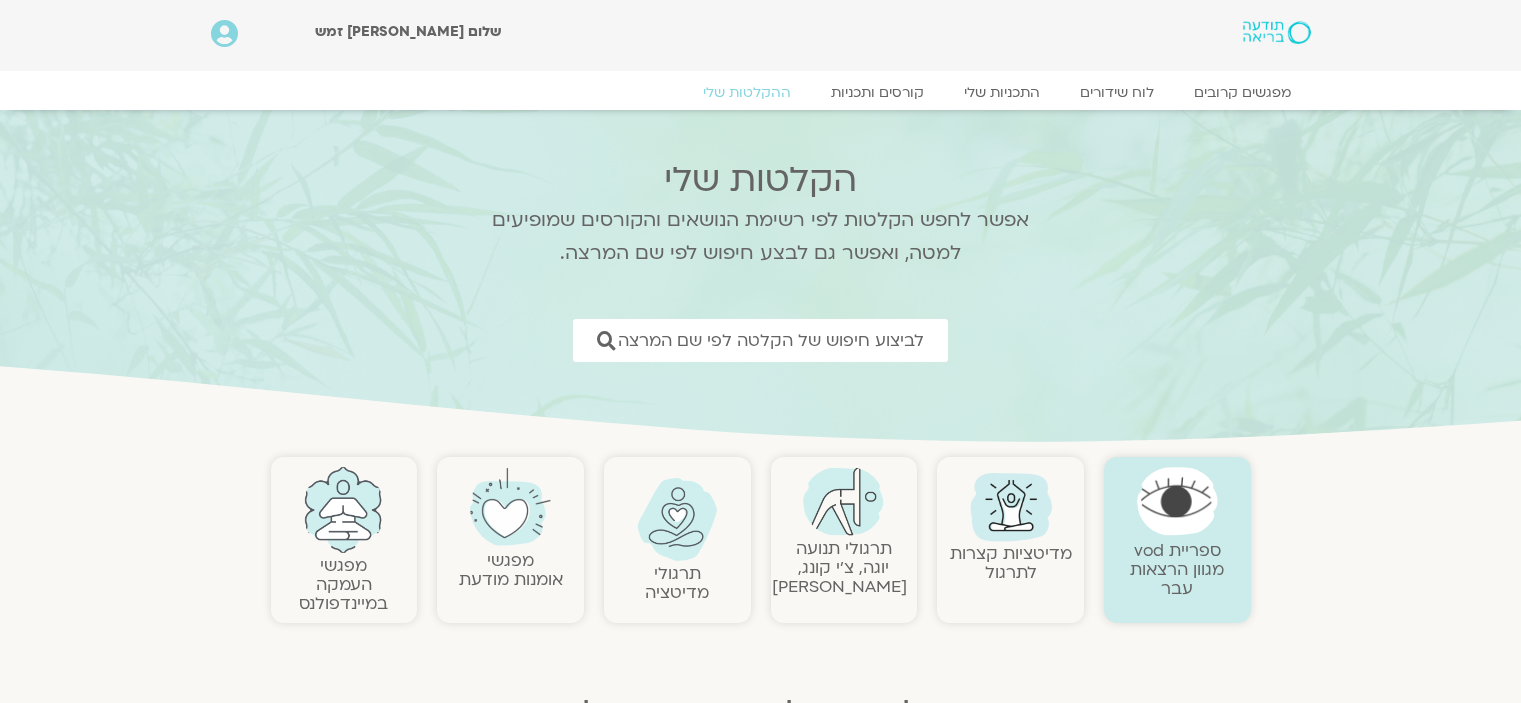 scroll, scrollTop: 0, scrollLeft: 0, axis: both 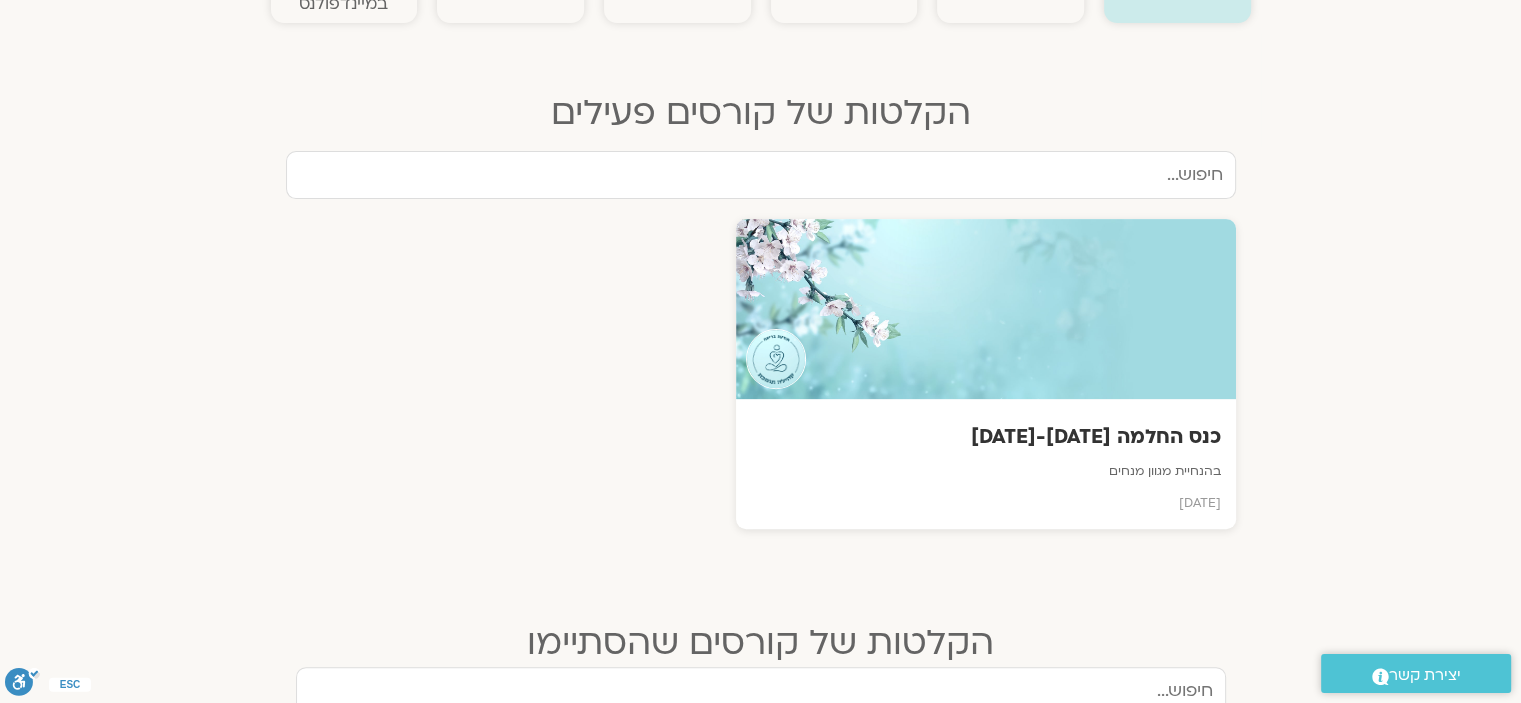 click at bounding box center [761, 175] 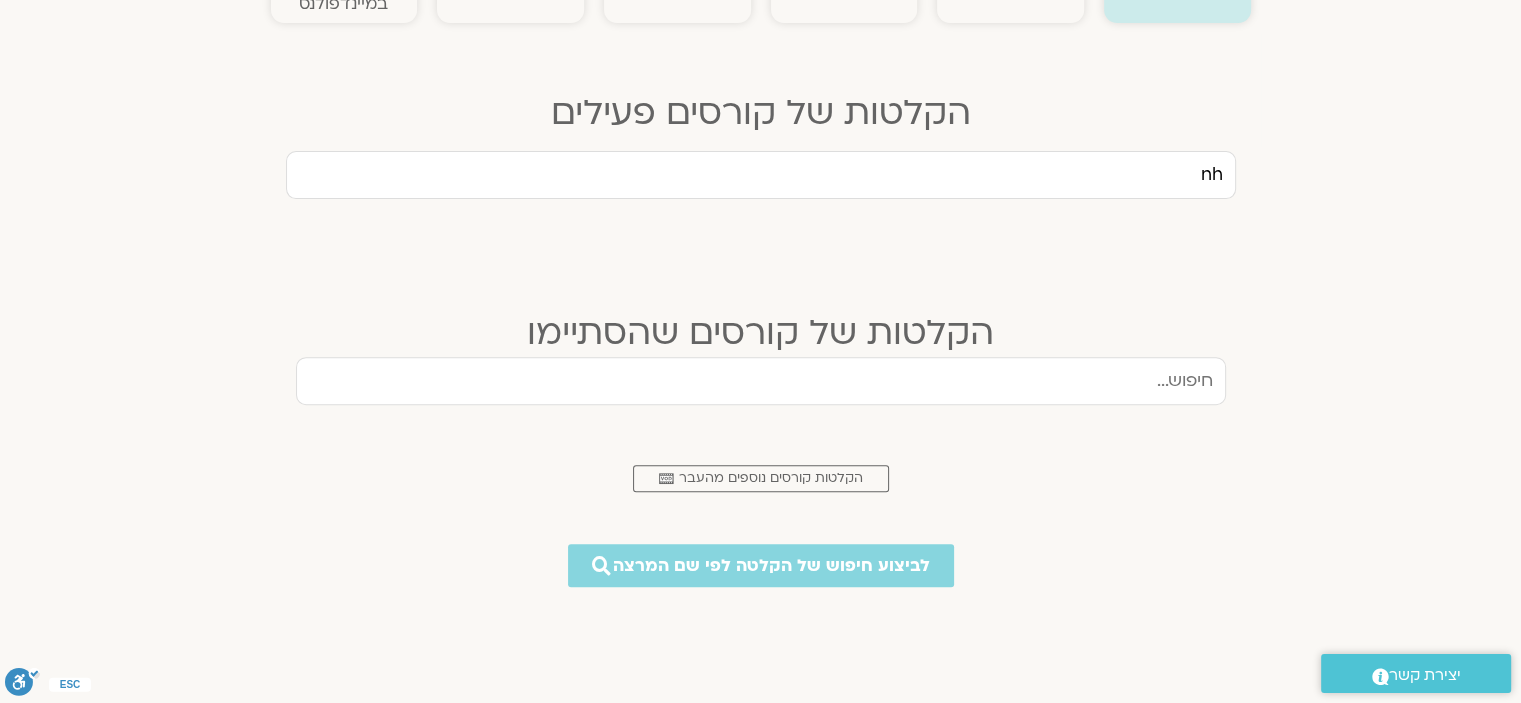type on "n" 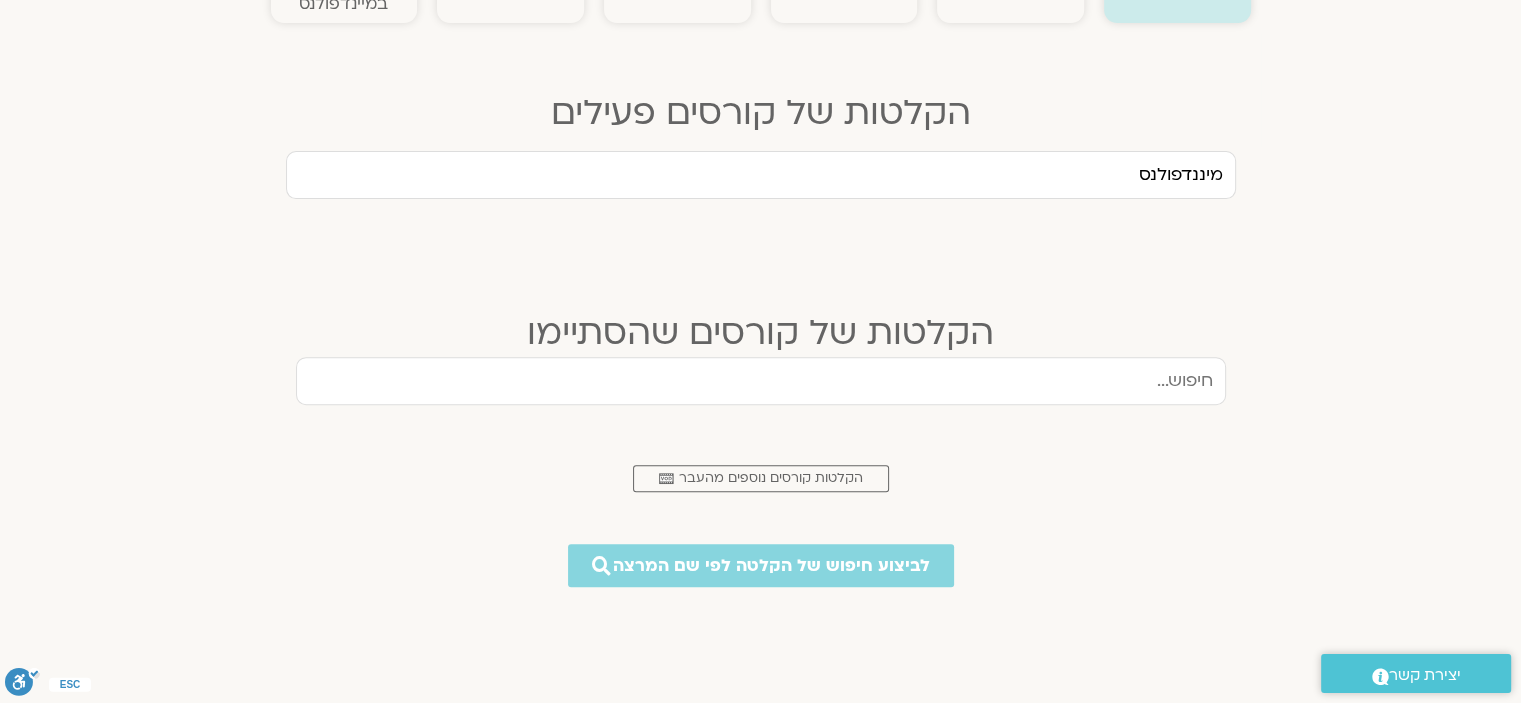 click on "מיננדפולנס" at bounding box center [761, 175] 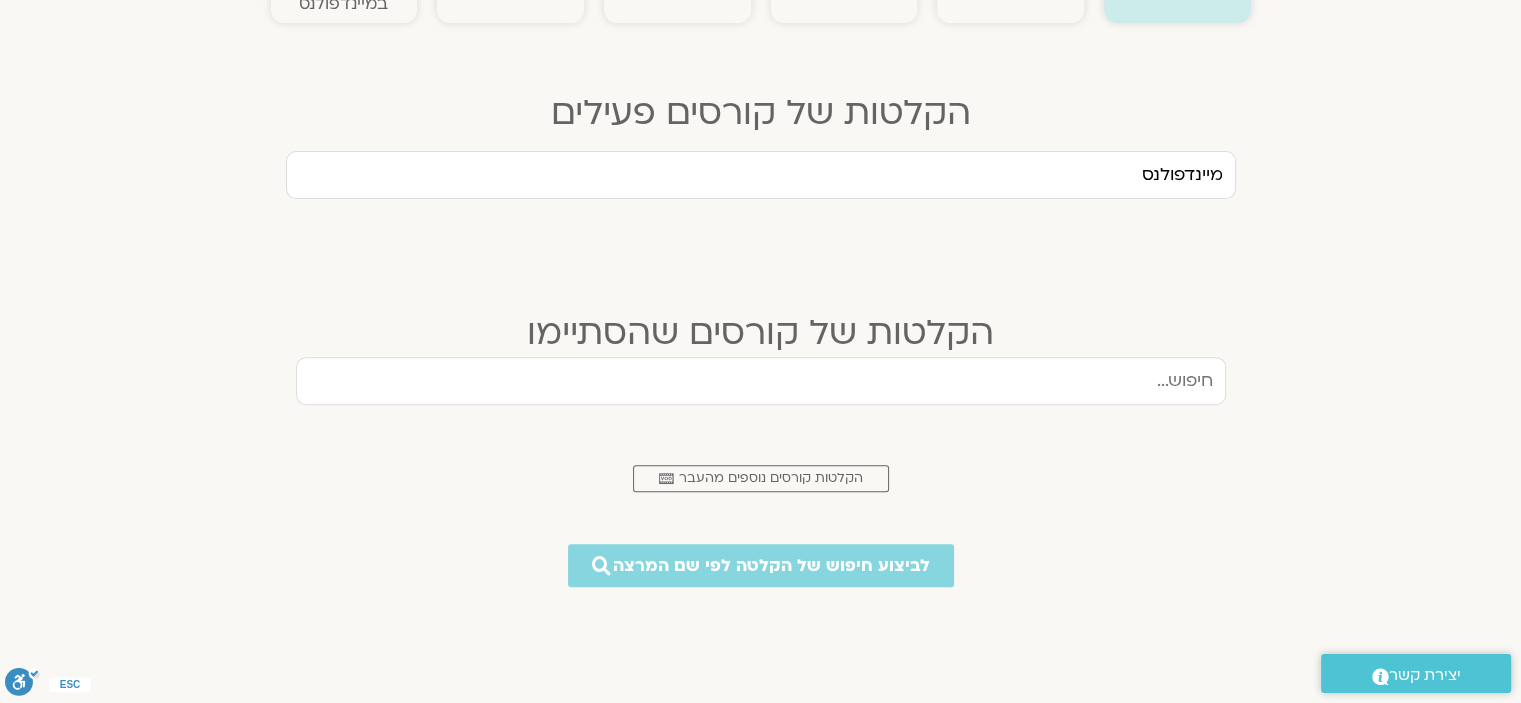 type on "מיינדפולנס" 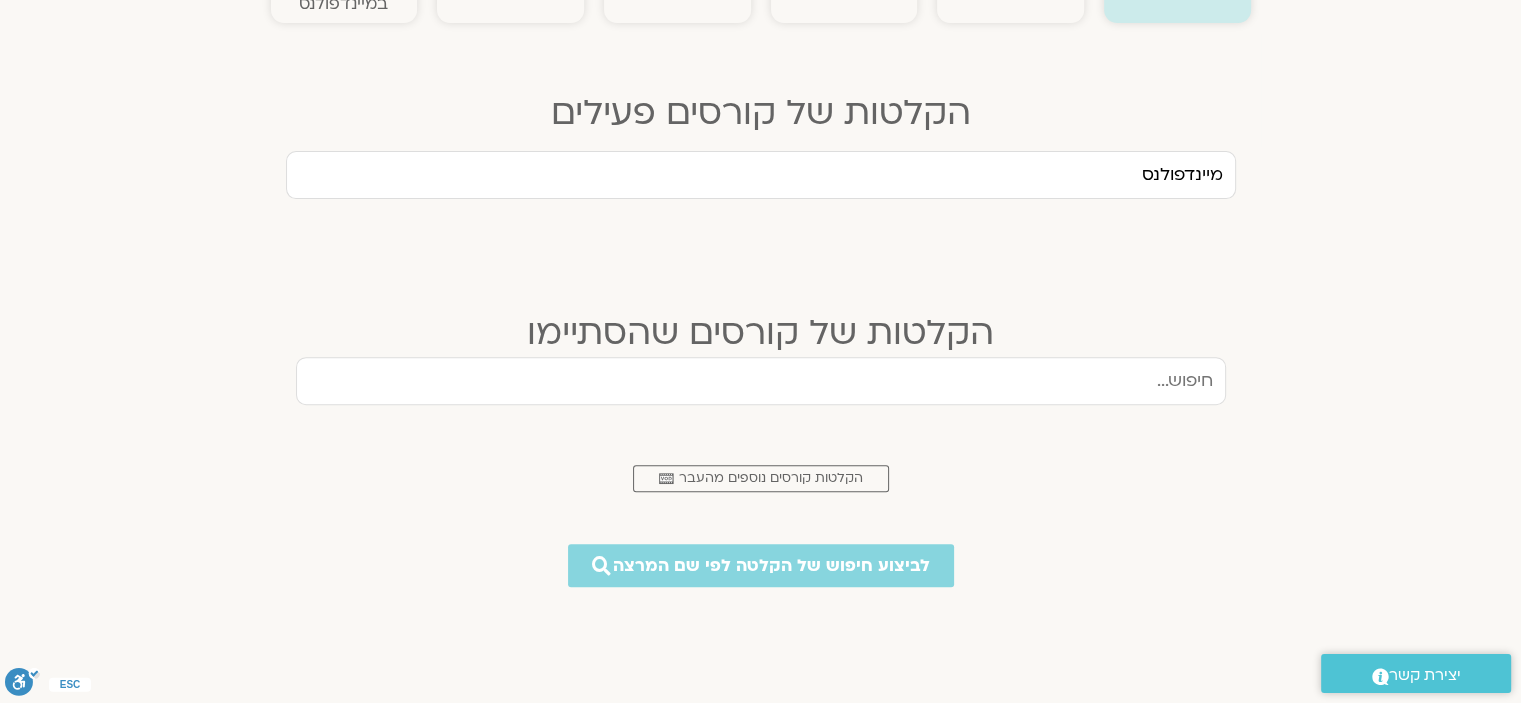 click on "מיינדפולנס" at bounding box center [761, 175] 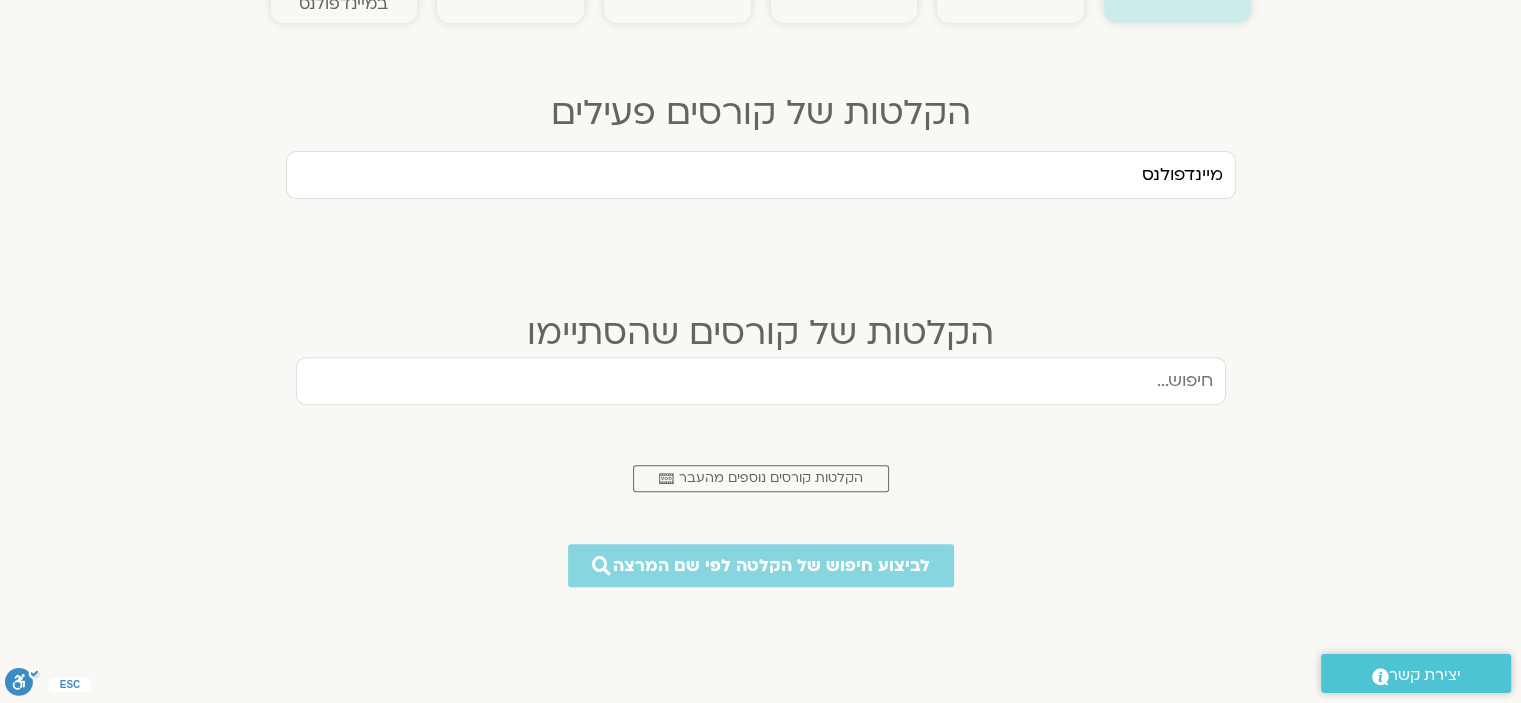 click on "מיינדפולנס" at bounding box center (761, 175) 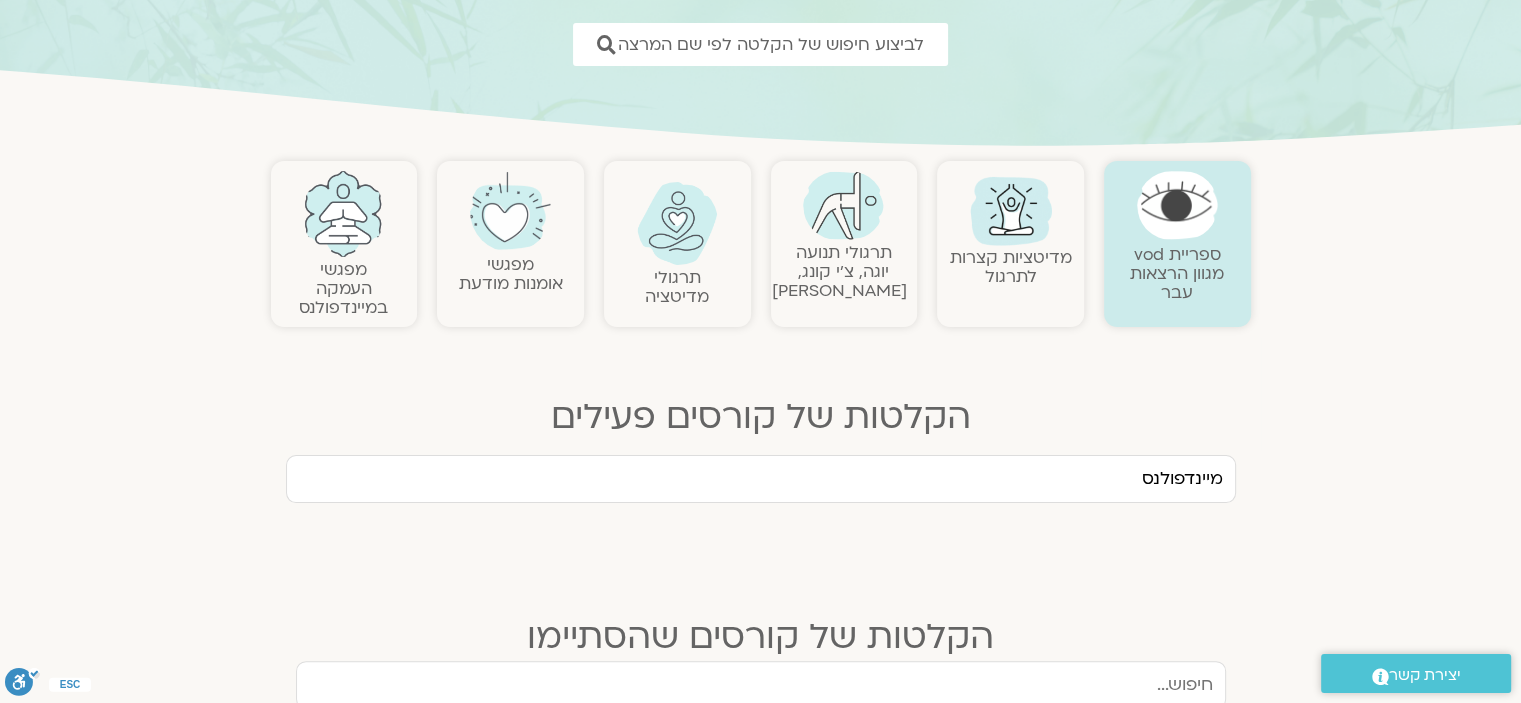 scroll, scrollTop: 300, scrollLeft: 0, axis: vertical 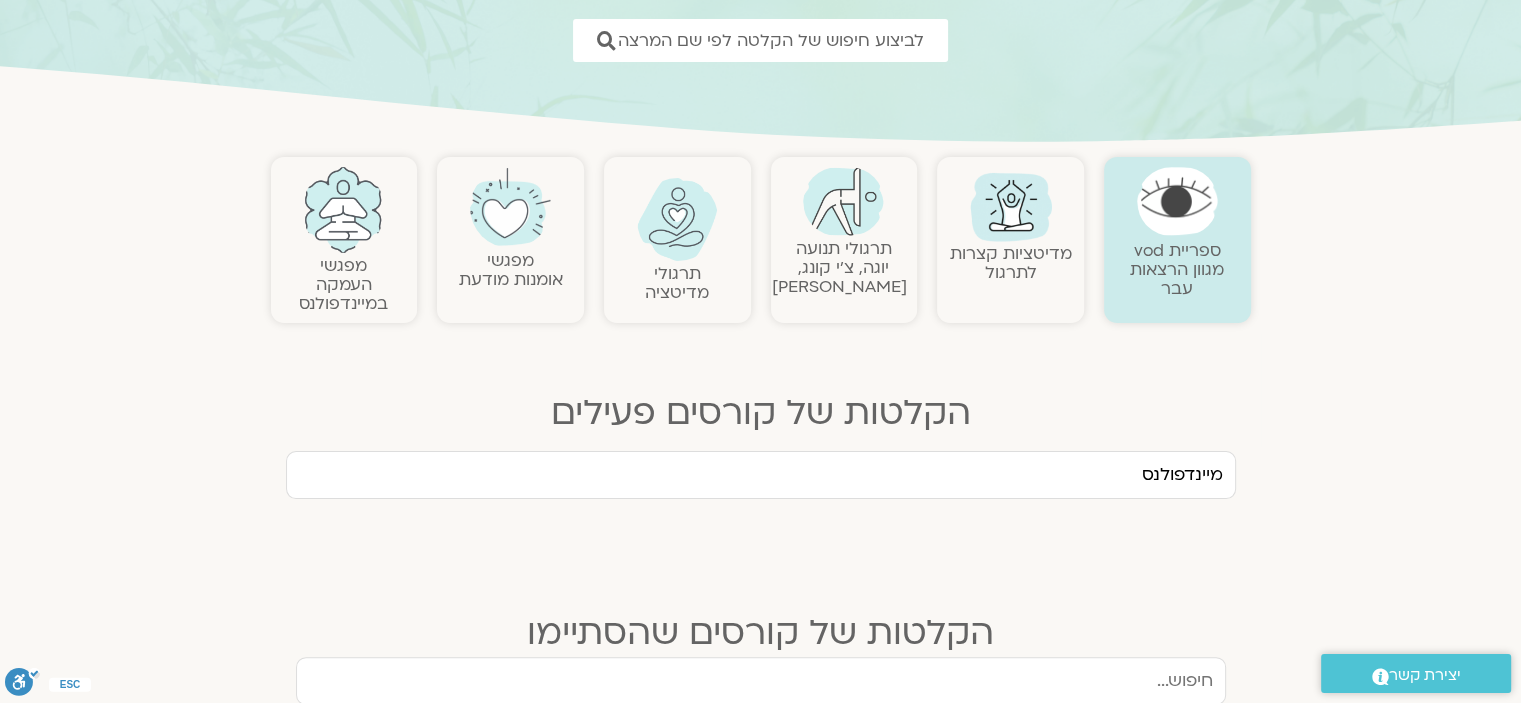 click at bounding box center (510, 207) 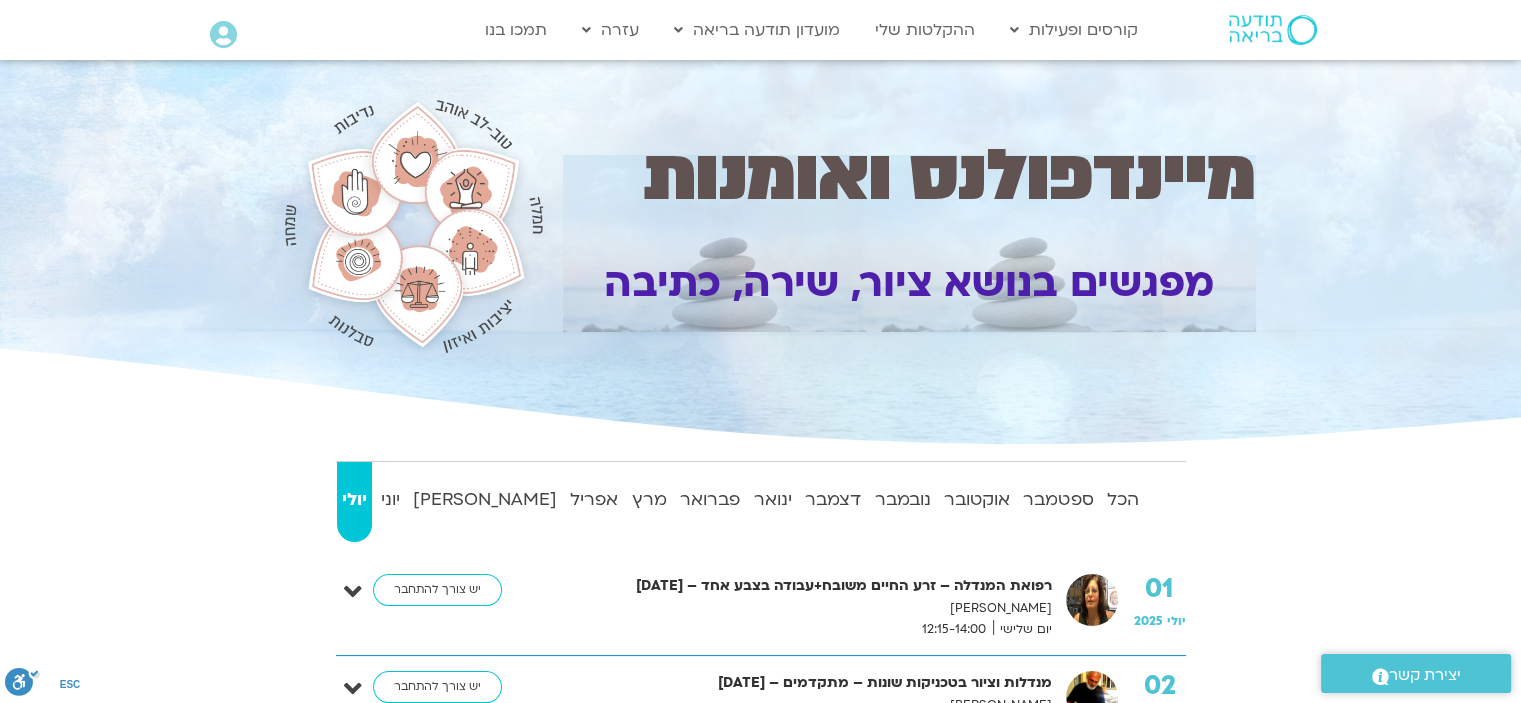 scroll, scrollTop: 300, scrollLeft: 0, axis: vertical 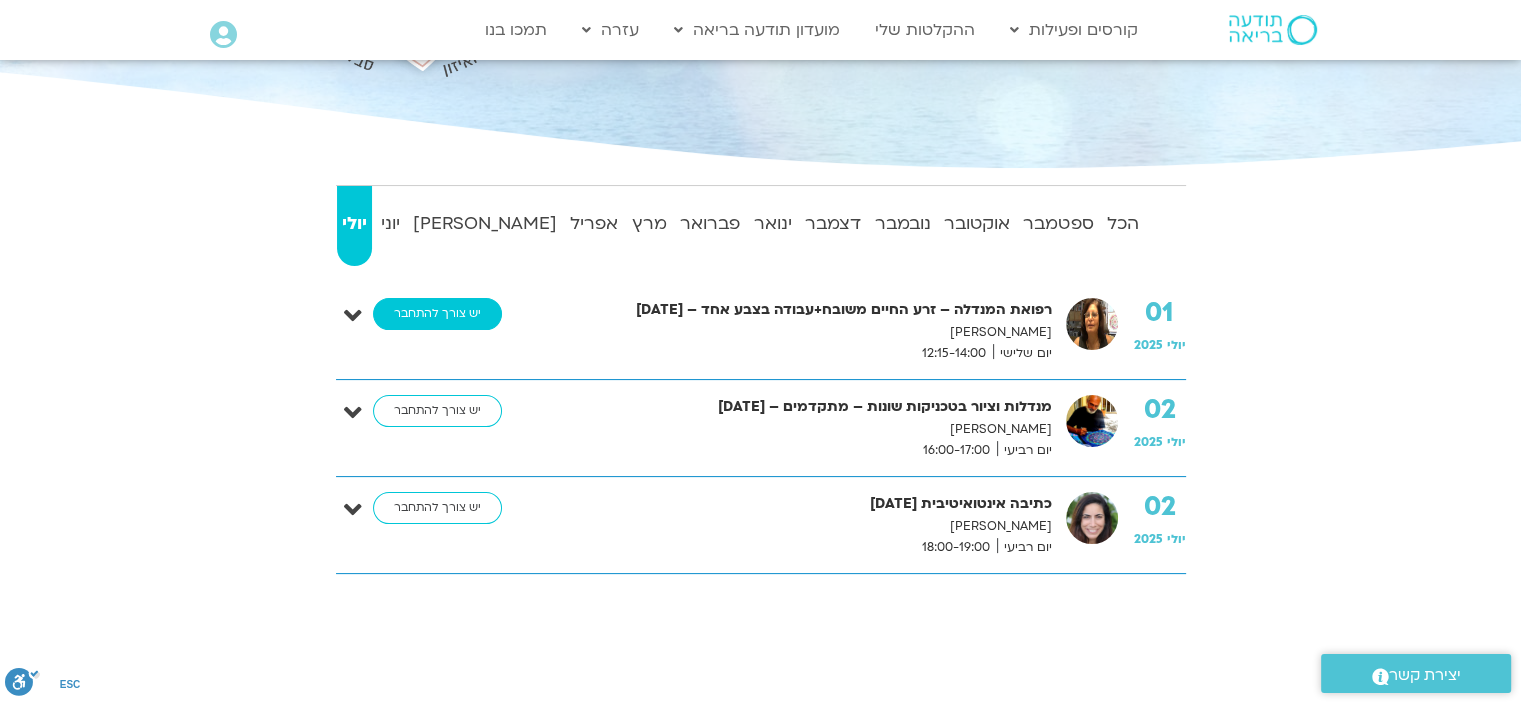 click on "יש צורך להתחבר" at bounding box center [437, 314] 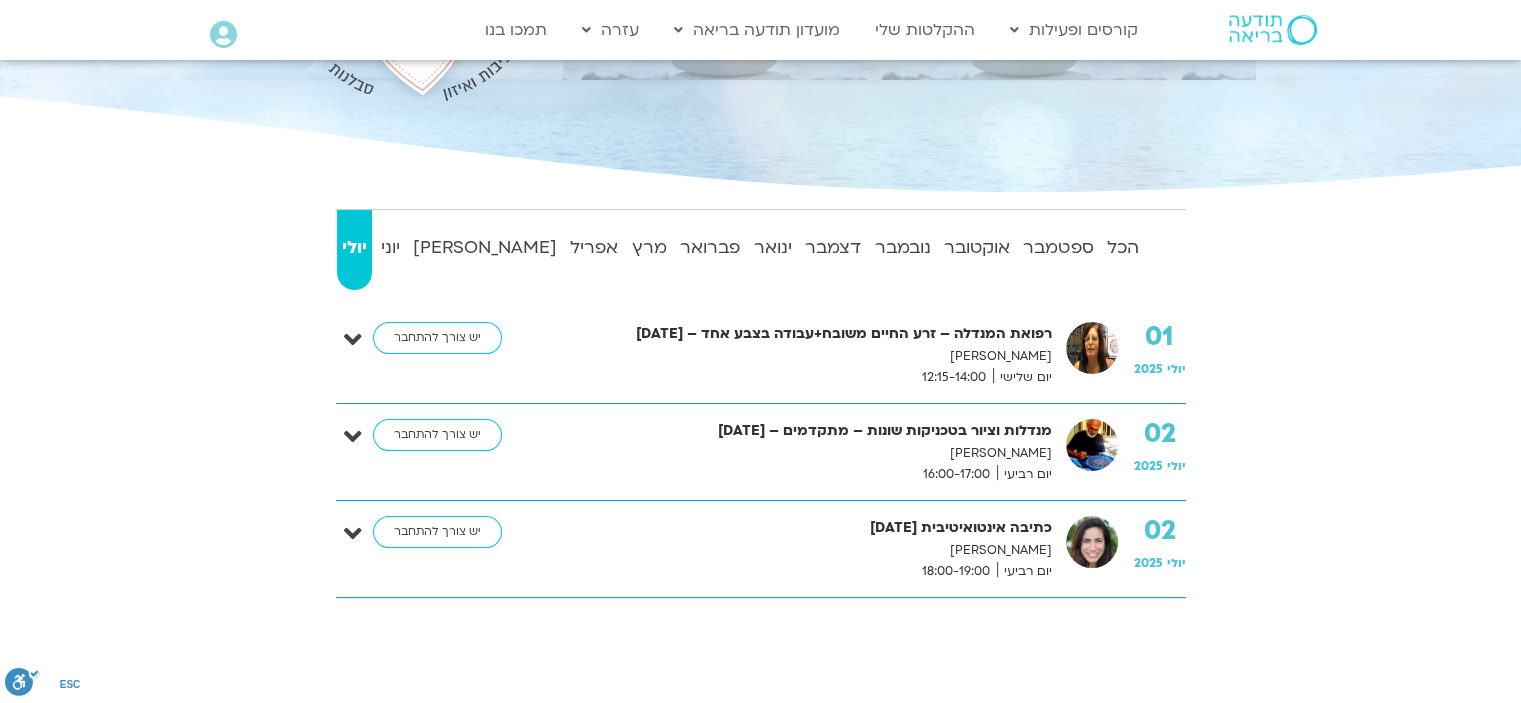 scroll, scrollTop: 300, scrollLeft: 0, axis: vertical 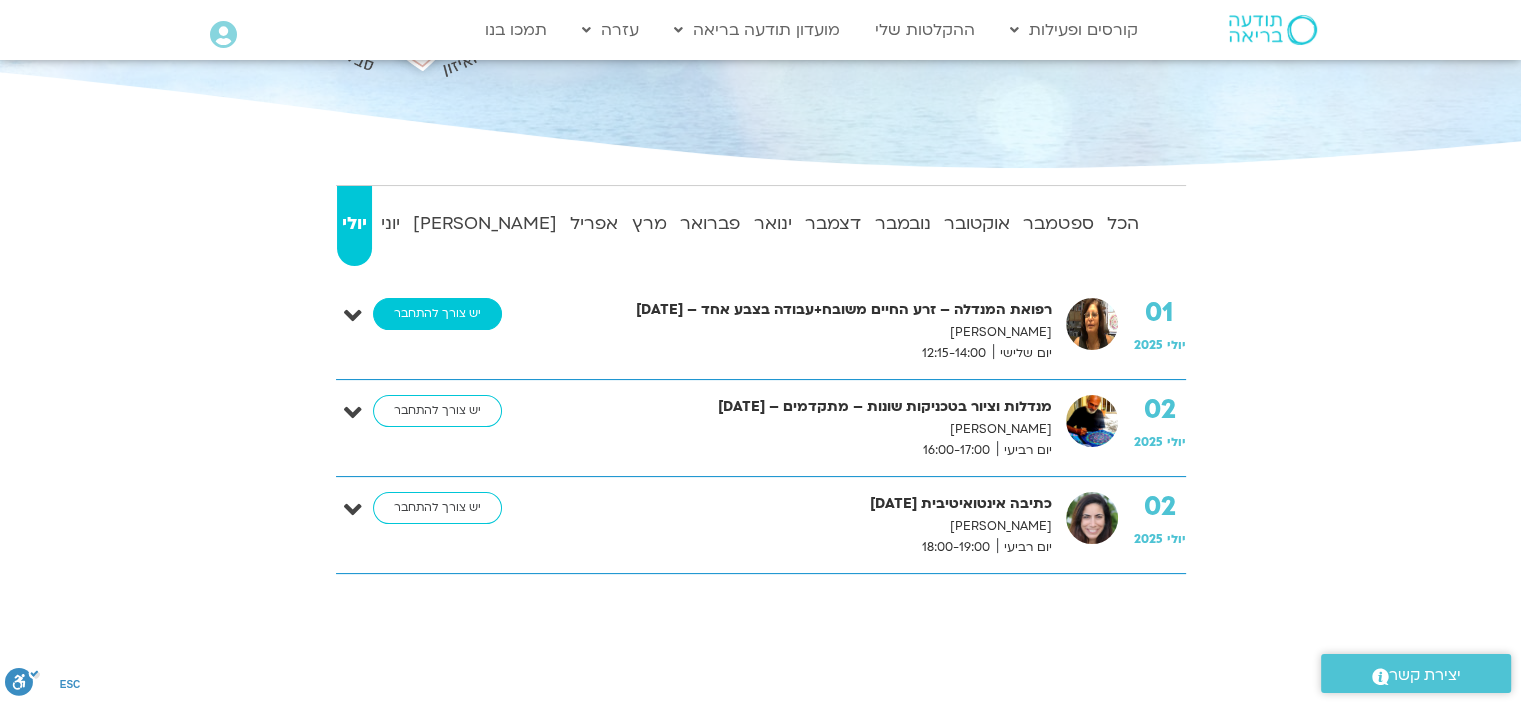 click on "יש צורך להתחבר" at bounding box center (437, 314) 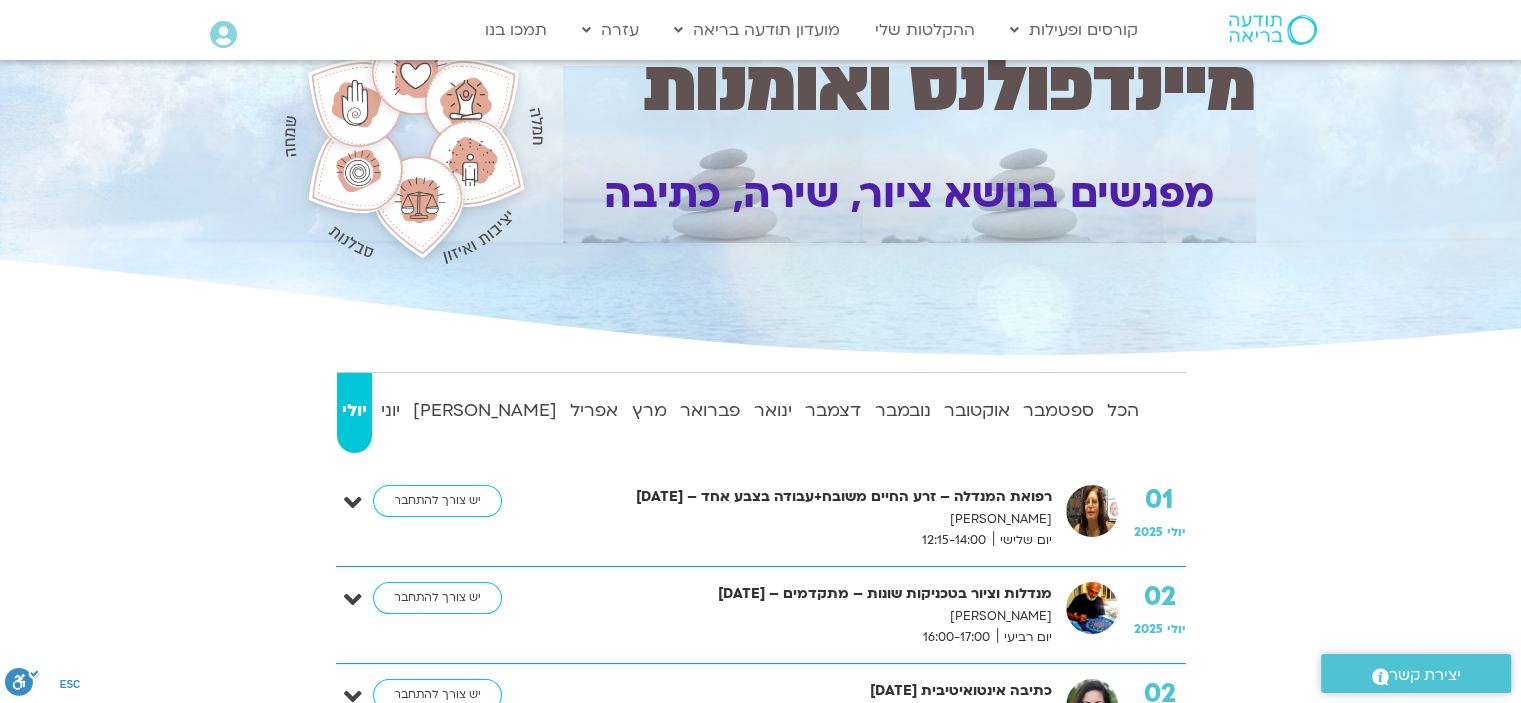 scroll, scrollTop: 0, scrollLeft: 0, axis: both 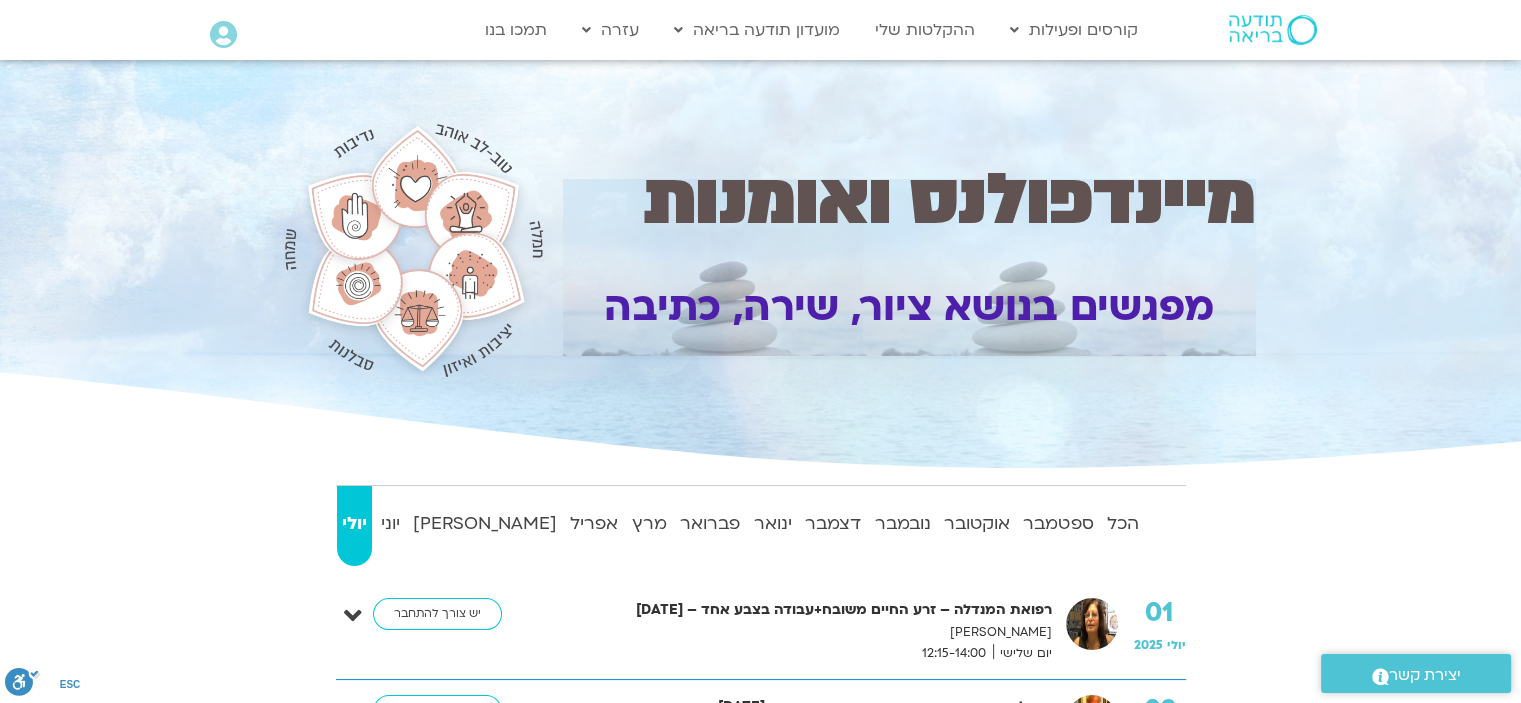 click at bounding box center (223, 35) 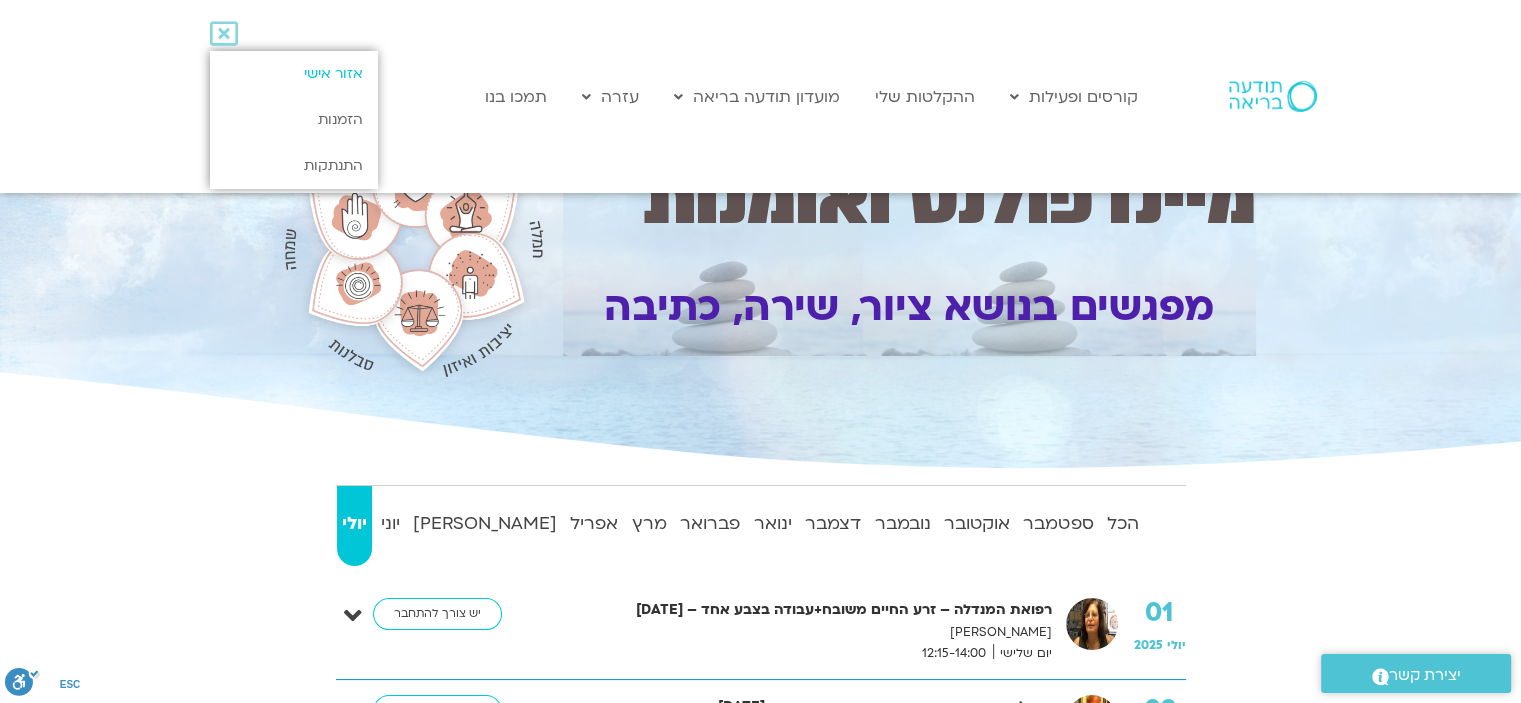 click on "אזור אישי" at bounding box center [293, 74] 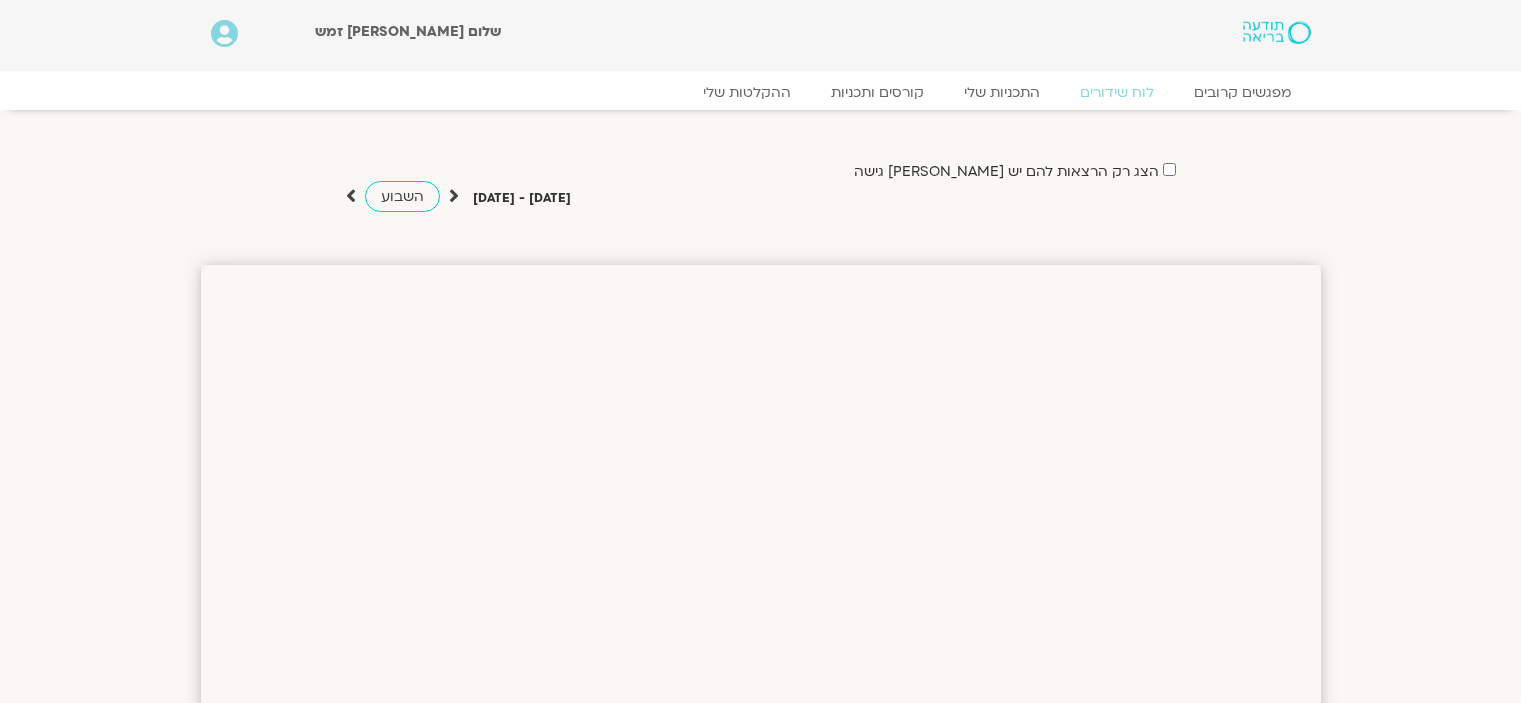 scroll, scrollTop: 0, scrollLeft: 0, axis: both 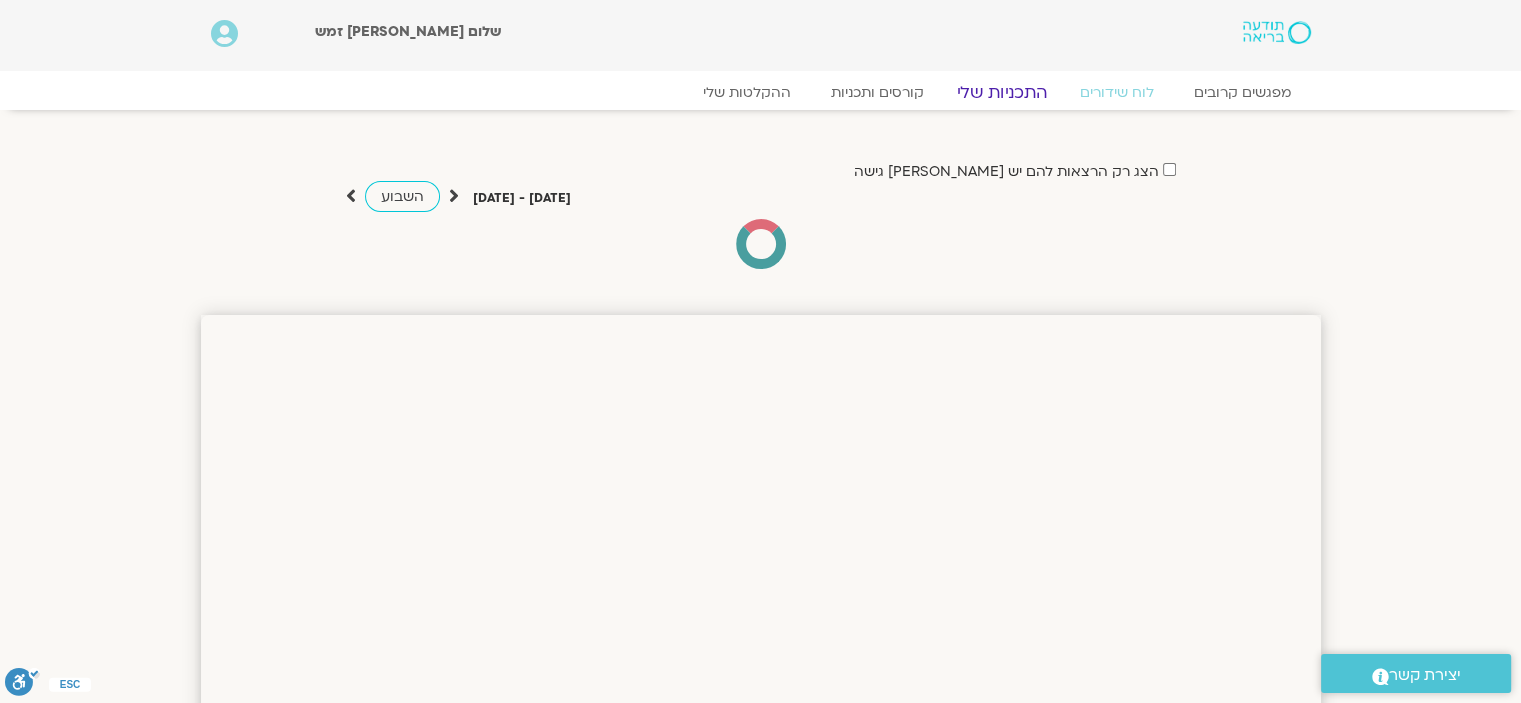 click on "התכניות שלי" 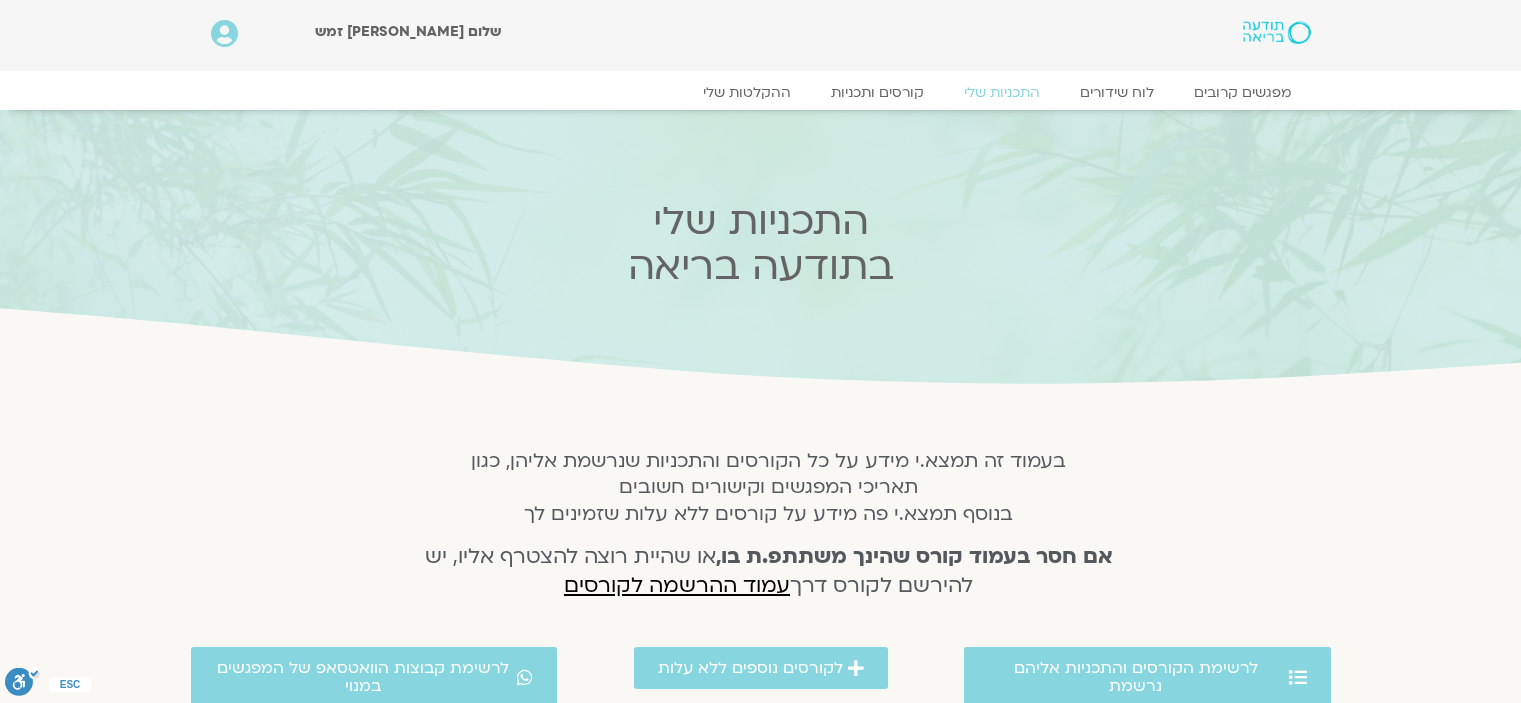 scroll, scrollTop: 0, scrollLeft: 0, axis: both 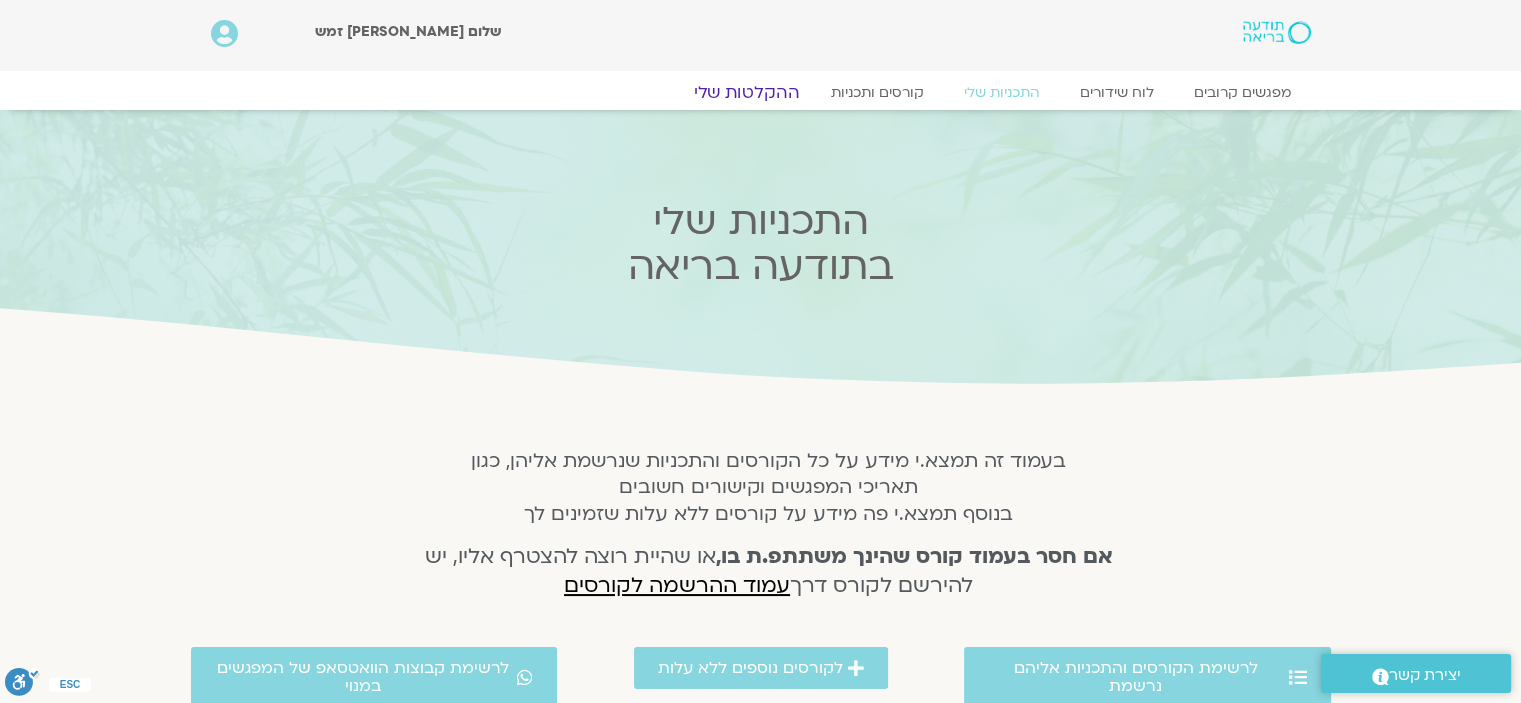 click on "ההקלטות שלי" 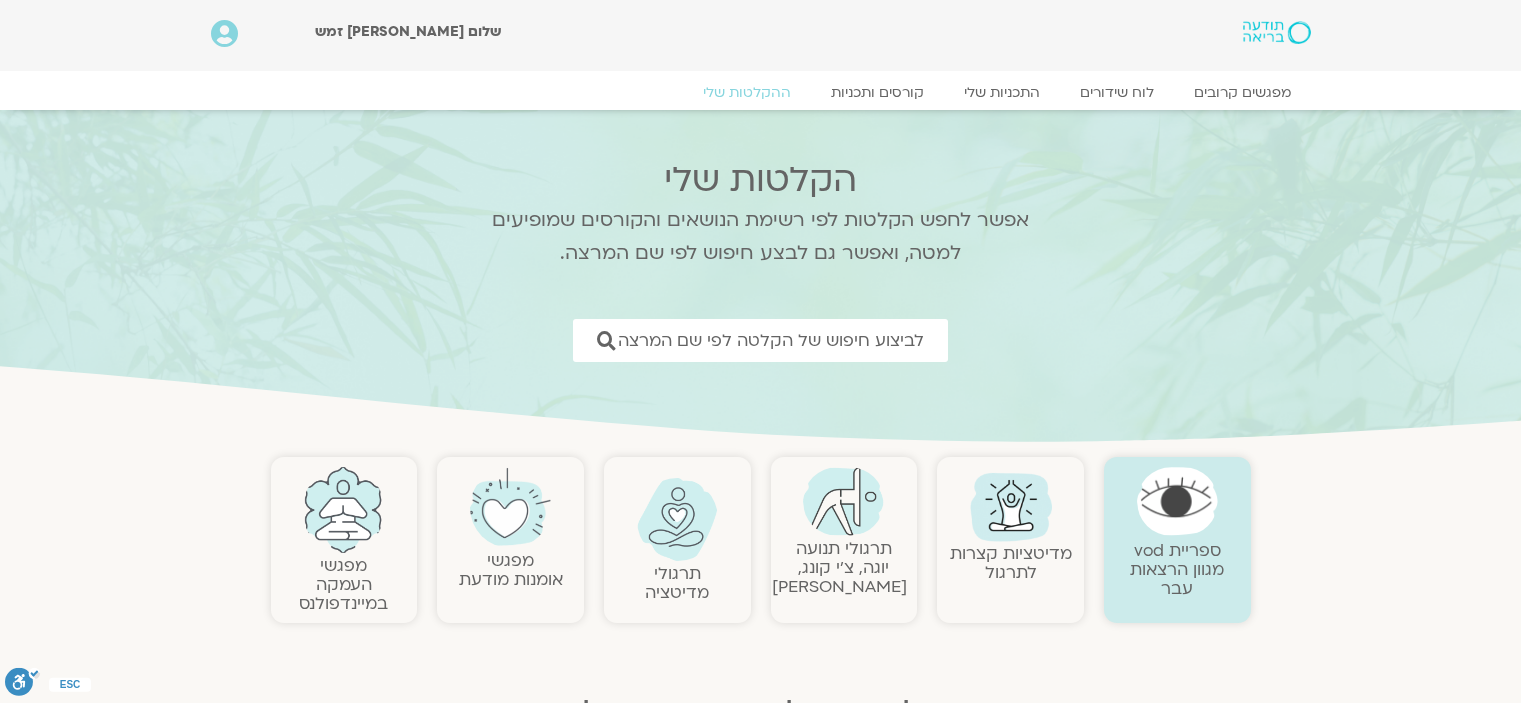 scroll, scrollTop: 0, scrollLeft: 0, axis: both 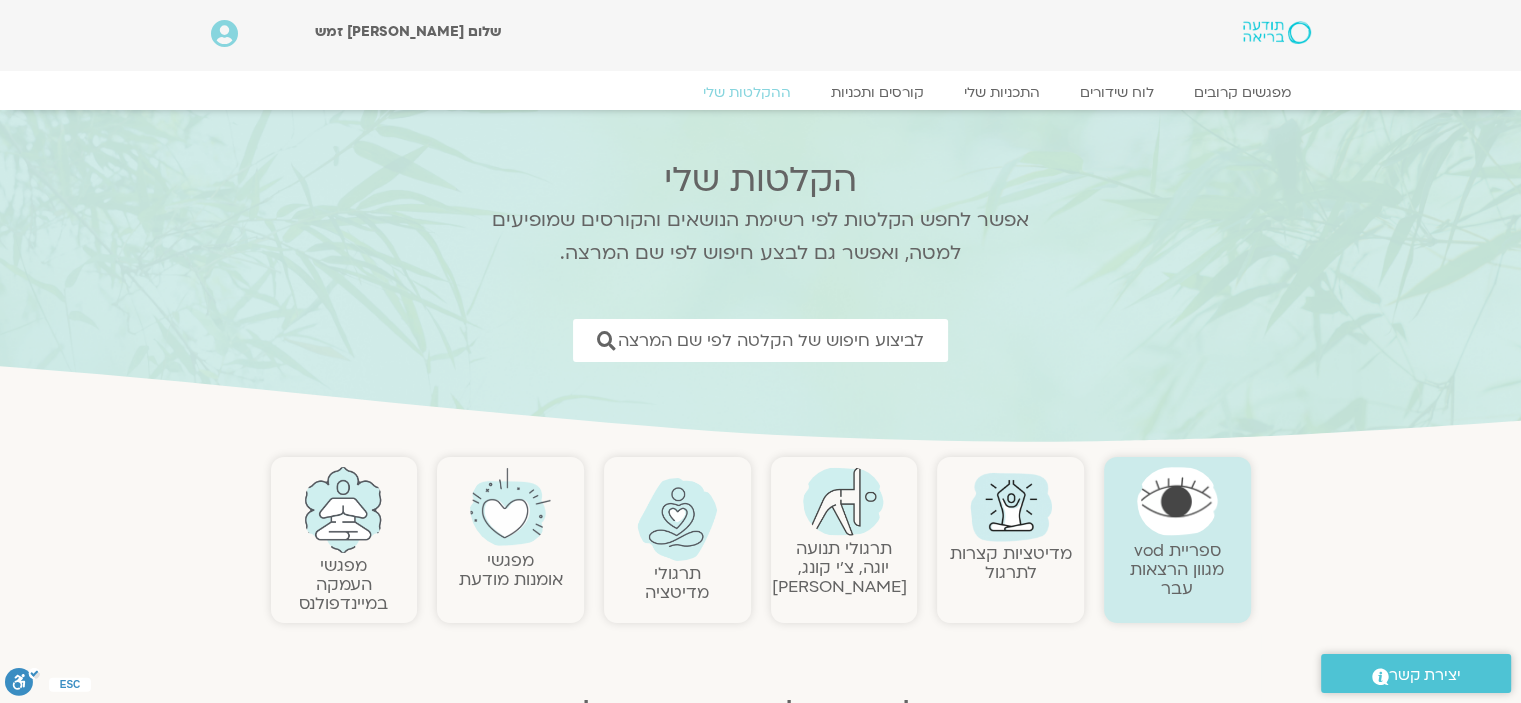 click at bounding box center [510, 507] 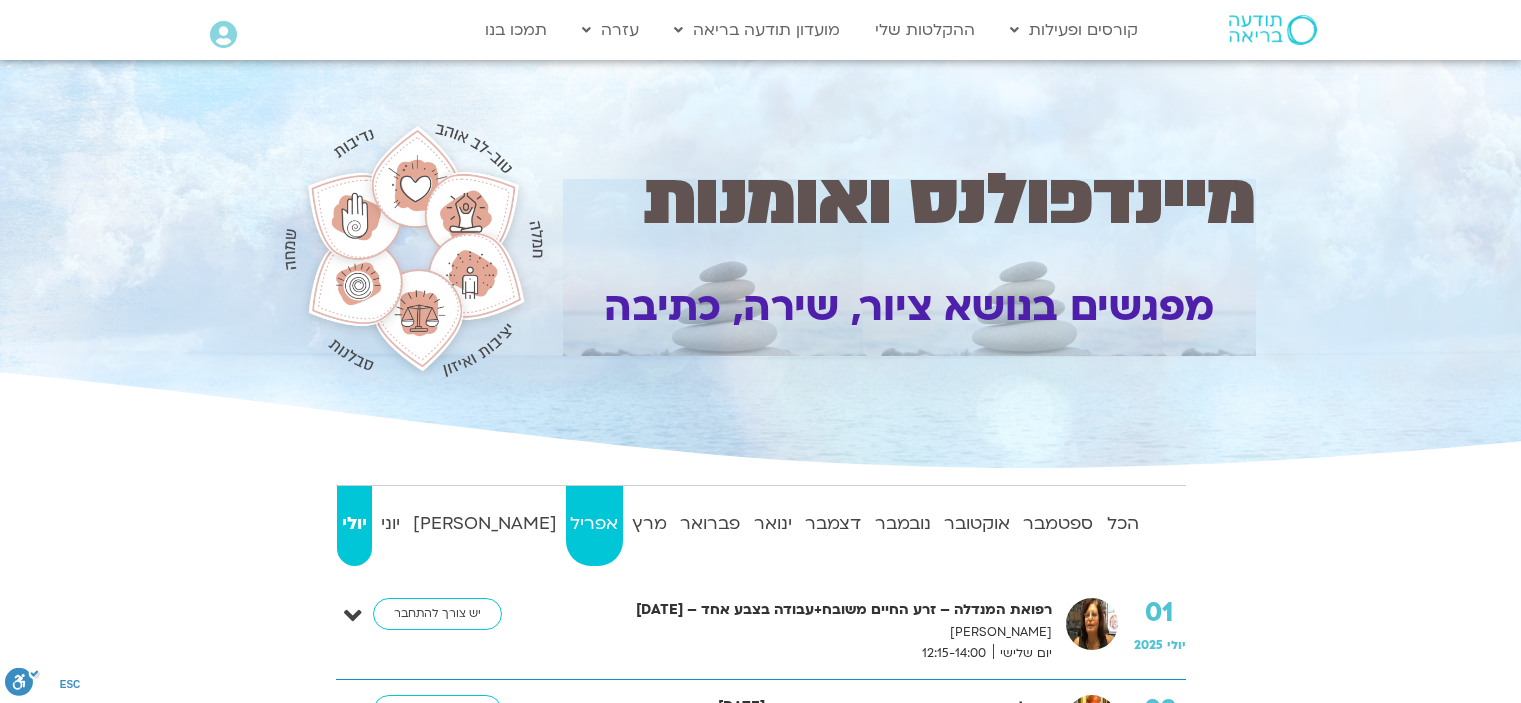 scroll, scrollTop: 0, scrollLeft: 0, axis: both 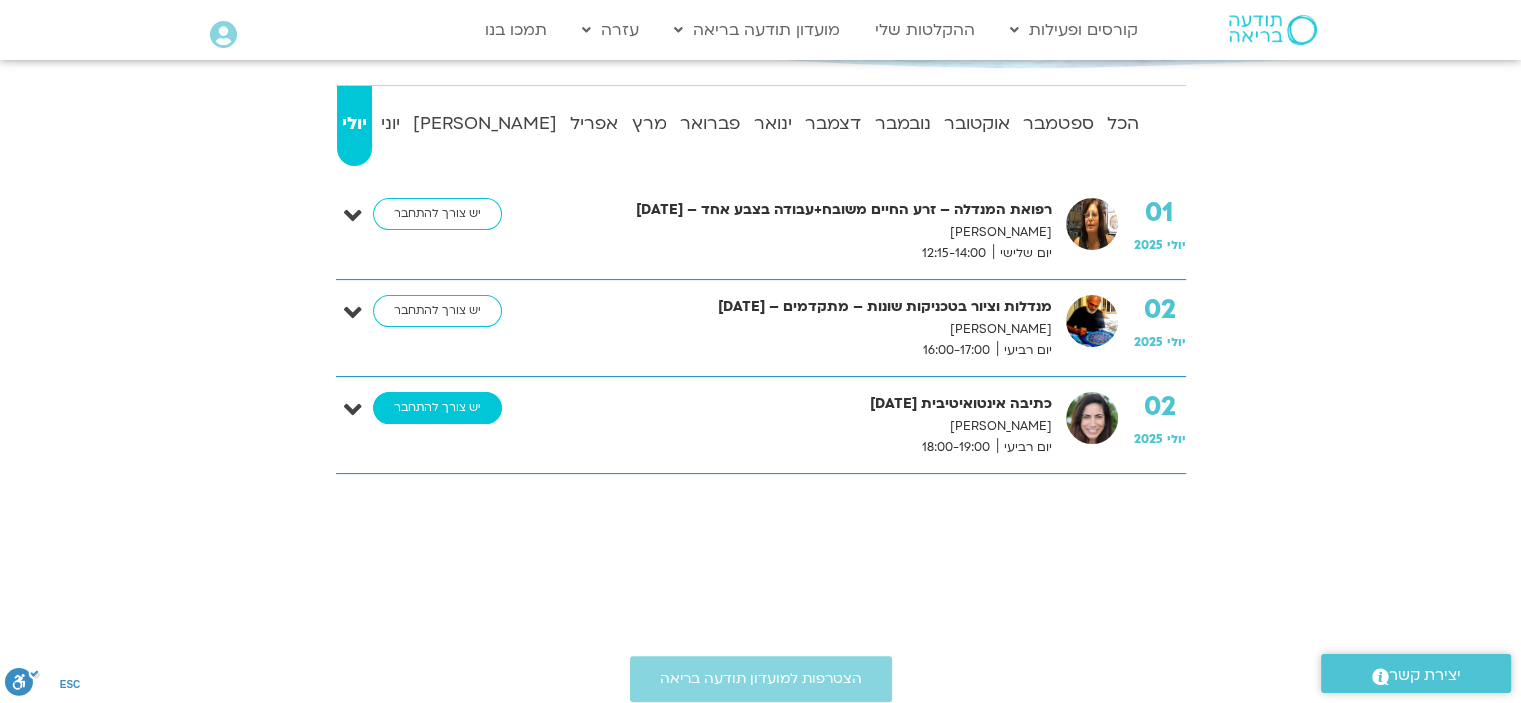 click on "יש צורך להתחבר" at bounding box center [437, 408] 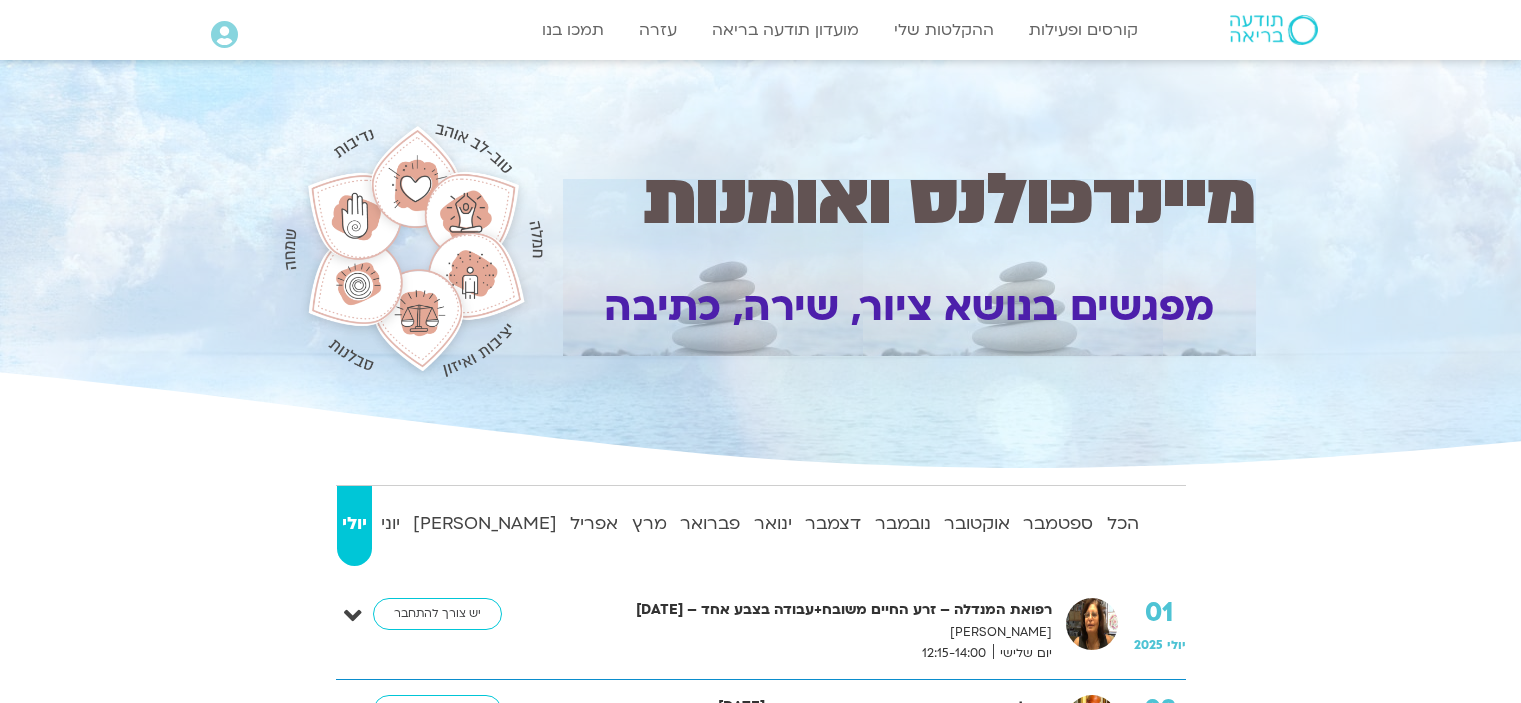scroll, scrollTop: 0, scrollLeft: 0, axis: both 